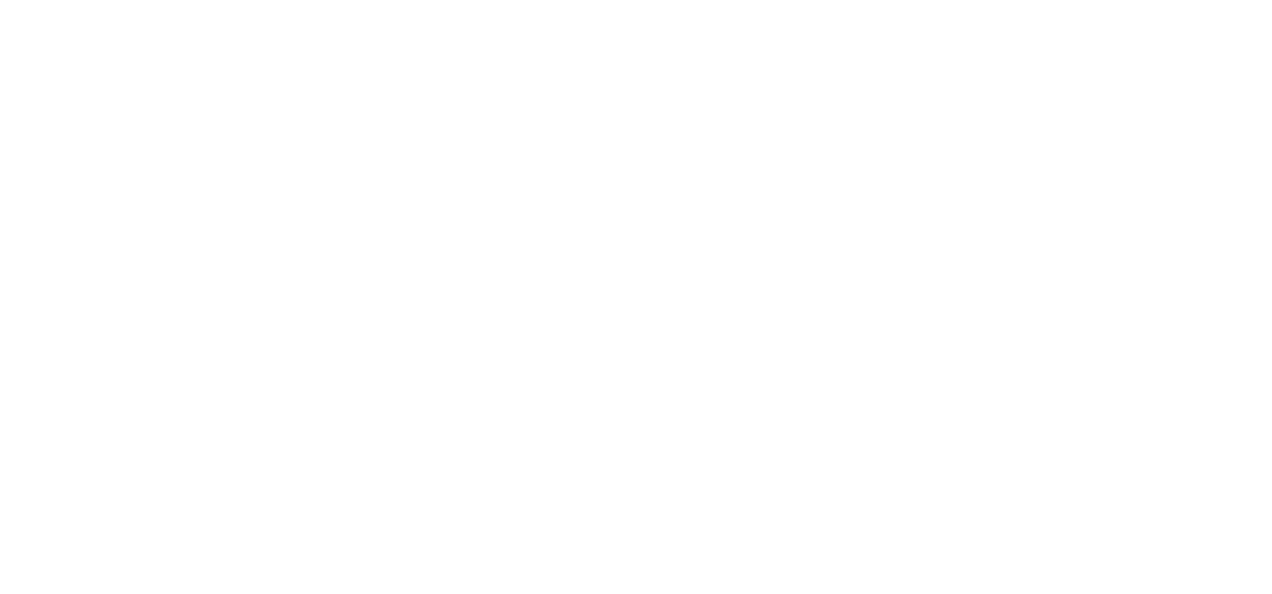 scroll, scrollTop: 0, scrollLeft: 0, axis: both 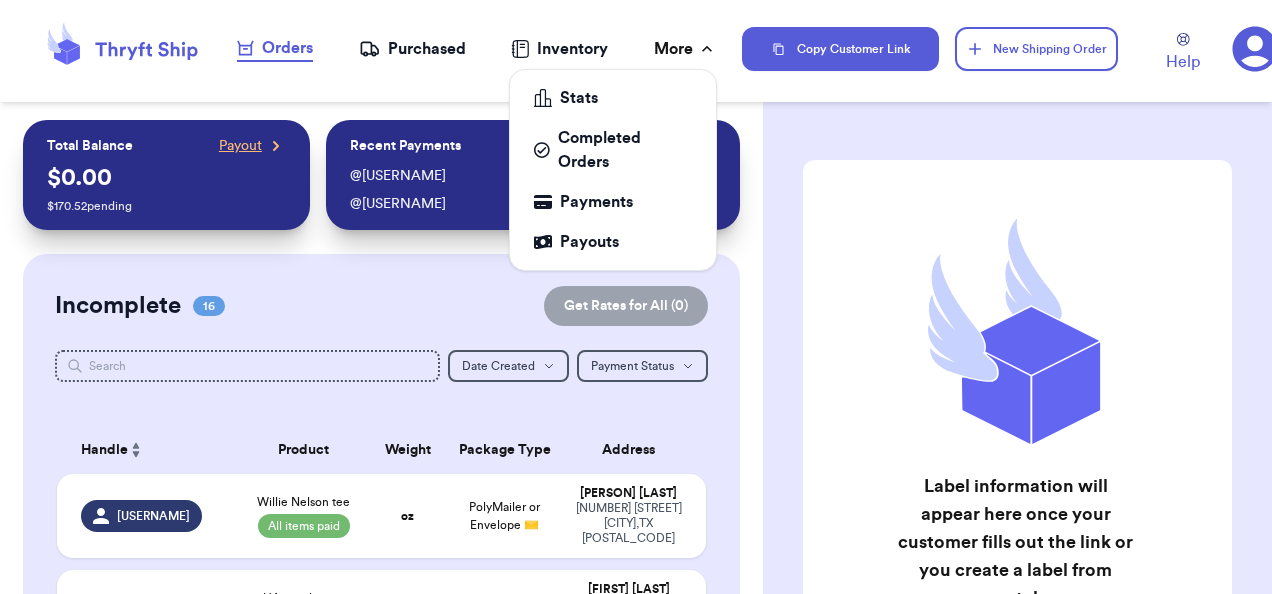 click on "More" at bounding box center (685, 49) 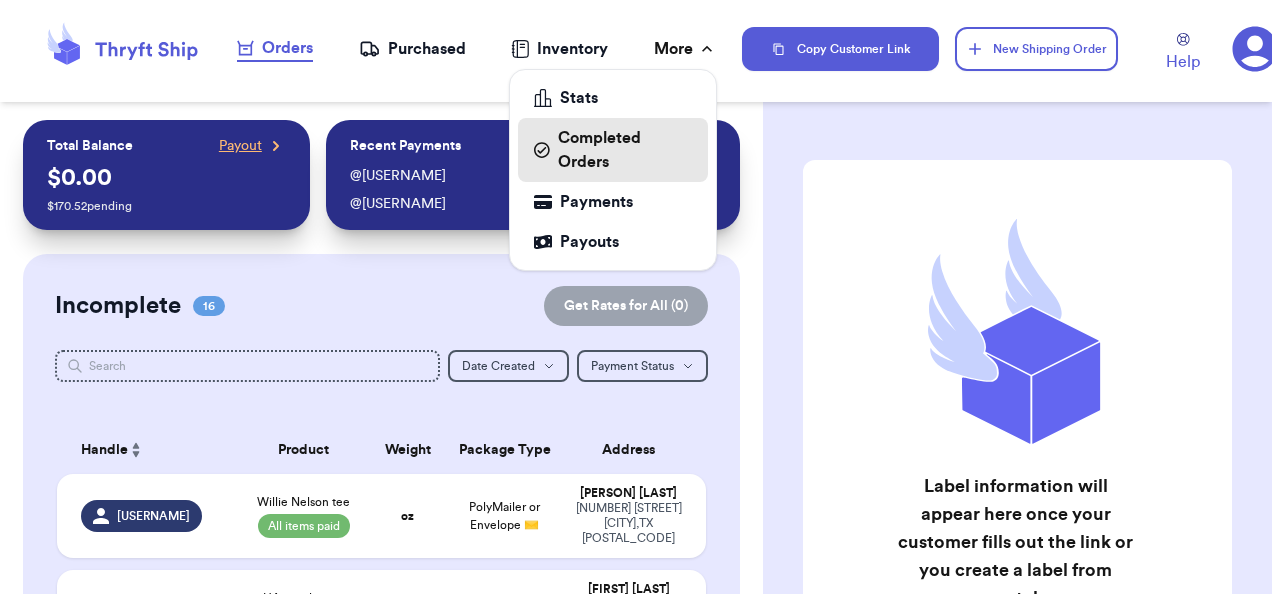 click on "Completed Orders" at bounding box center (613, 150) 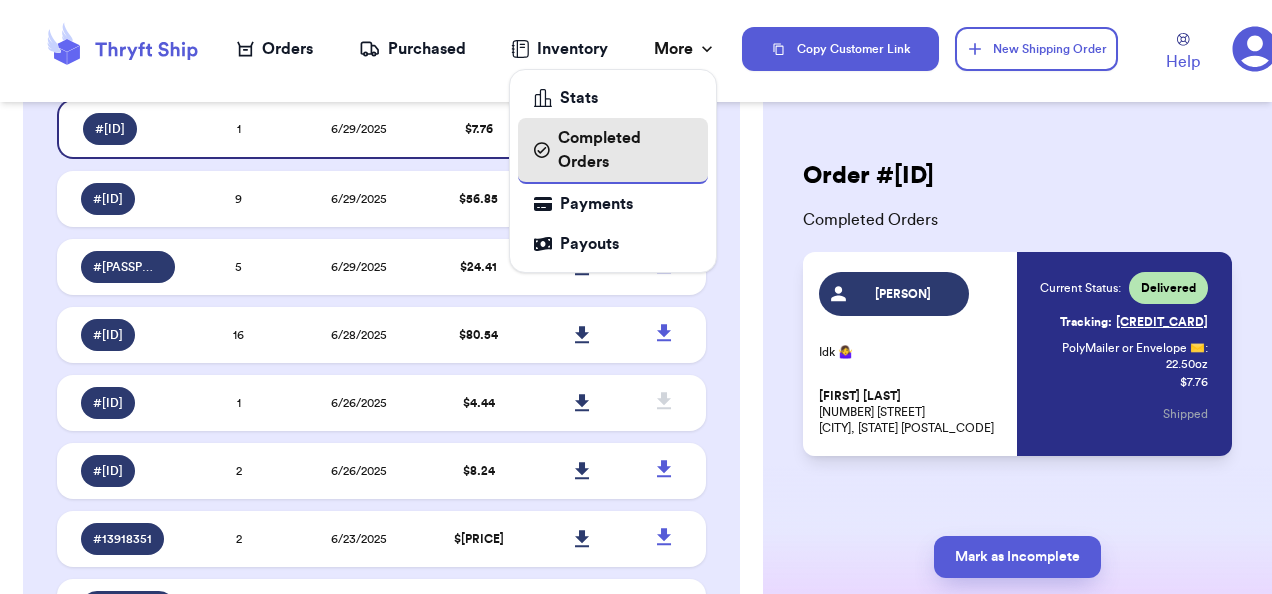 scroll, scrollTop: 200, scrollLeft: 0, axis: vertical 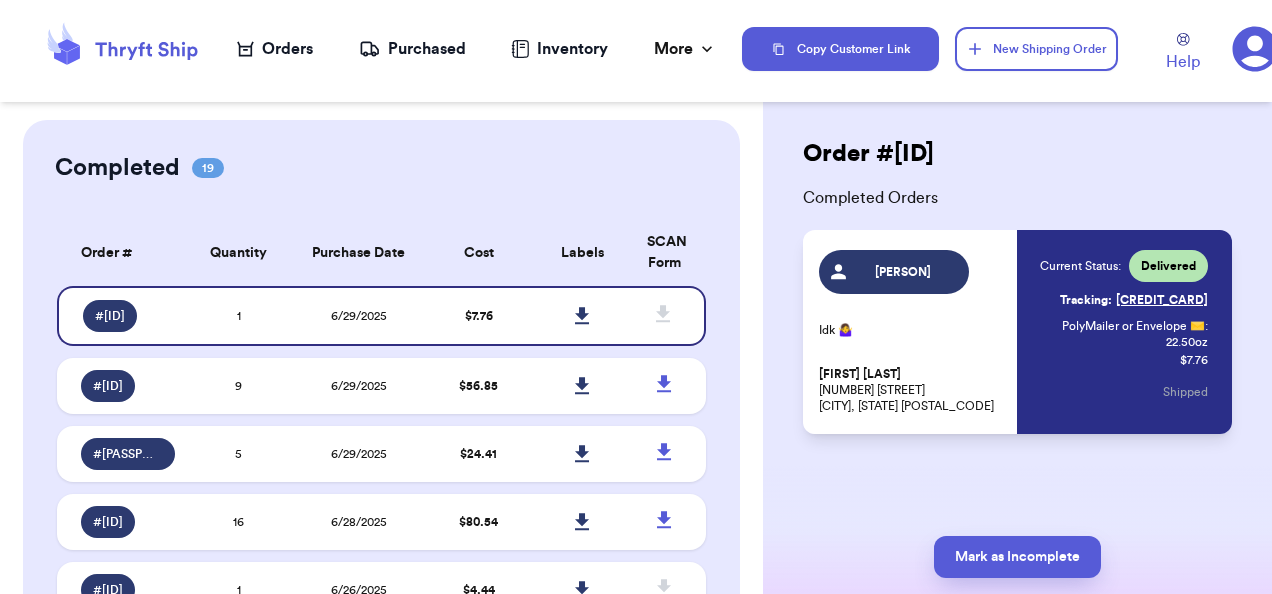 click on "Completed 19" at bounding box center (381, 168) 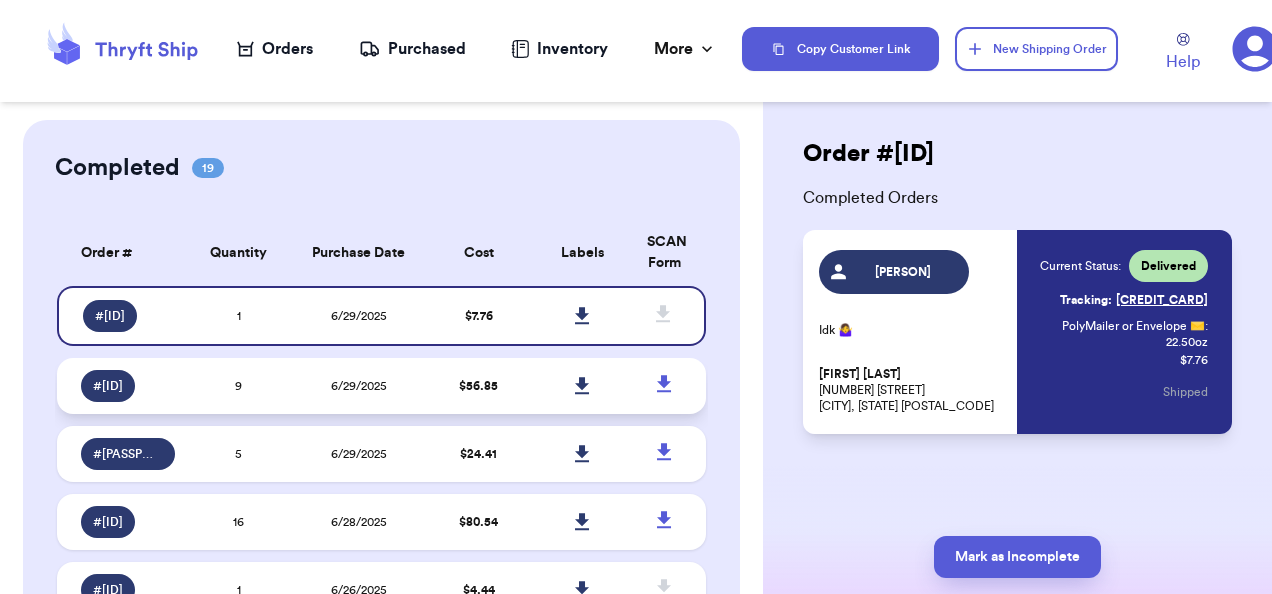 click on "# 2F6692B1" at bounding box center (108, 386) 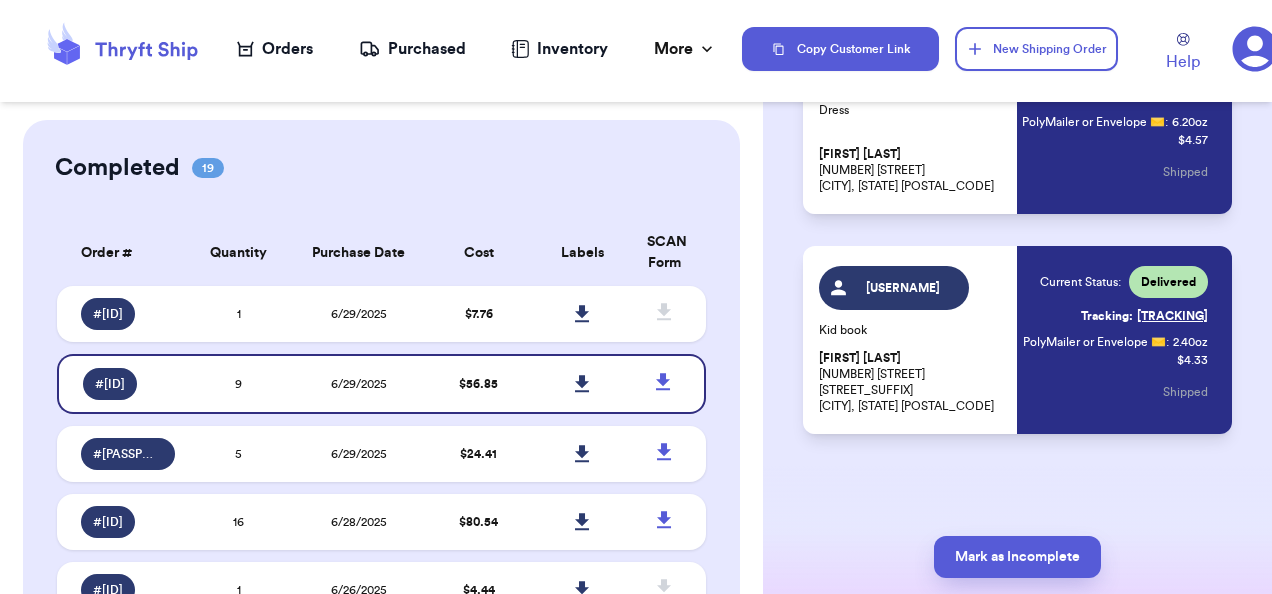 scroll, scrollTop: 2054, scrollLeft: 0, axis: vertical 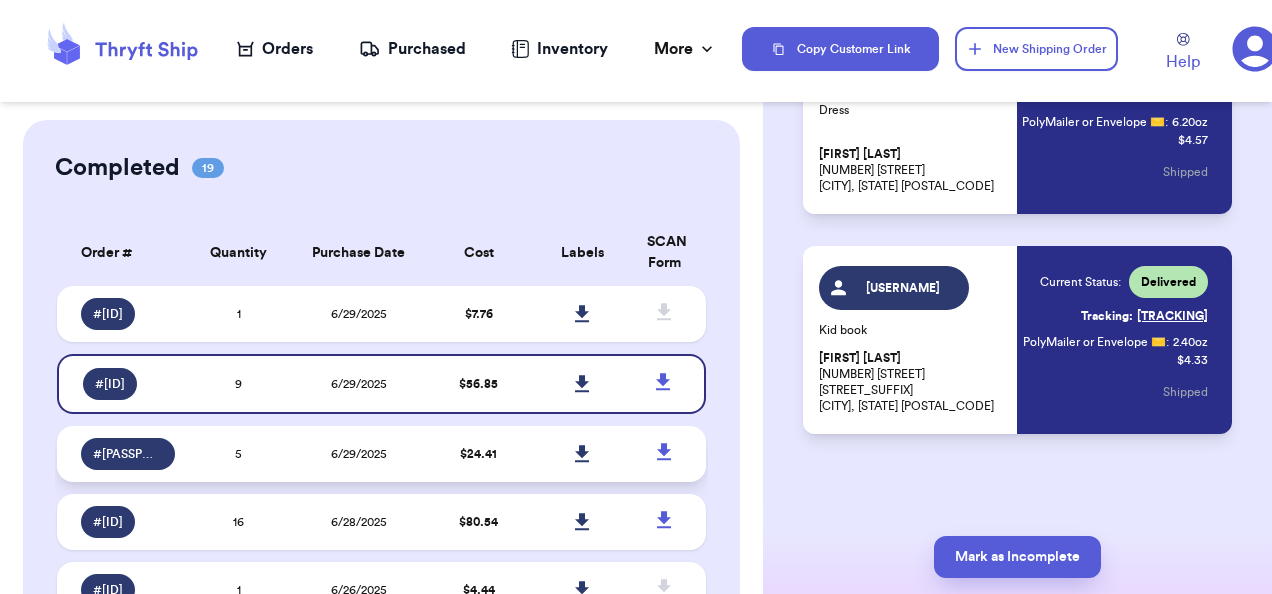 click on "5" at bounding box center [239, 454] 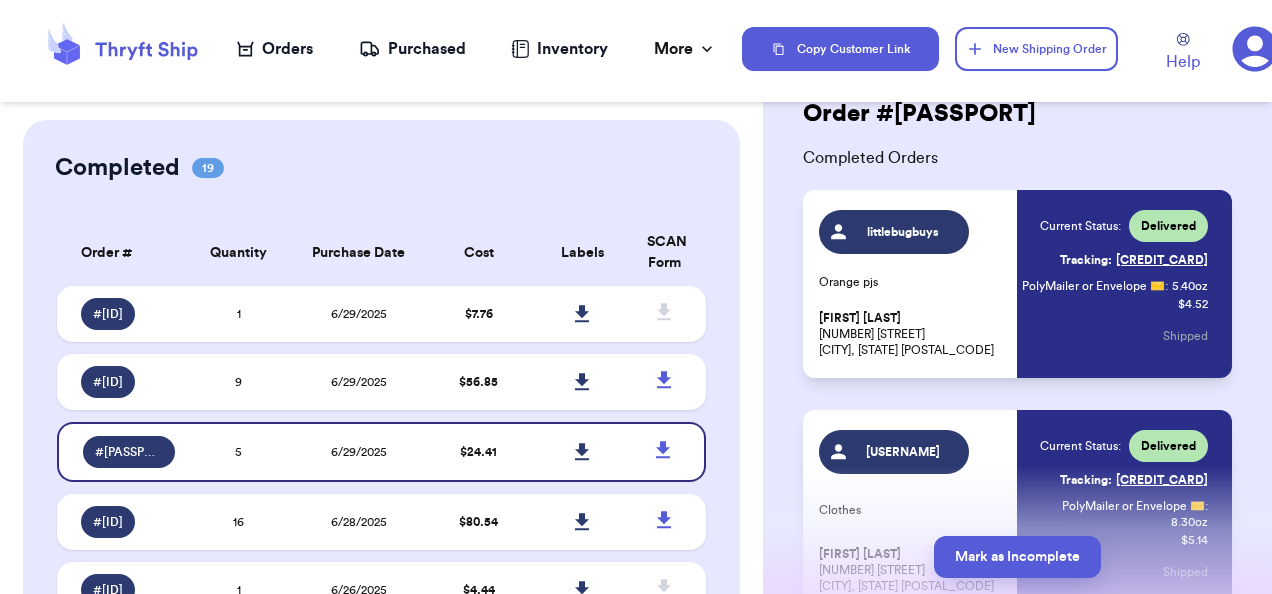 scroll, scrollTop: 0, scrollLeft: 0, axis: both 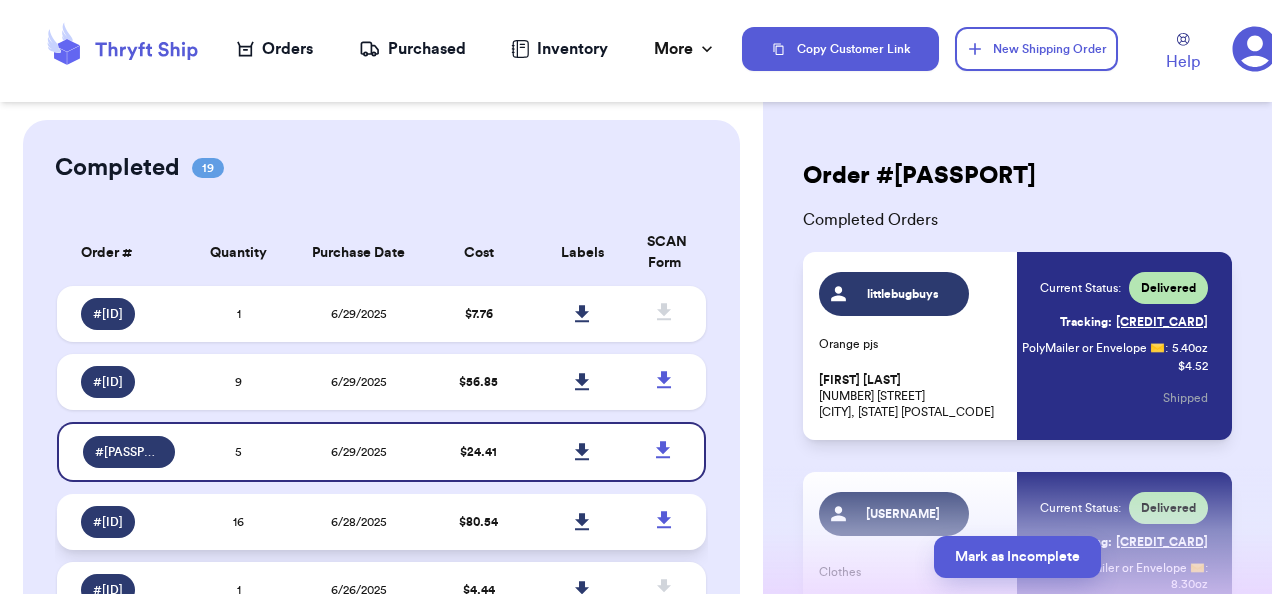 click on "16" at bounding box center (239, 522) 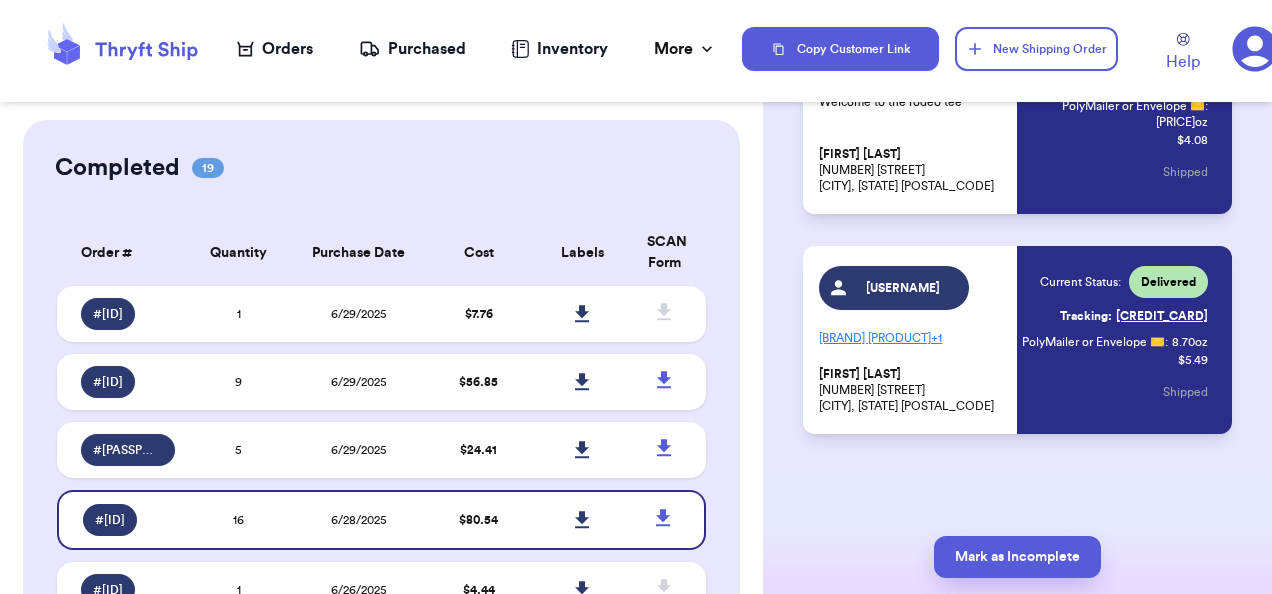 scroll, scrollTop: 3758, scrollLeft: 0, axis: vertical 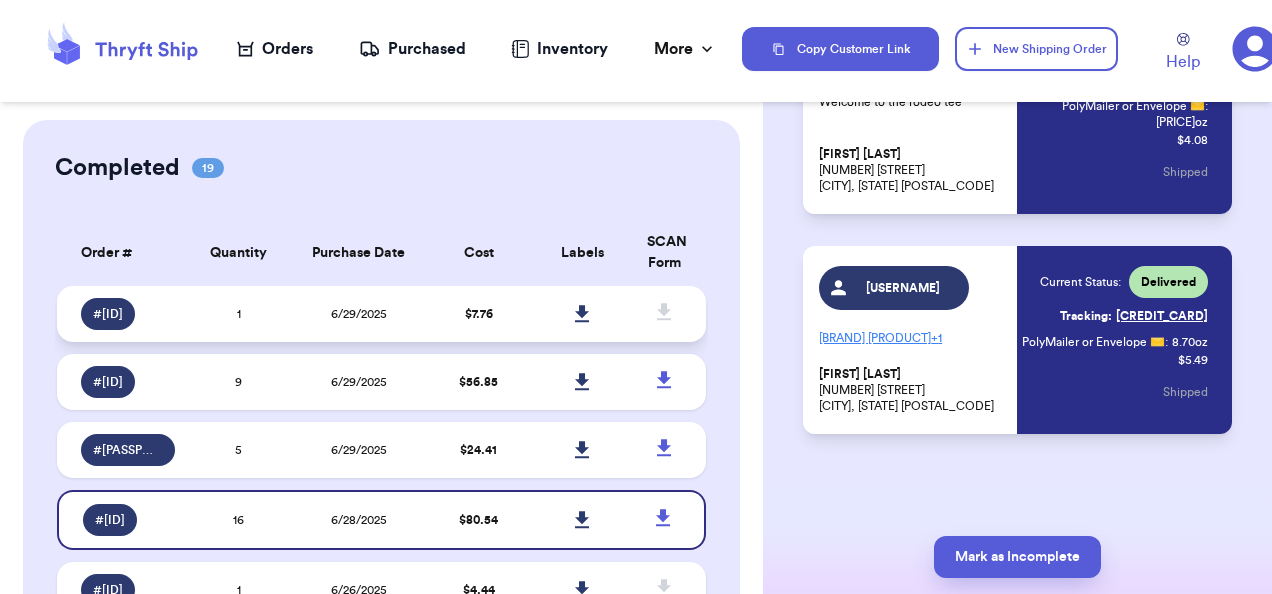 click on "1" at bounding box center [239, 314] 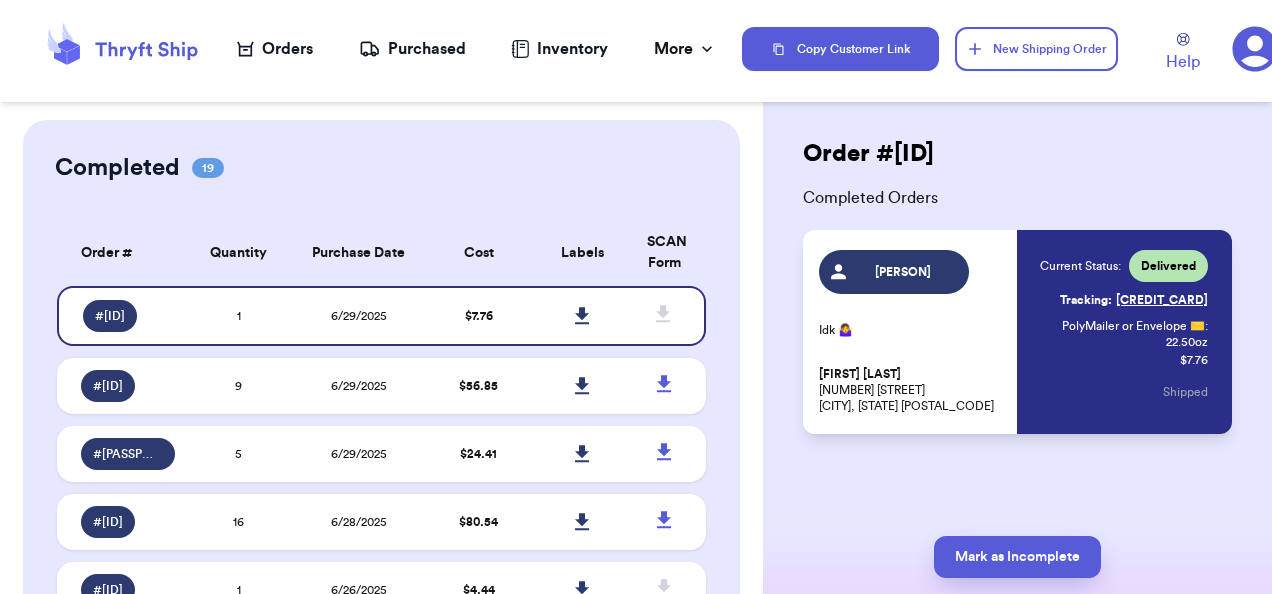 scroll, scrollTop: 0, scrollLeft: 0, axis: both 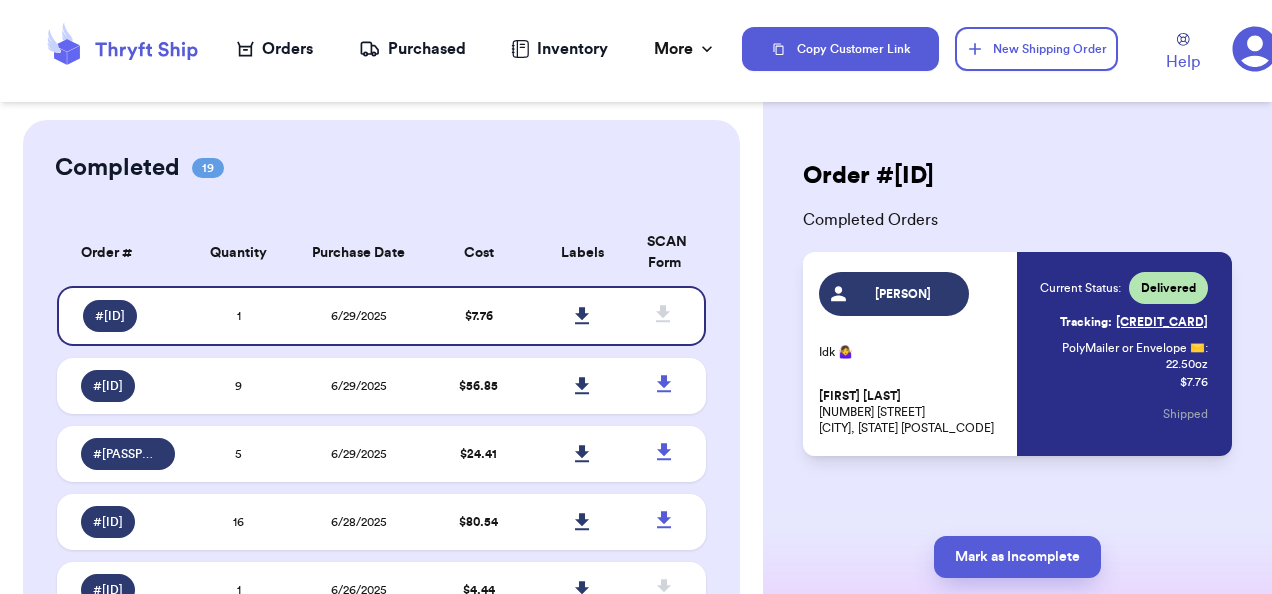 click on "19" at bounding box center (208, 168) 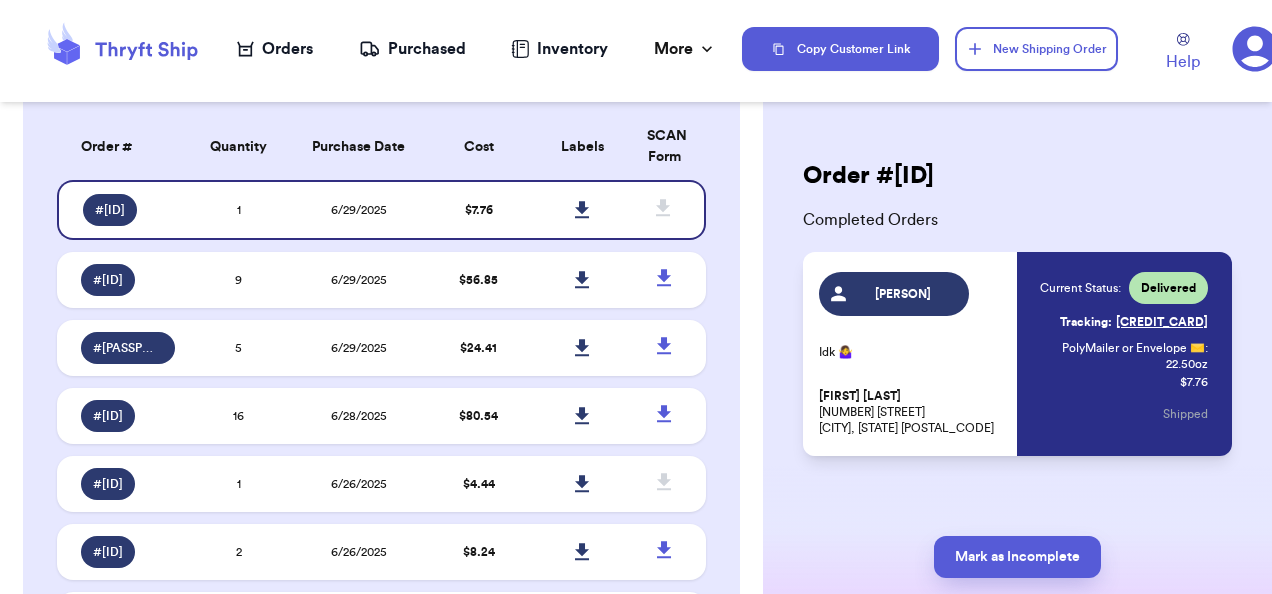 scroll, scrollTop: 0, scrollLeft: 0, axis: both 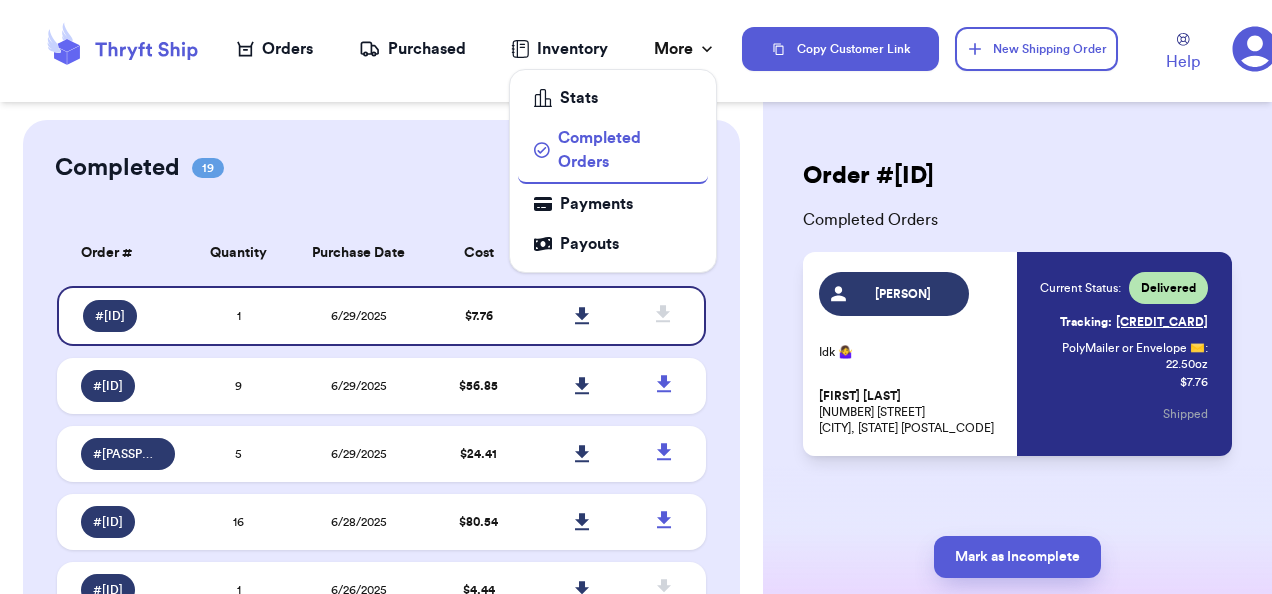 click on "More" at bounding box center [685, 49] 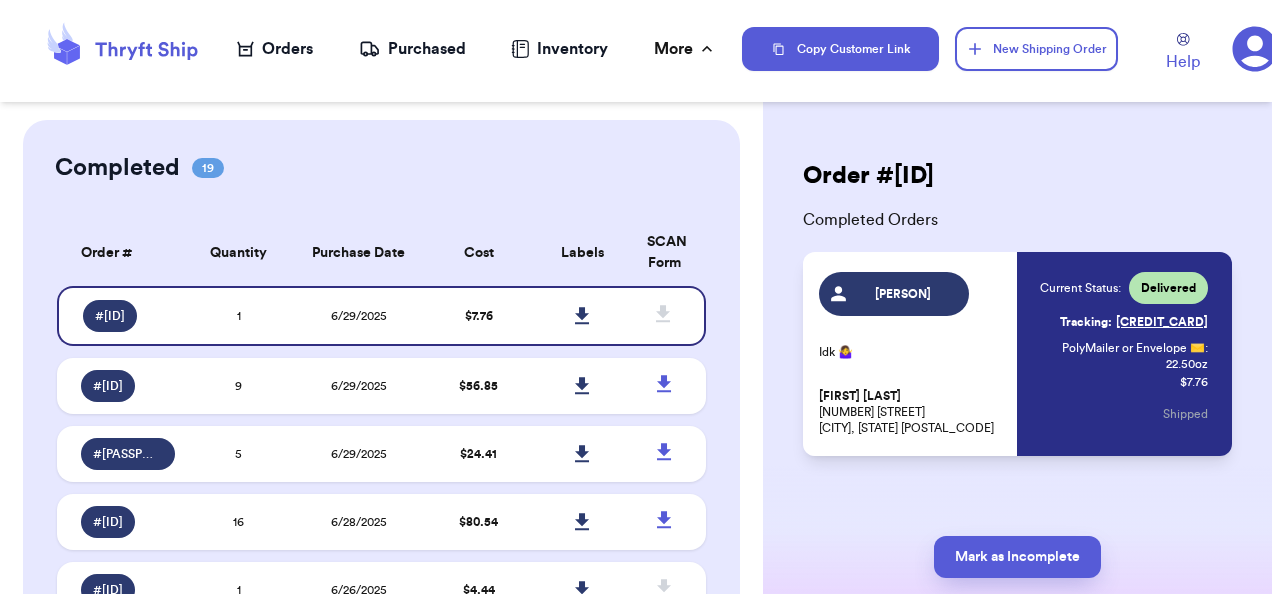 click on "Completed 19" at bounding box center (381, 168) 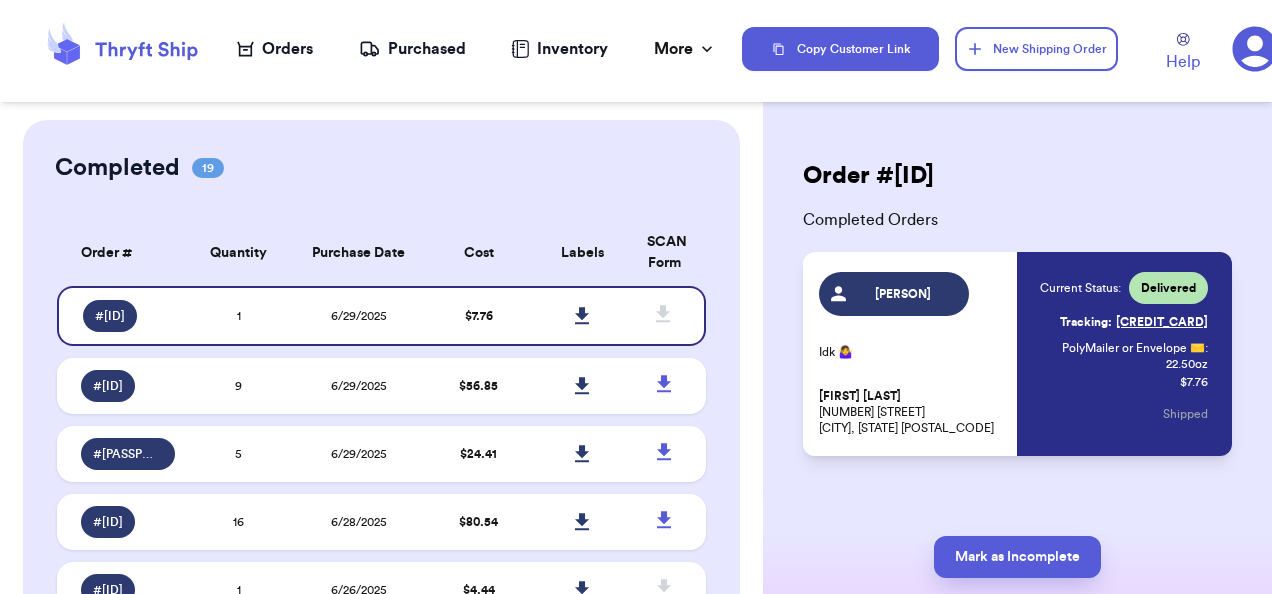 click 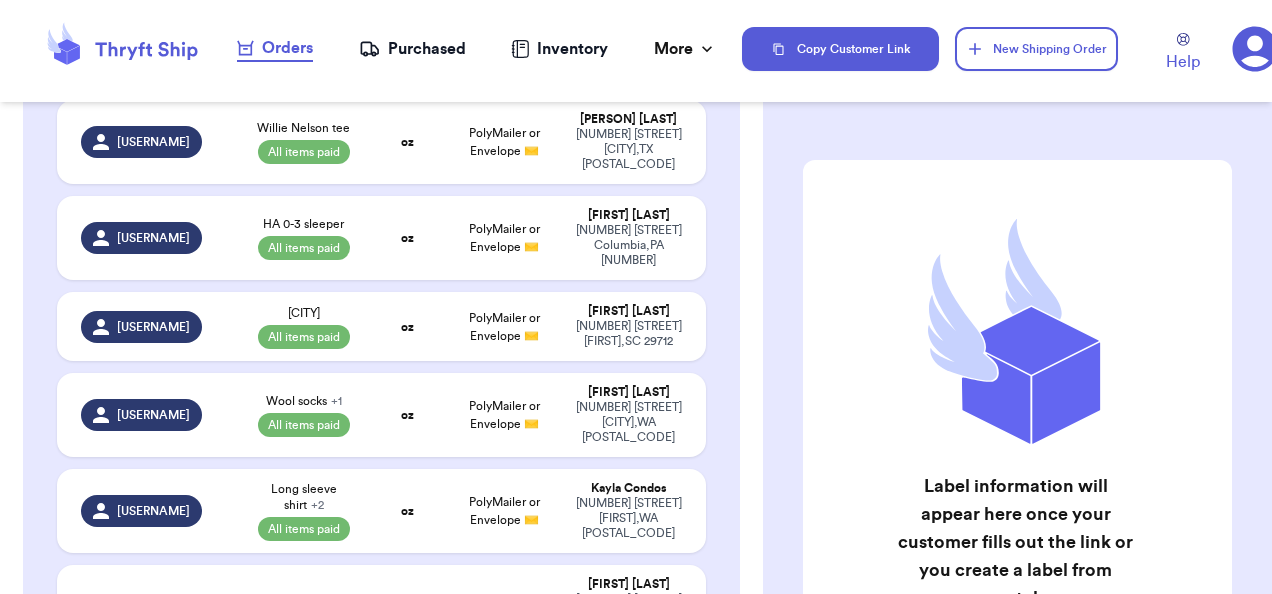 scroll, scrollTop: 0, scrollLeft: 0, axis: both 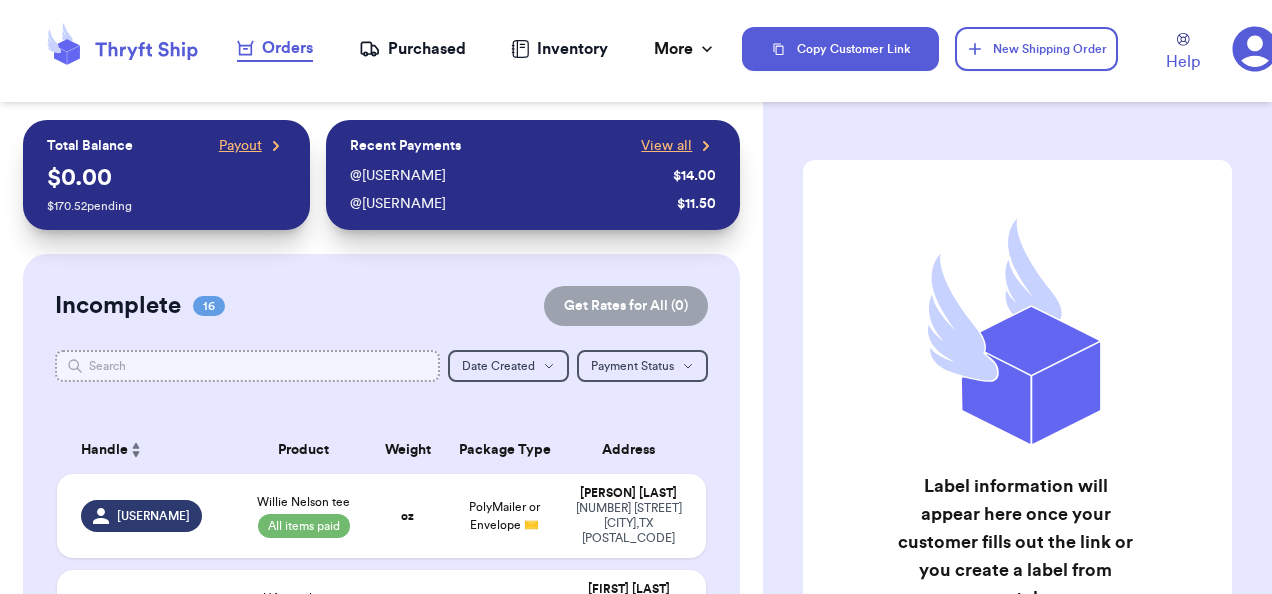 click at bounding box center [247, 366] 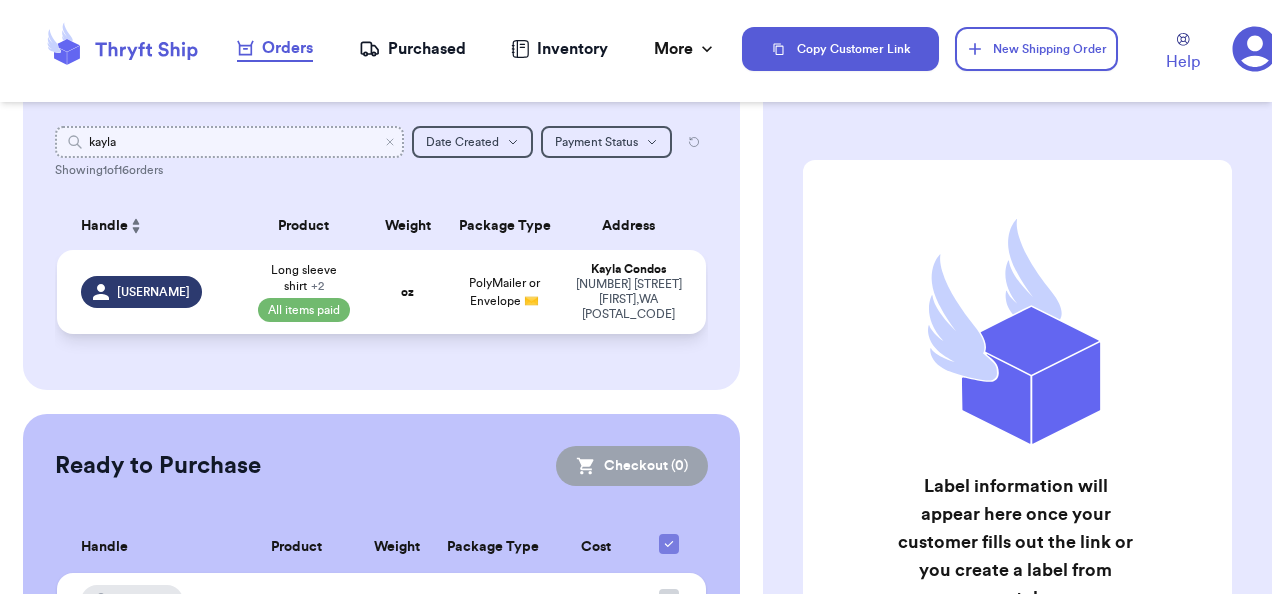 scroll, scrollTop: 222, scrollLeft: 0, axis: vertical 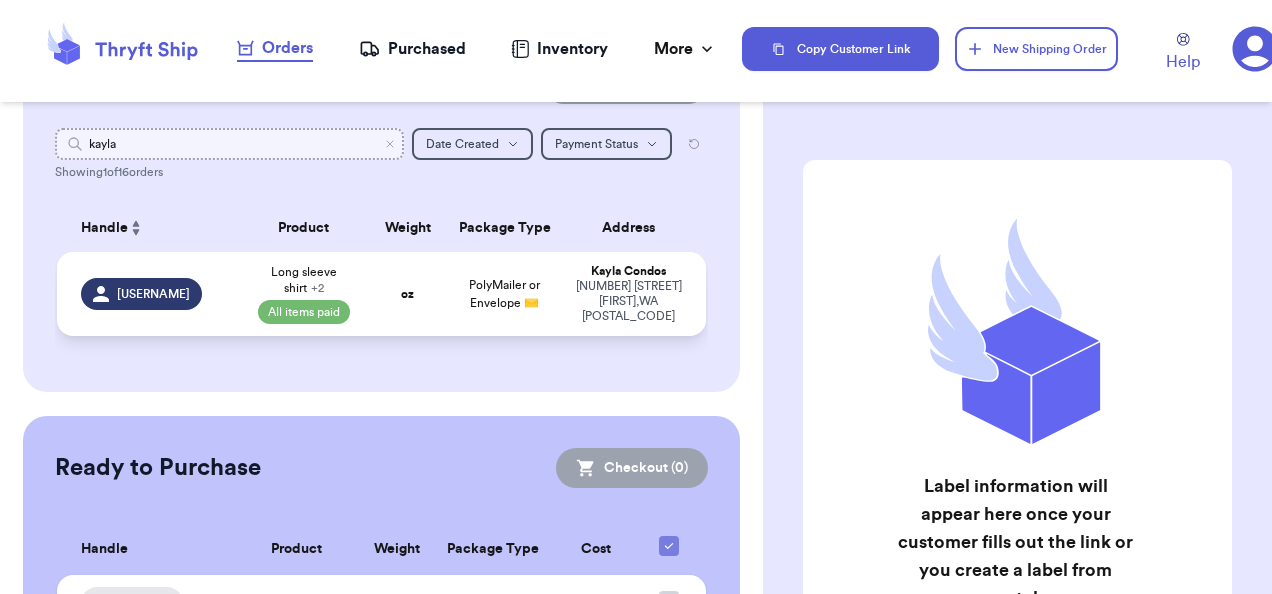 type on "kayla" 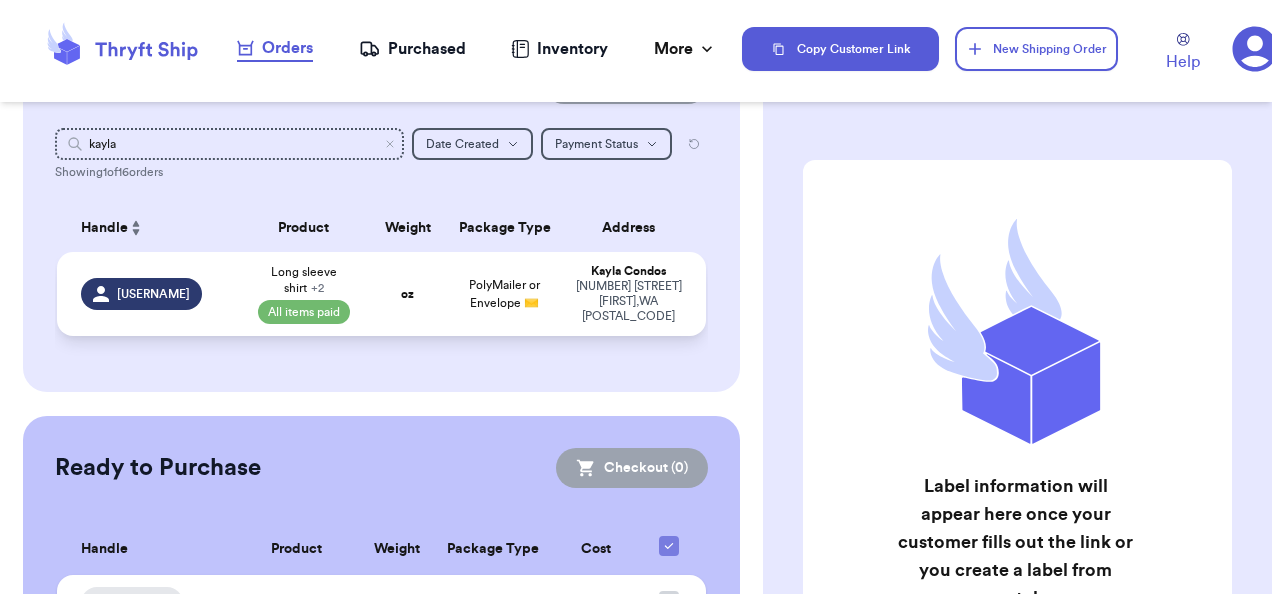 click on "[USERNAME]" at bounding box center (148, 294) 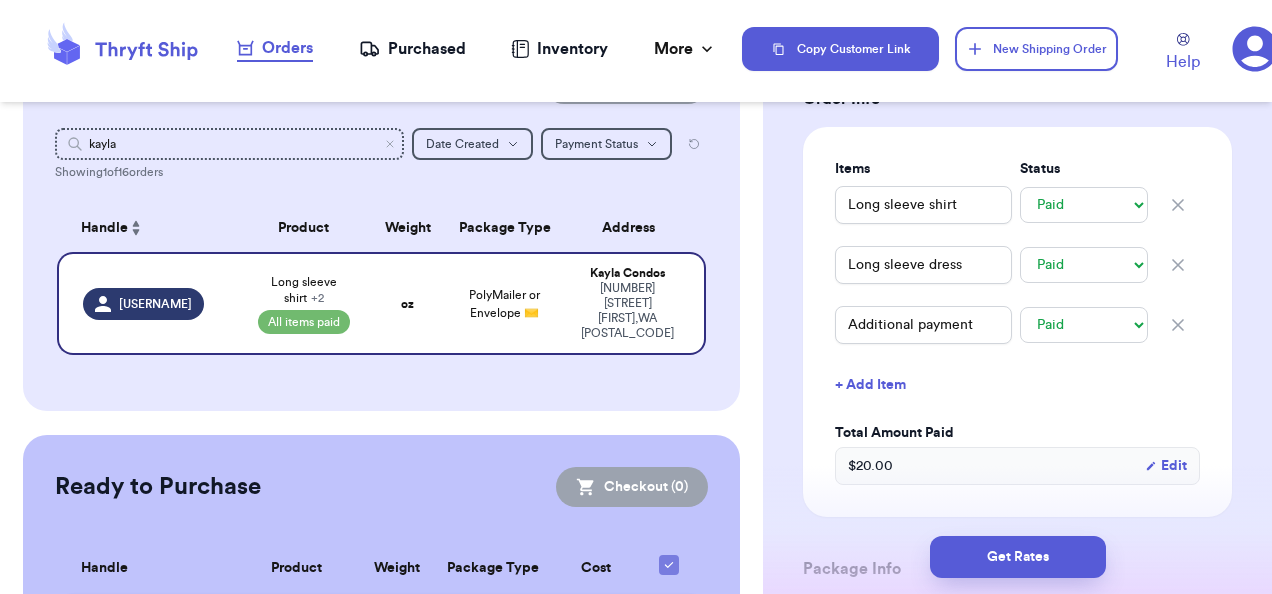 scroll, scrollTop: 0, scrollLeft: 0, axis: both 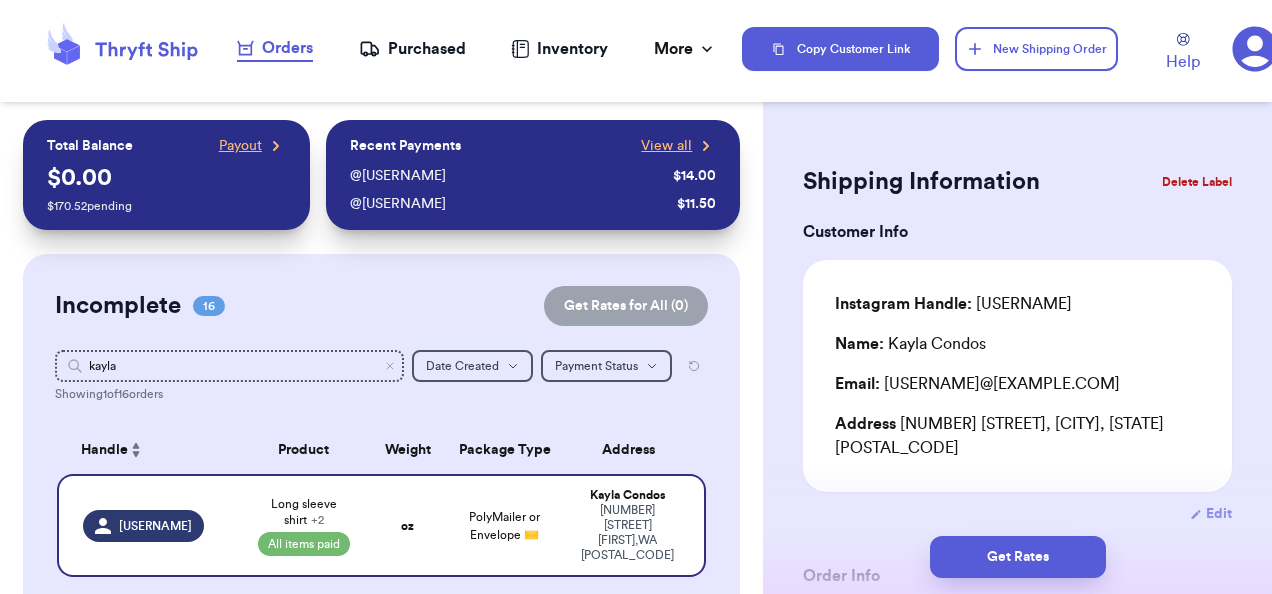 click 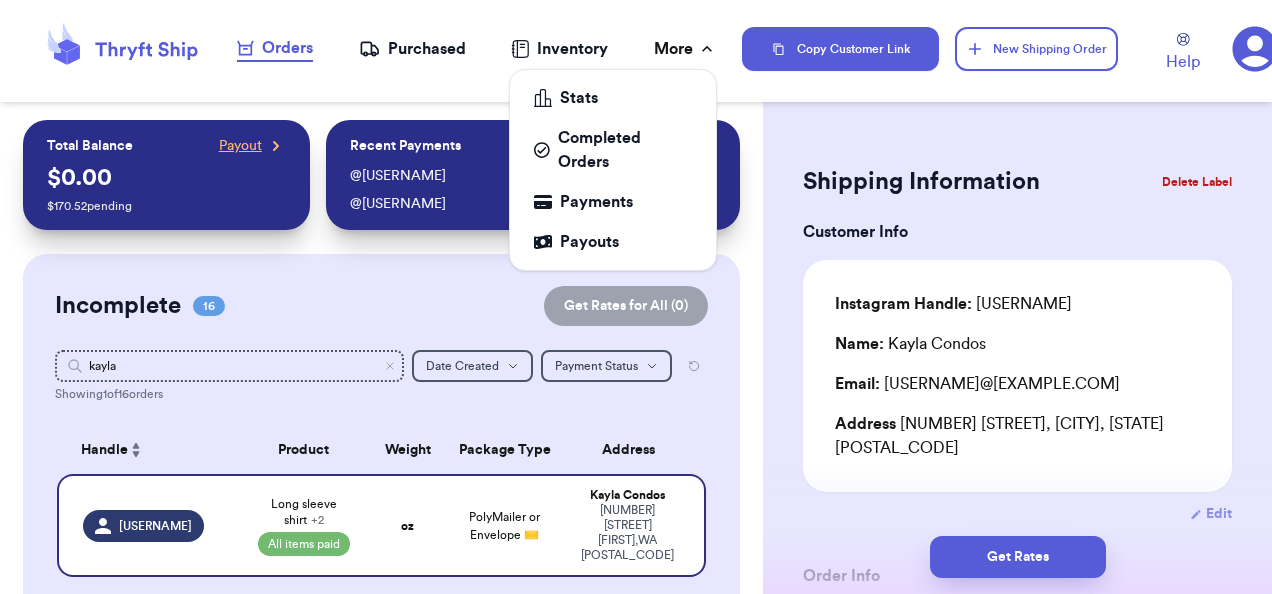 click on "More" at bounding box center [685, 49] 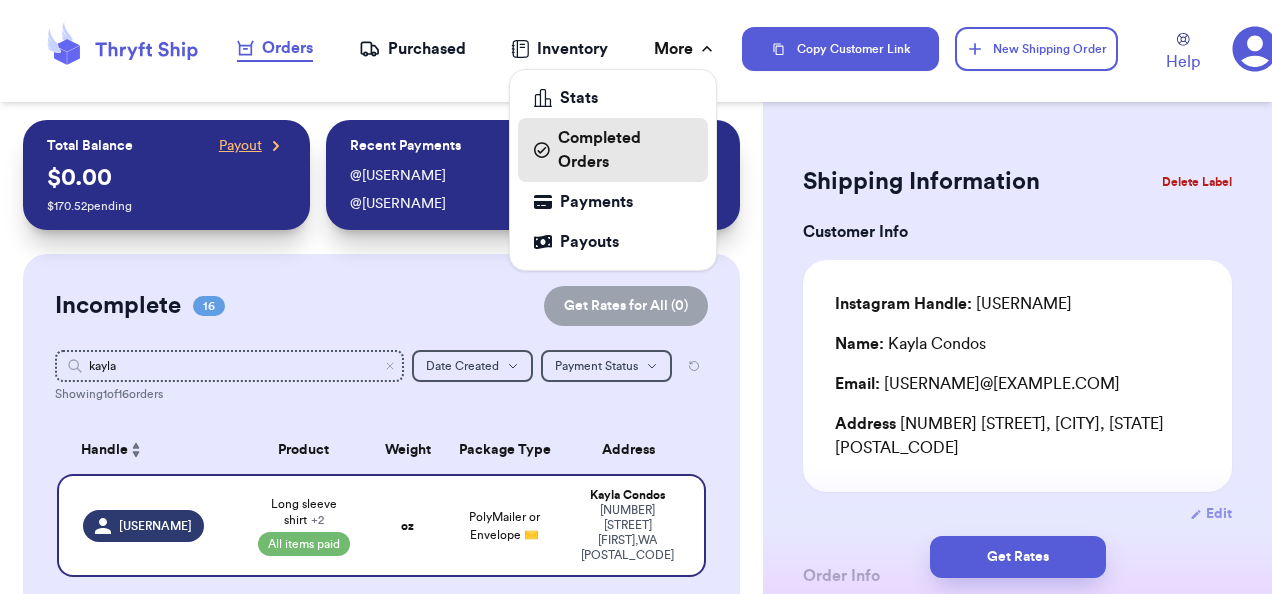click on "Completed Orders" at bounding box center [613, 150] 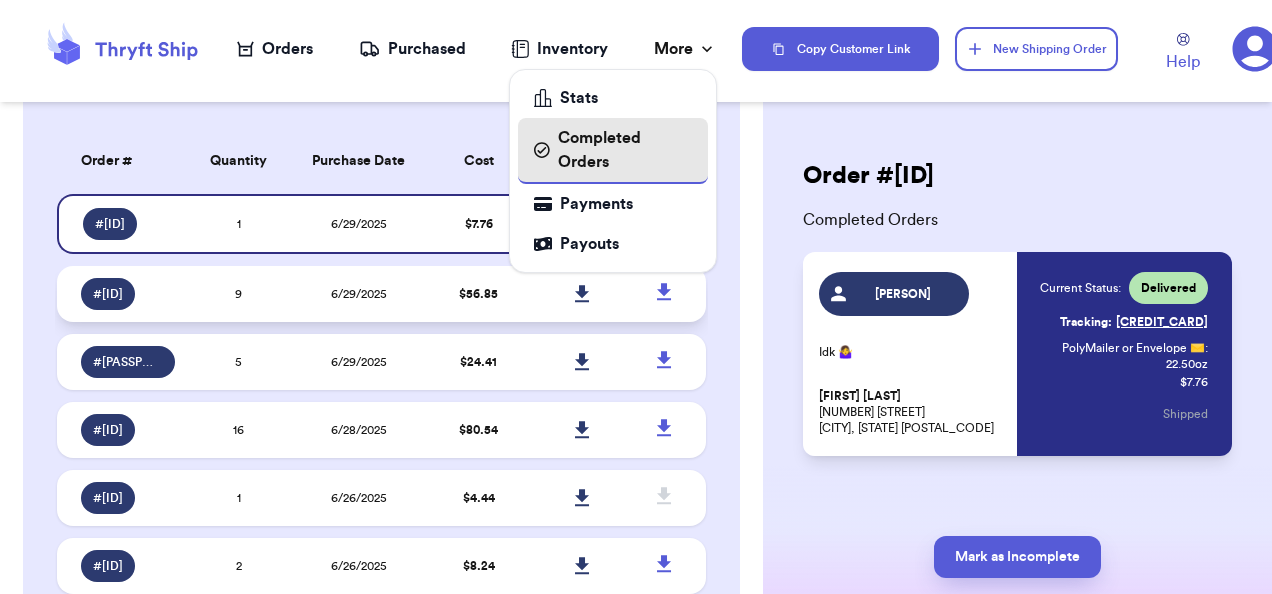 scroll, scrollTop: 0, scrollLeft: 0, axis: both 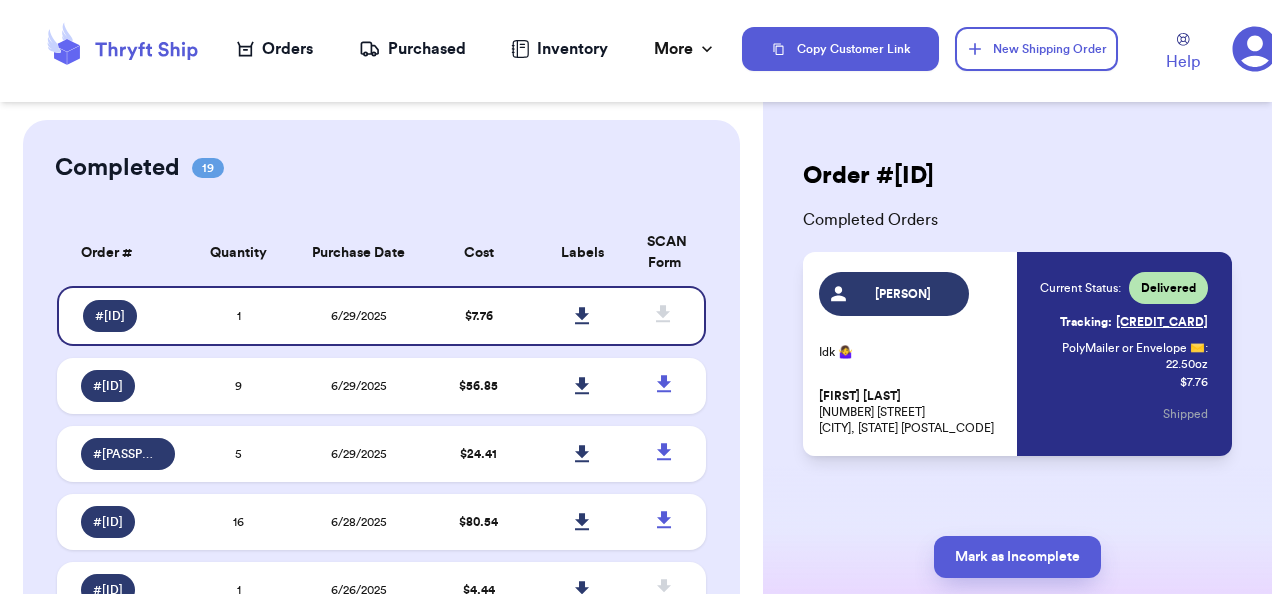 click on "Completed 19" at bounding box center (381, 168) 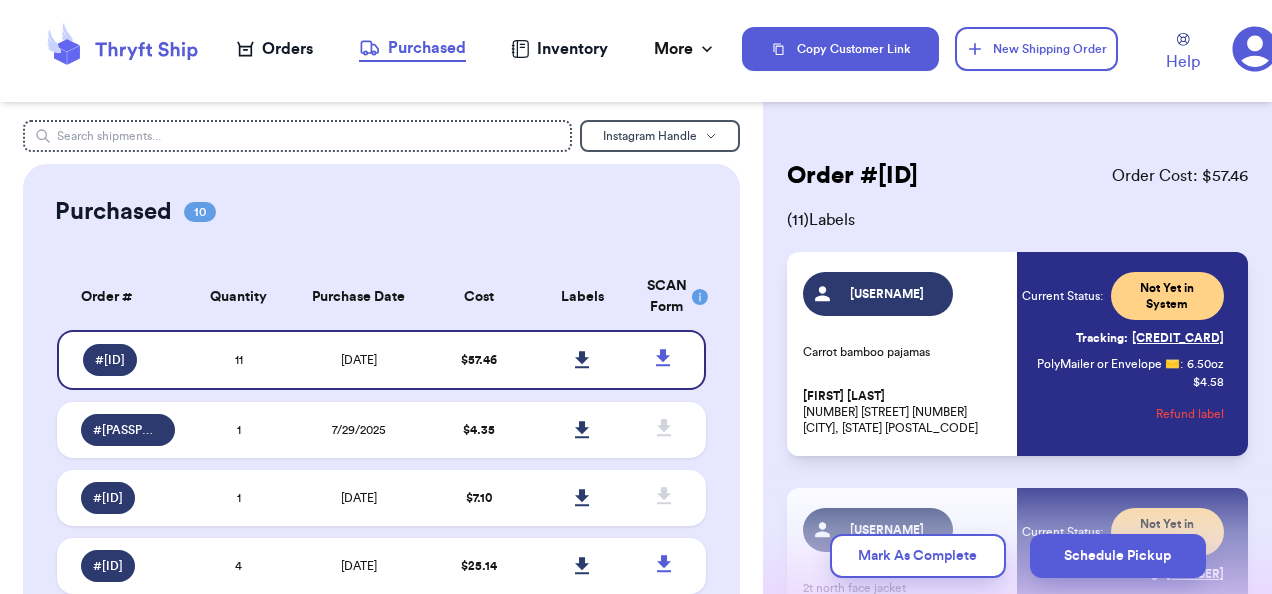 scroll, scrollTop: 197, scrollLeft: 0, axis: vertical 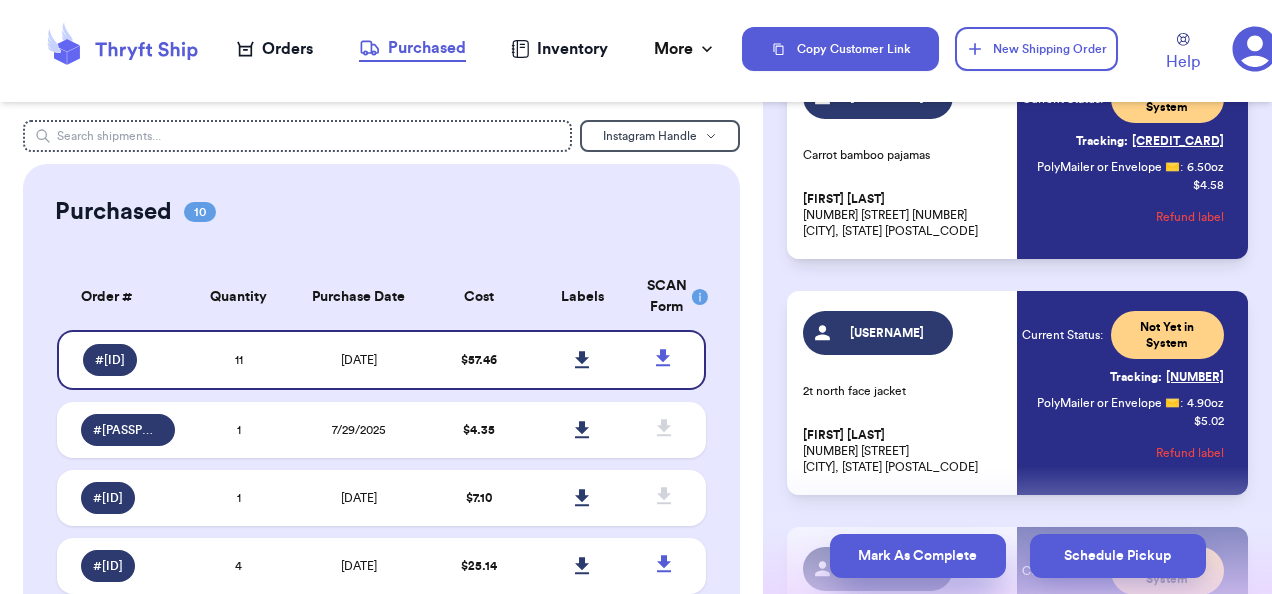 click on "Mark As Complete" at bounding box center [918, 556] 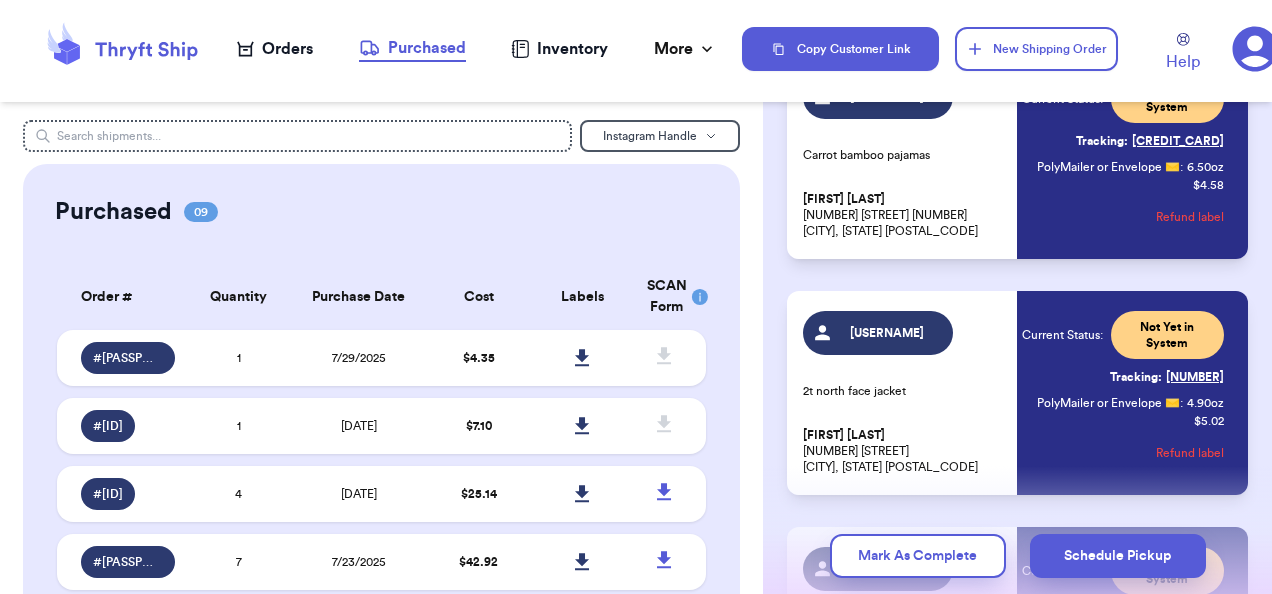 click on "Tracking: [TRACKING_NUMBER]" at bounding box center [1167, 377] 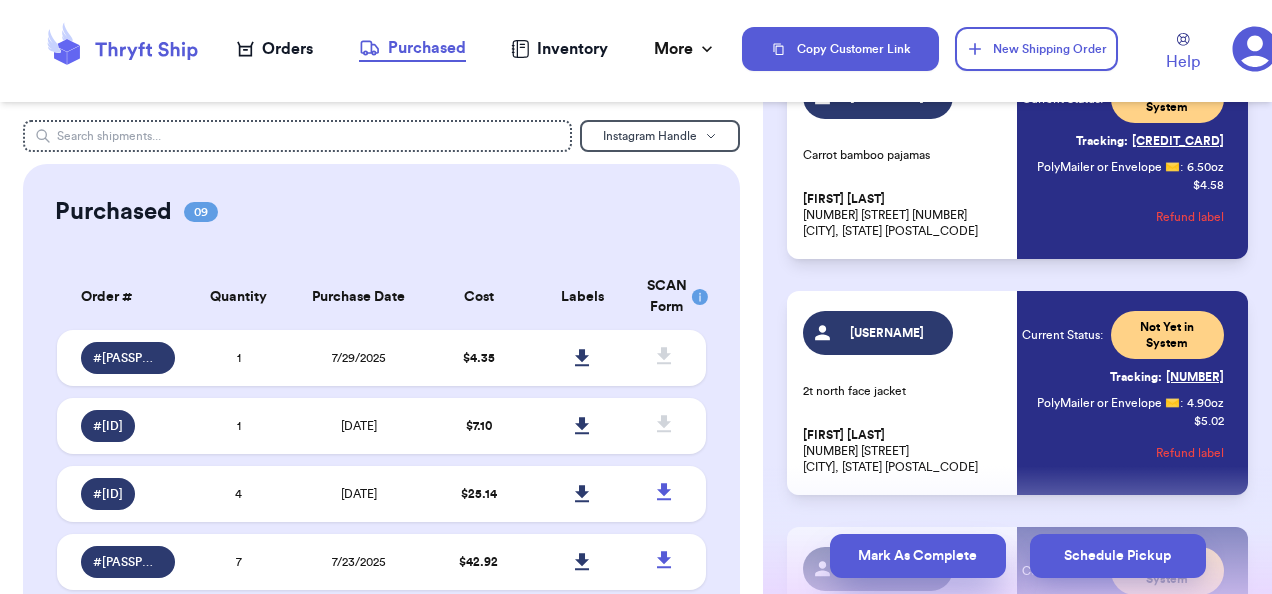 click on "Mark As Complete" at bounding box center (918, 556) 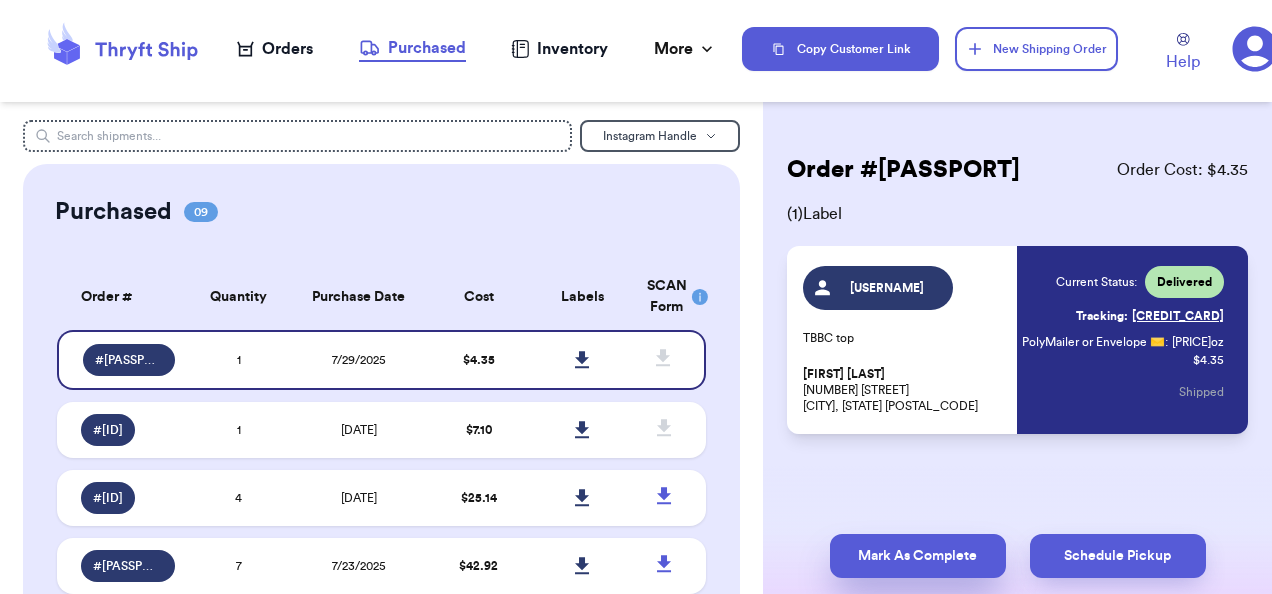 click on "Mark As Complete" at bounding box center (918, 556) 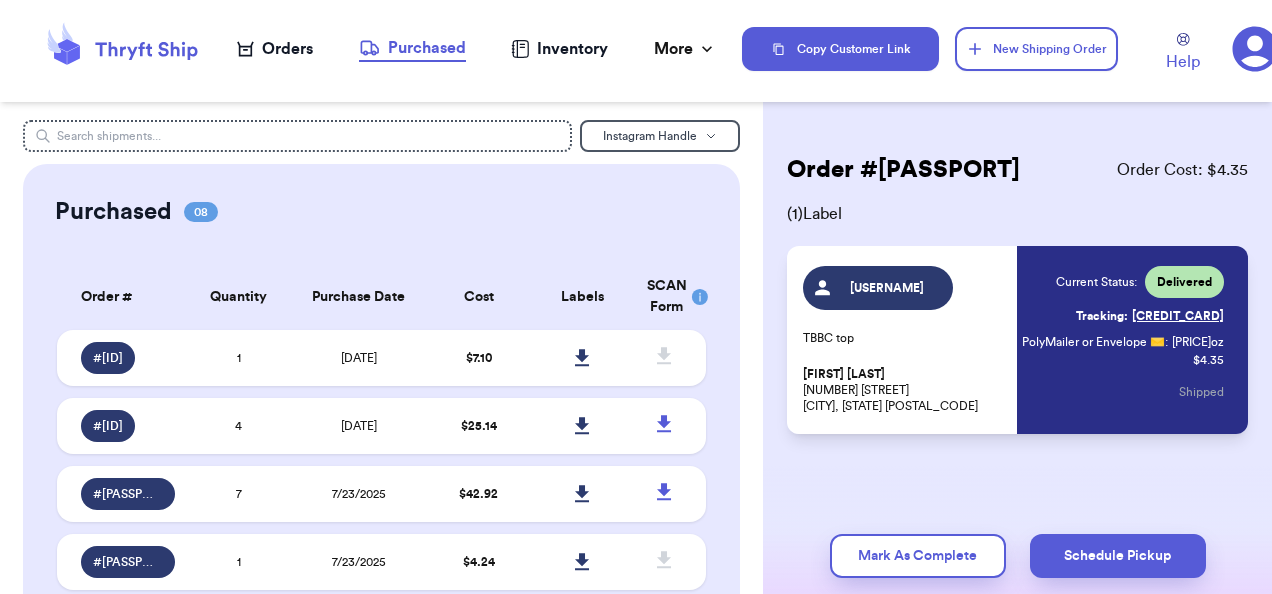 click on "Mark As Complete" at bounding box center (918, 556) 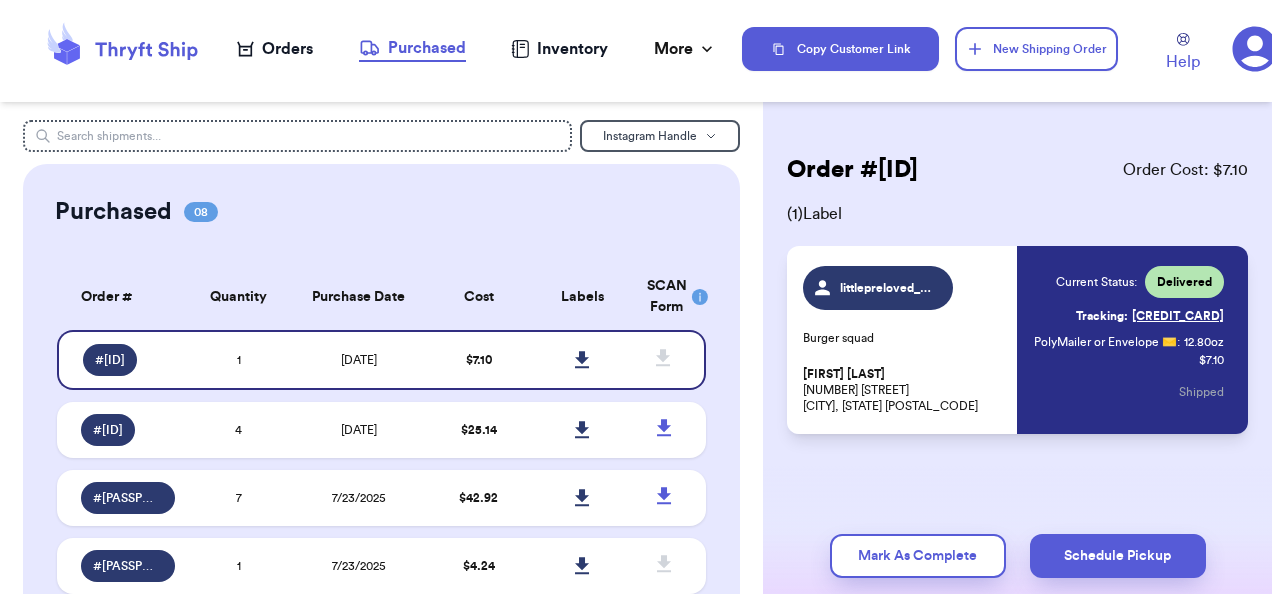 click on "Mark As Complete" at bounding box center [918, 556] 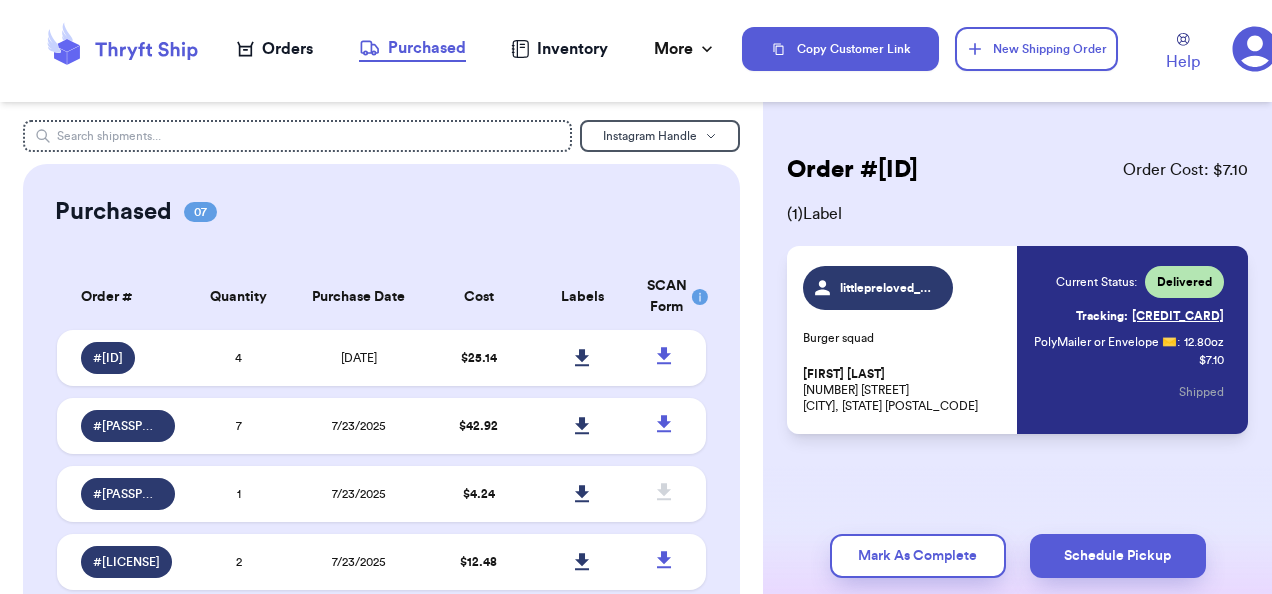 click on "Mark As Complete" at bounding box center [918, 556] 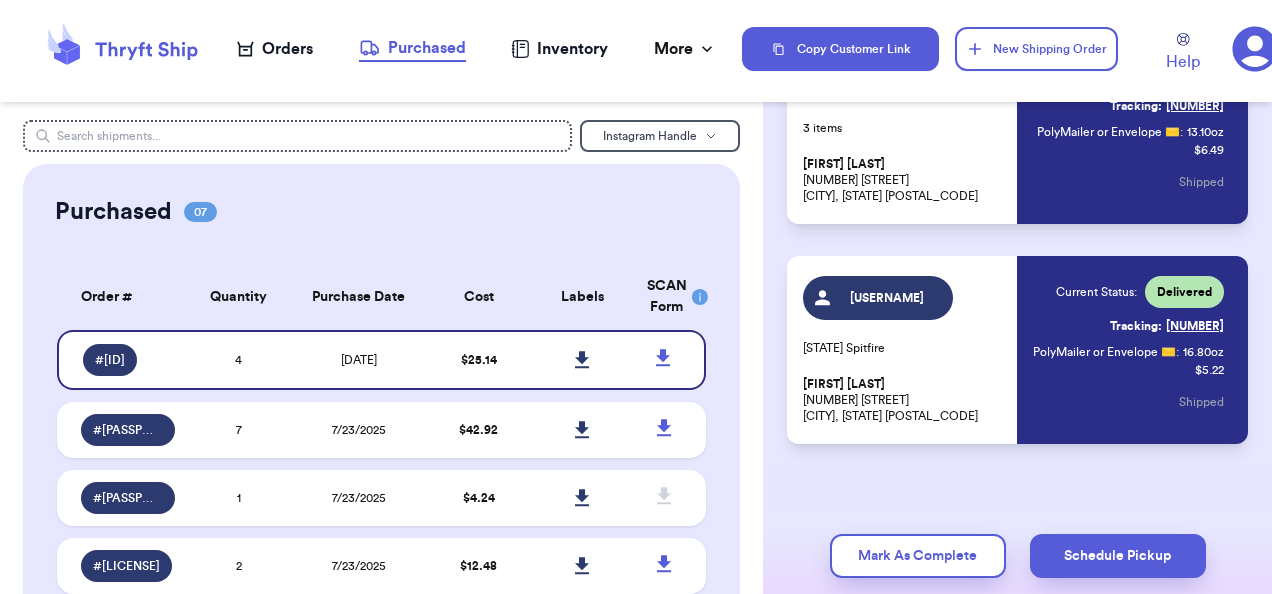 scroll, scrollTop: 762, scrollLeft: 0, axis: vertical 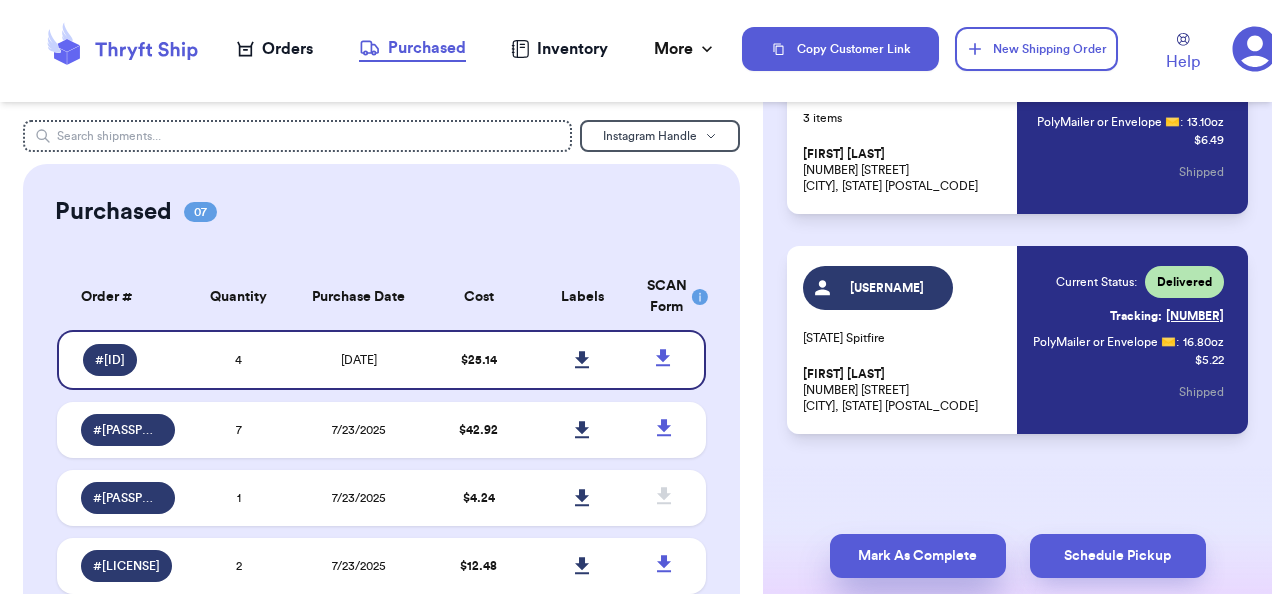 click on "Mark As Complete" at bounding box center (918, 556) 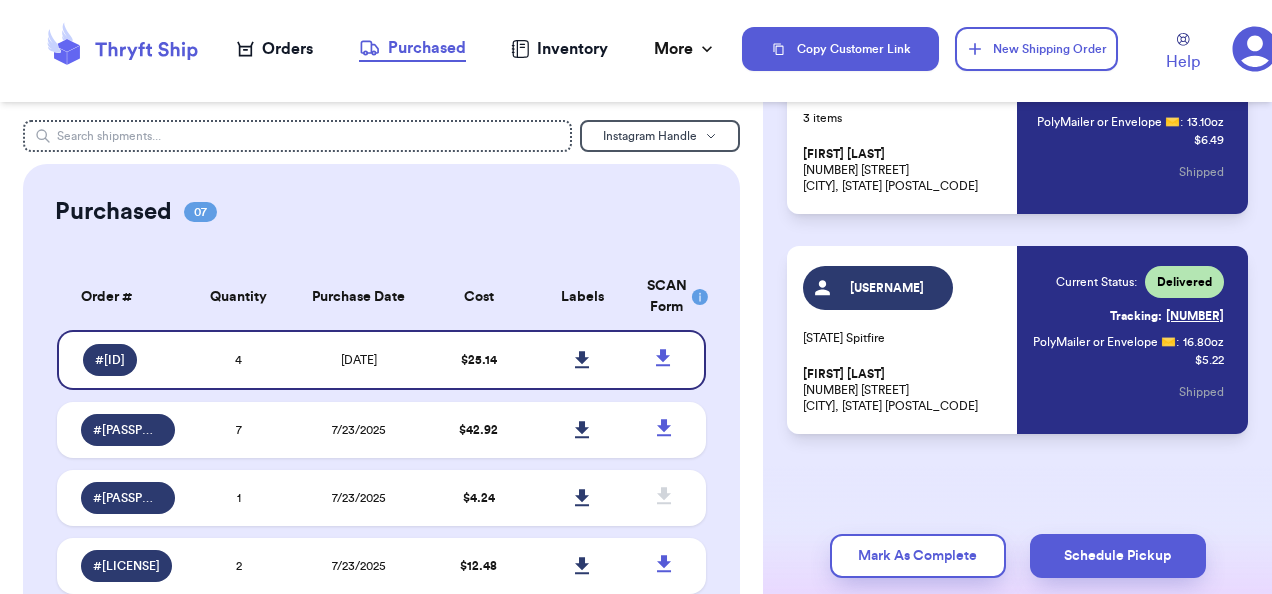 scroll, scrollTop: 610, scrollLeft: 0, axis: vertical 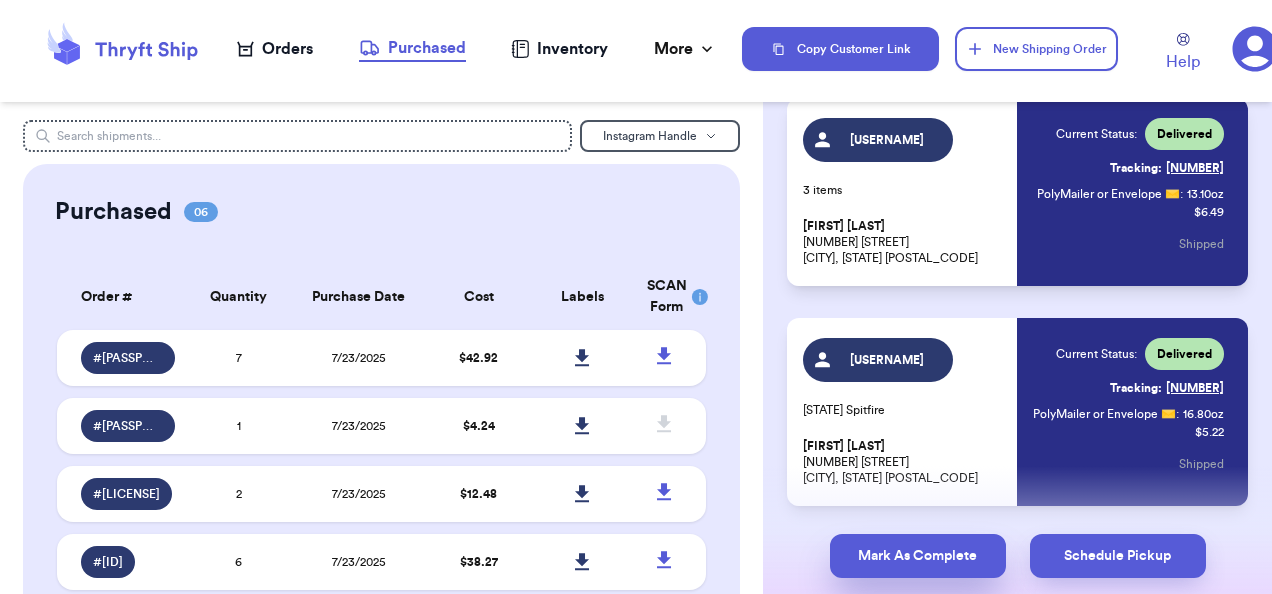 click on "Mark As Complete" at bounding box center (918, 556) 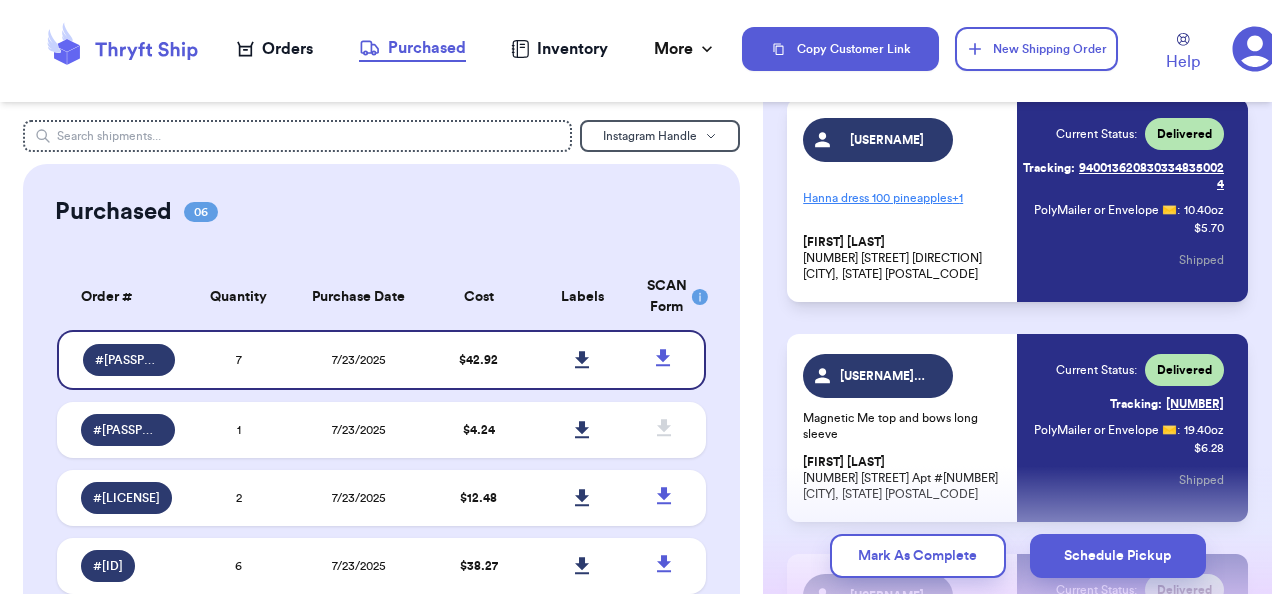 click on "Mark As Complete" at bounding box center (918, 556) 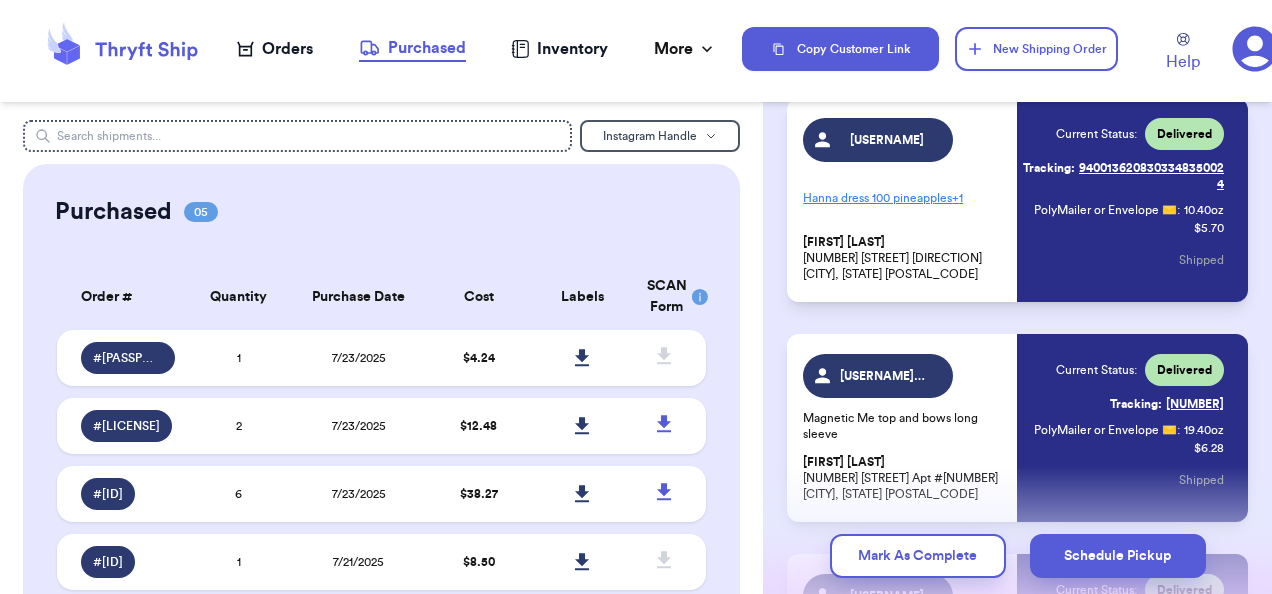 click on "Mark As Complete" at bounding box center [918, 556] 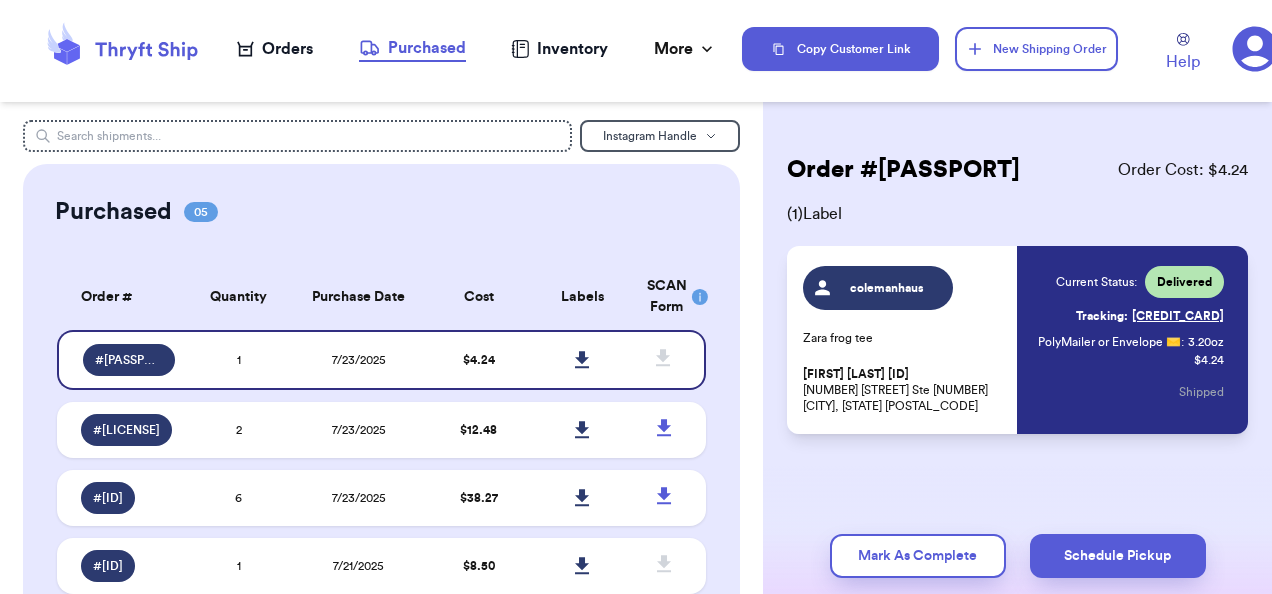 scroll, scrollTop: 22, scrollLeft: 0, axis: vertical 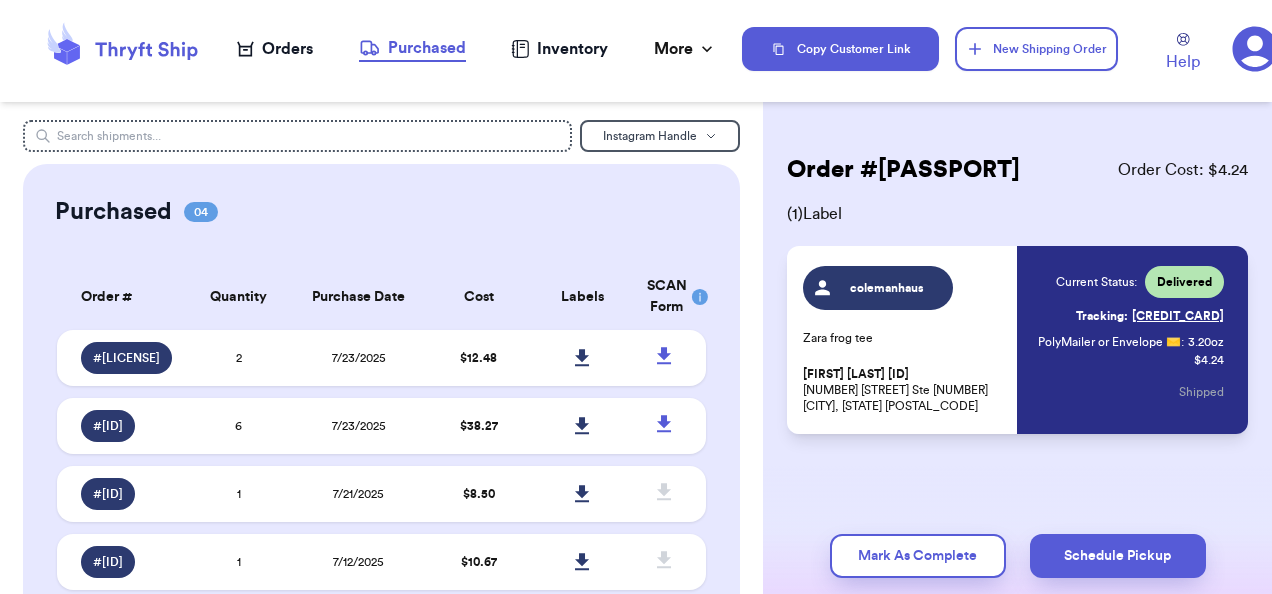 click on "Mark As Complete" at bounding box center (918, 556) 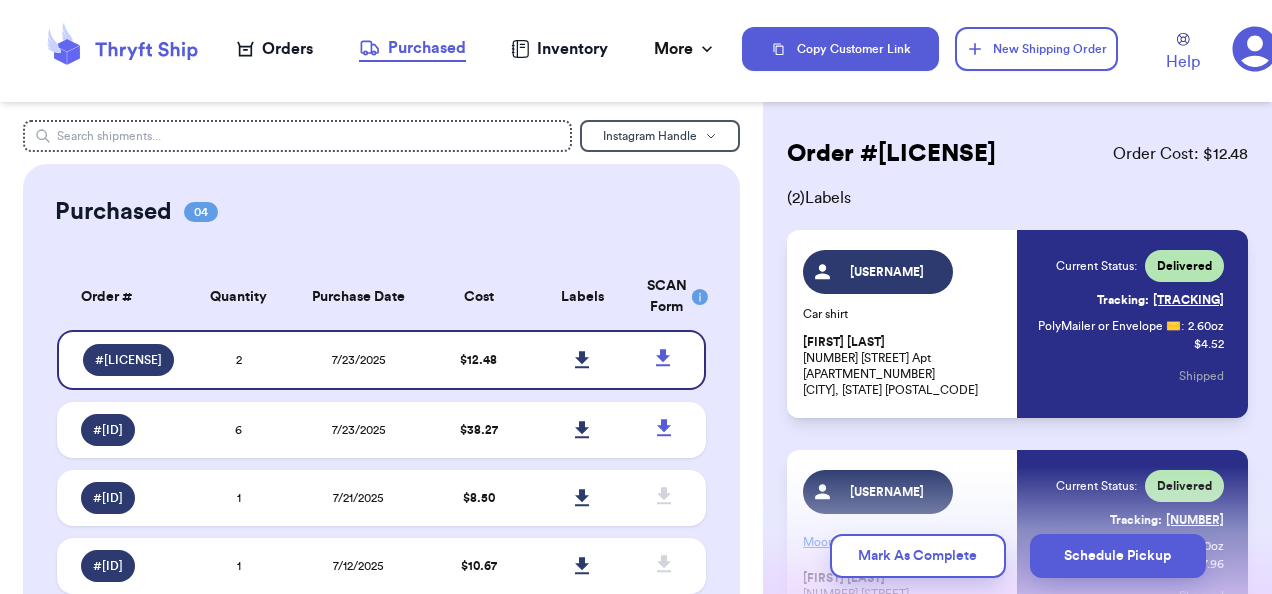 click on "Mark As Complete" at bounding box center [918, 556] 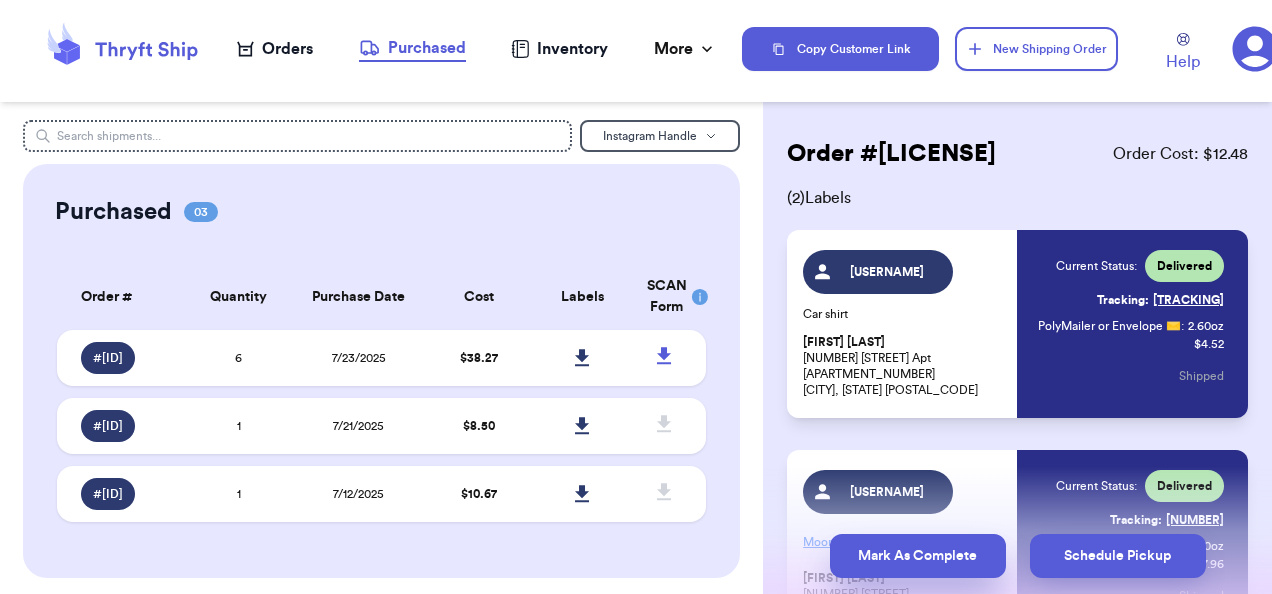click on "Mark As Complete" at bounding box center [918, 556] 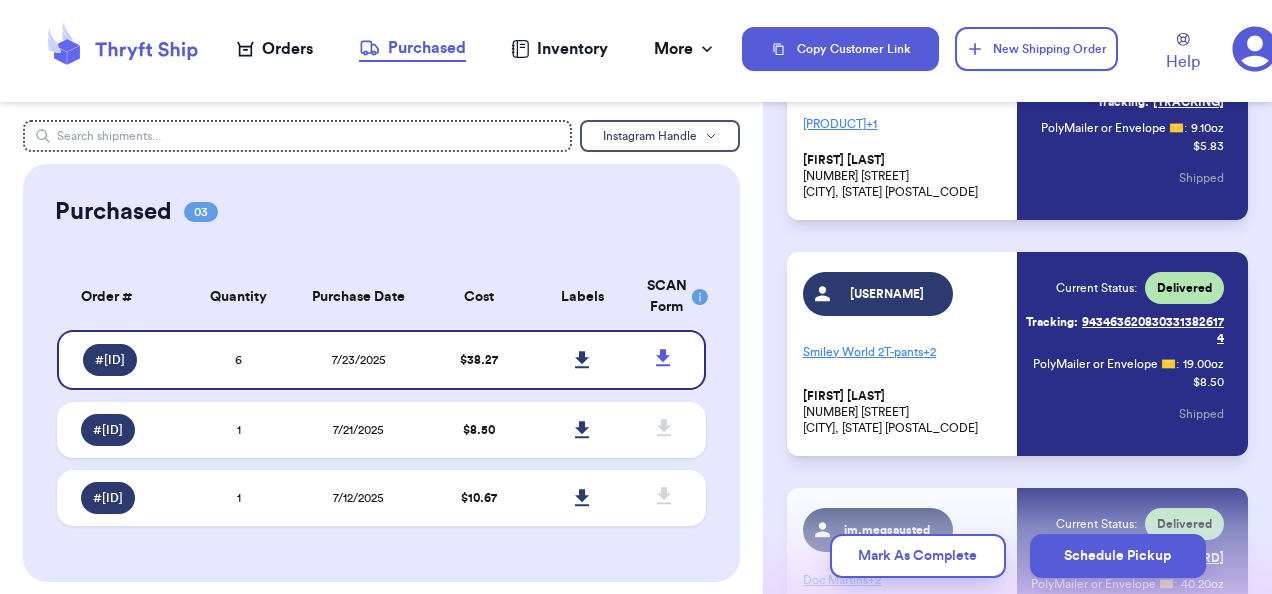 scroll, scrollTop: 1234, scrollLeft: 0, axis: vertical 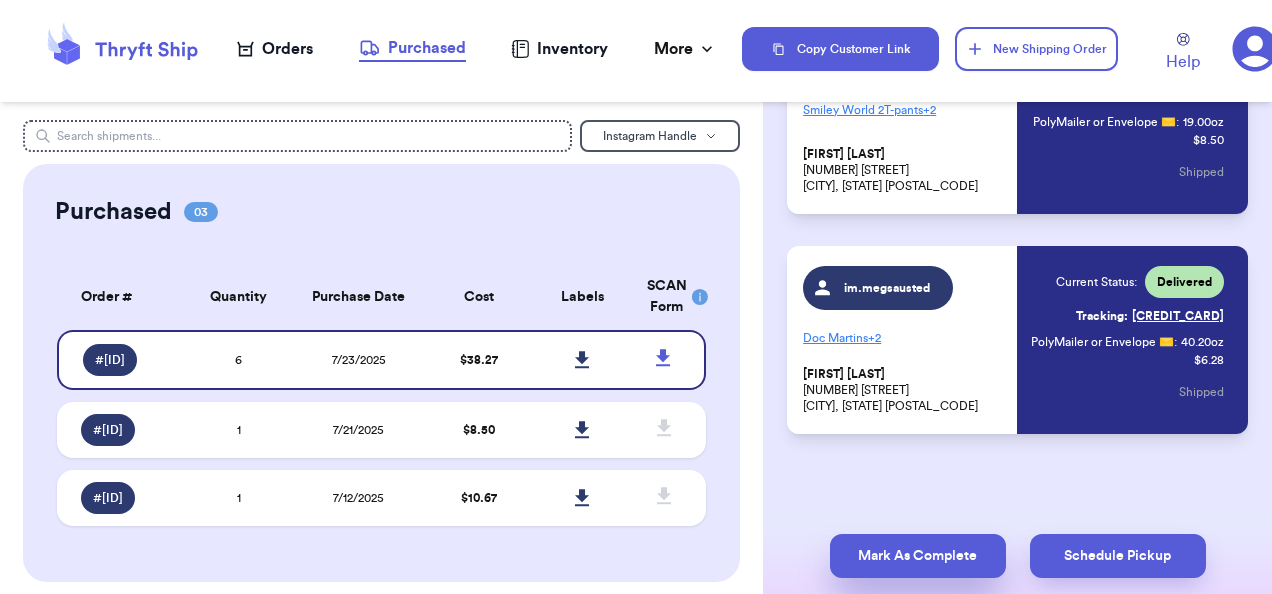 click on "Mark As Complete" at bounding box center [918, 556] 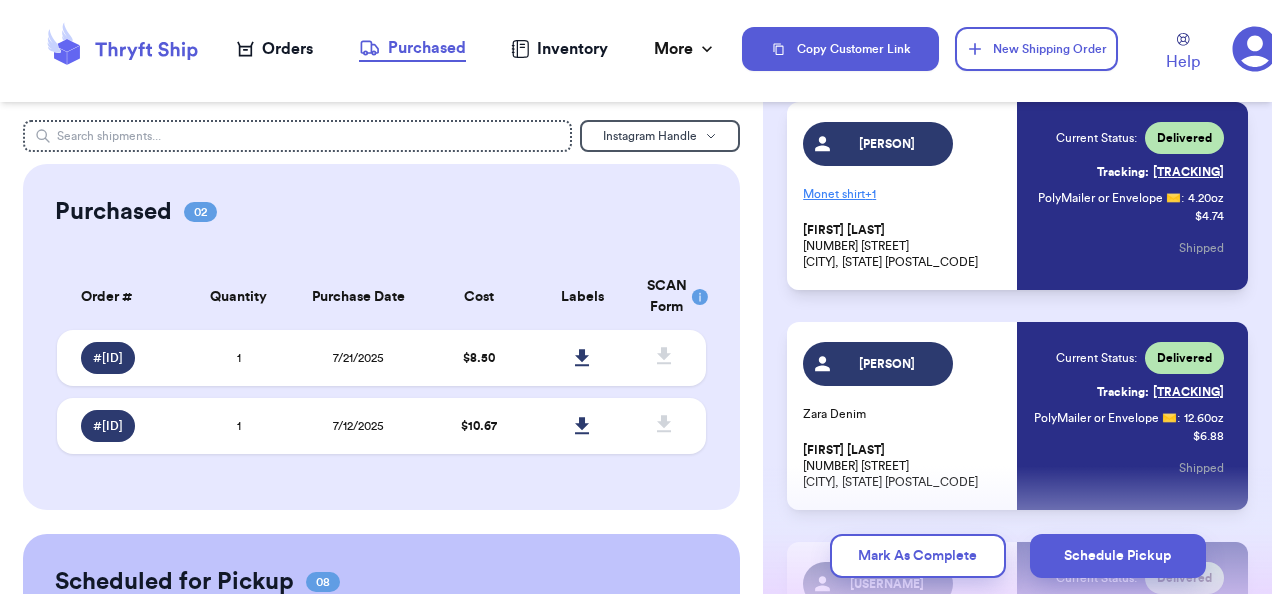 scroll, scrollTop: 0, scrollLeft: 0, axis: both 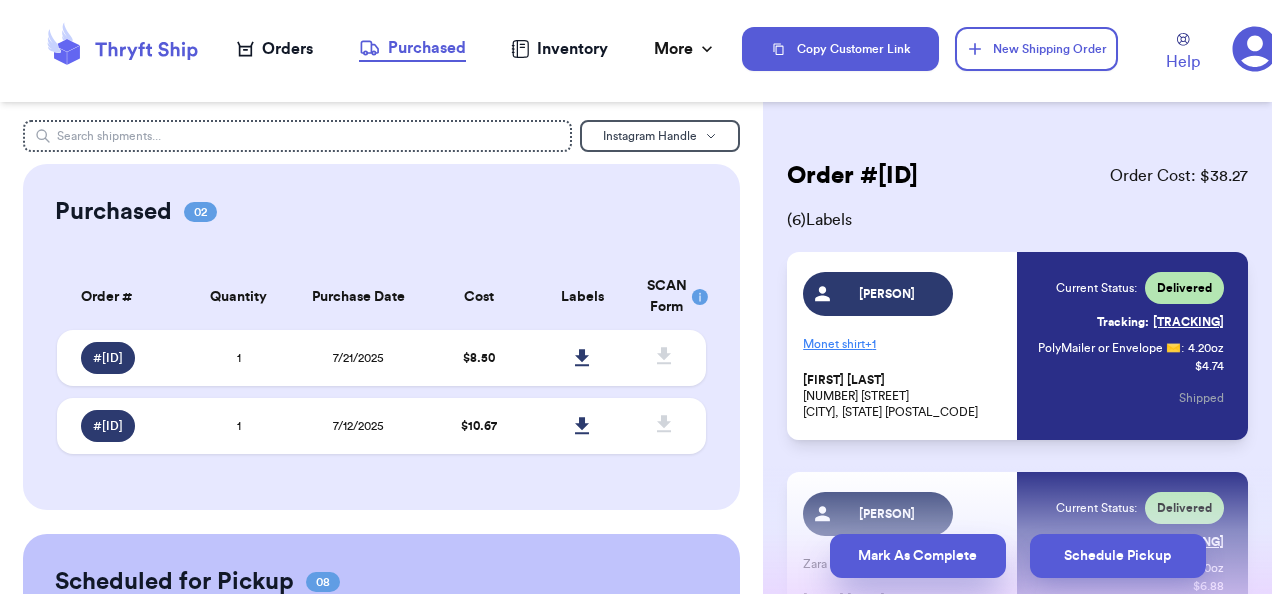 click on "Mark As Complete" at bounding box center [918, 556] 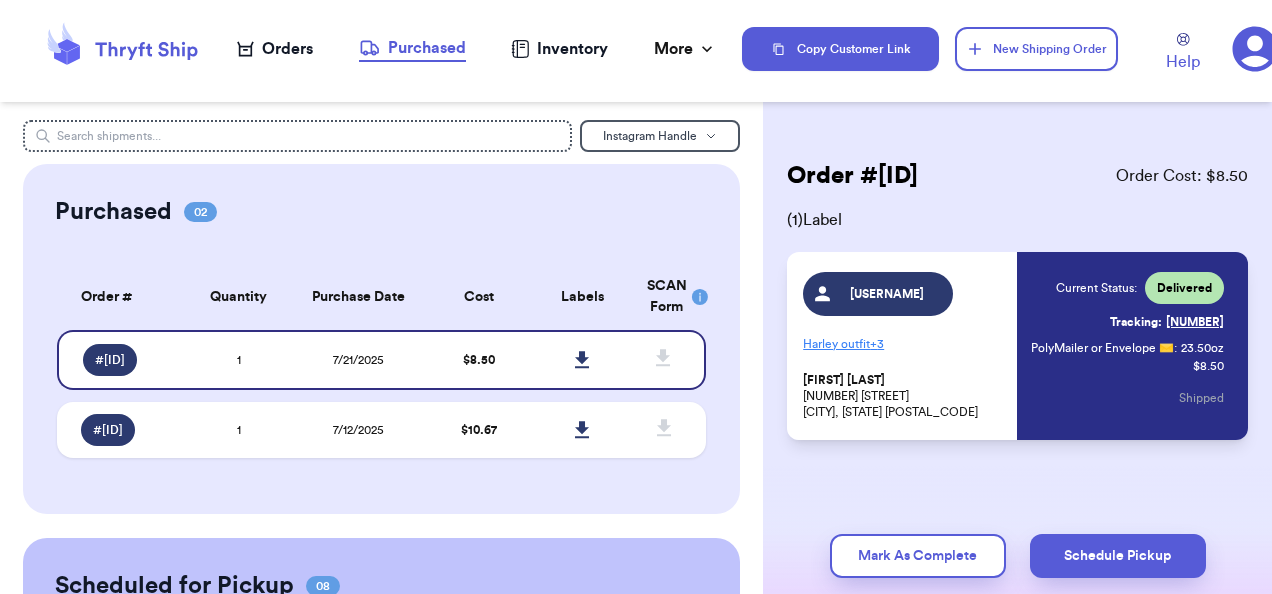 scroll, scrollTop: 38, scrollLeft: 0, axis: vertical 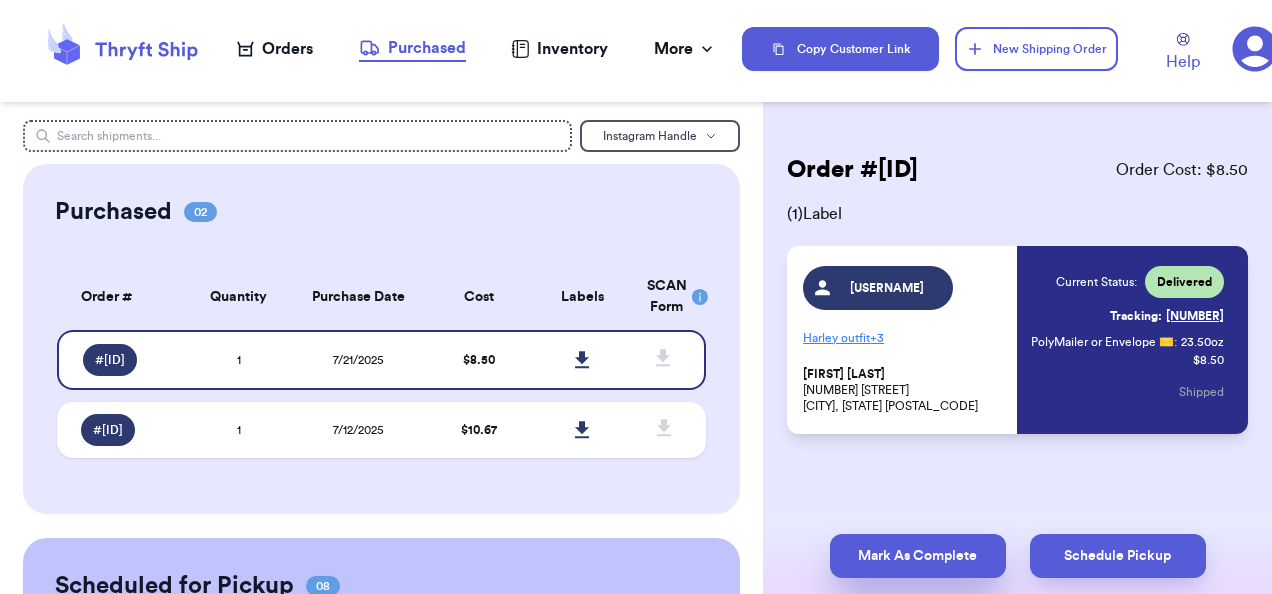 click on "Mark As Complete" at bounding box center [918, 556] 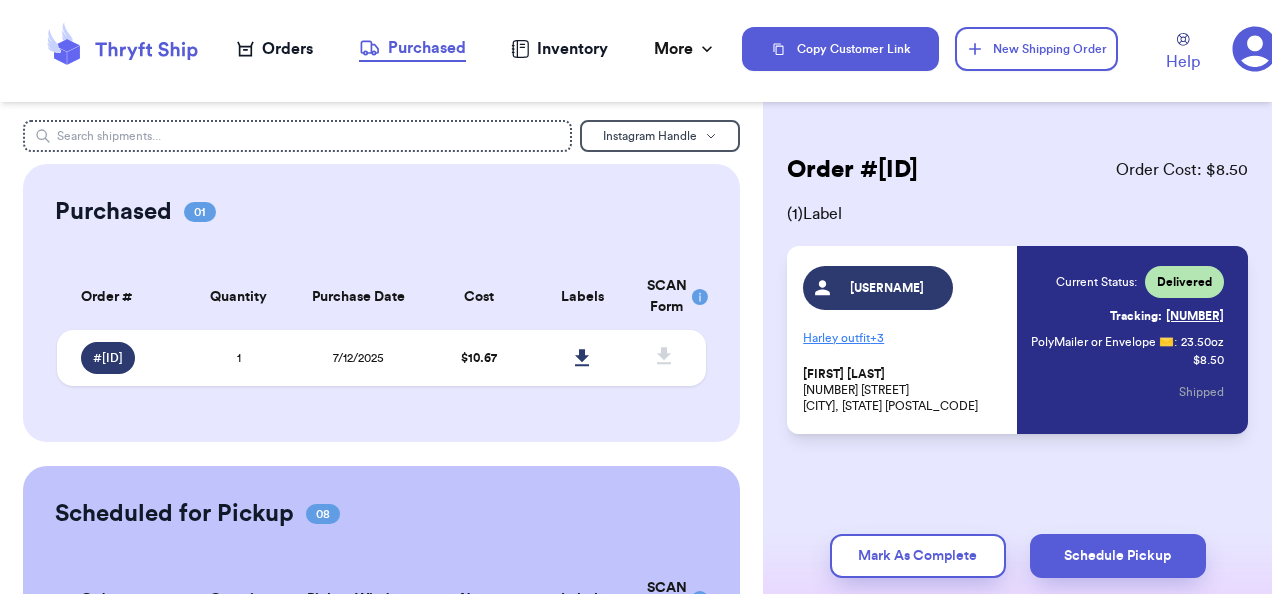click on "Mark As Complete" at bounding box center (918, 556) 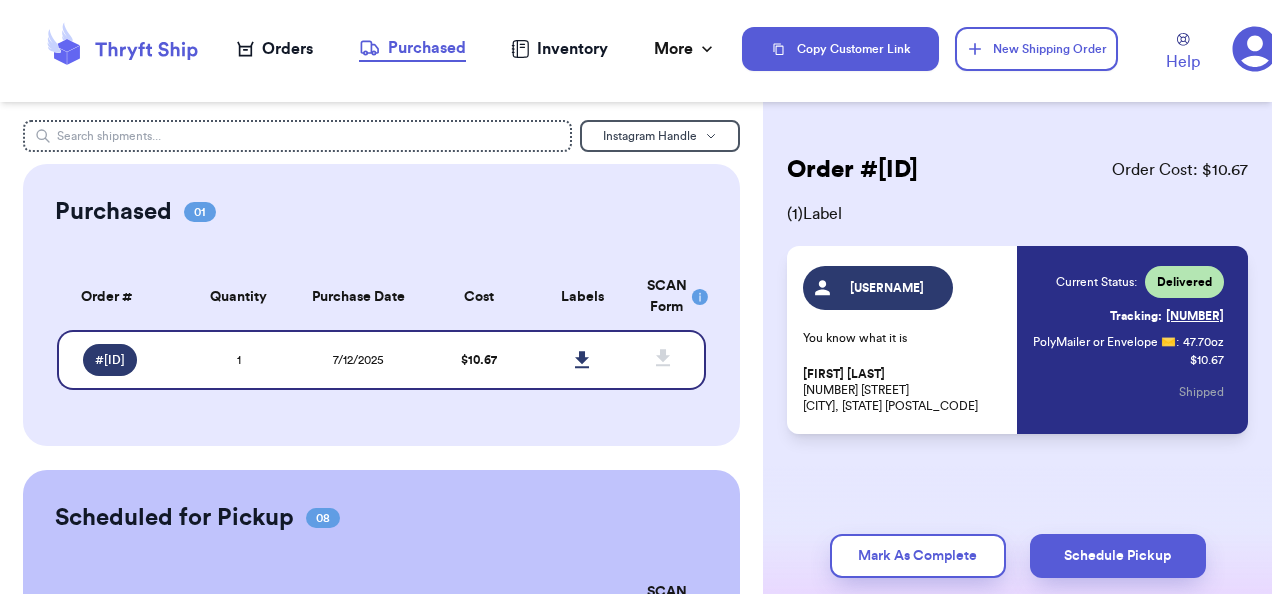 click on "Mark As Complete" at bounding box center (918, 556) 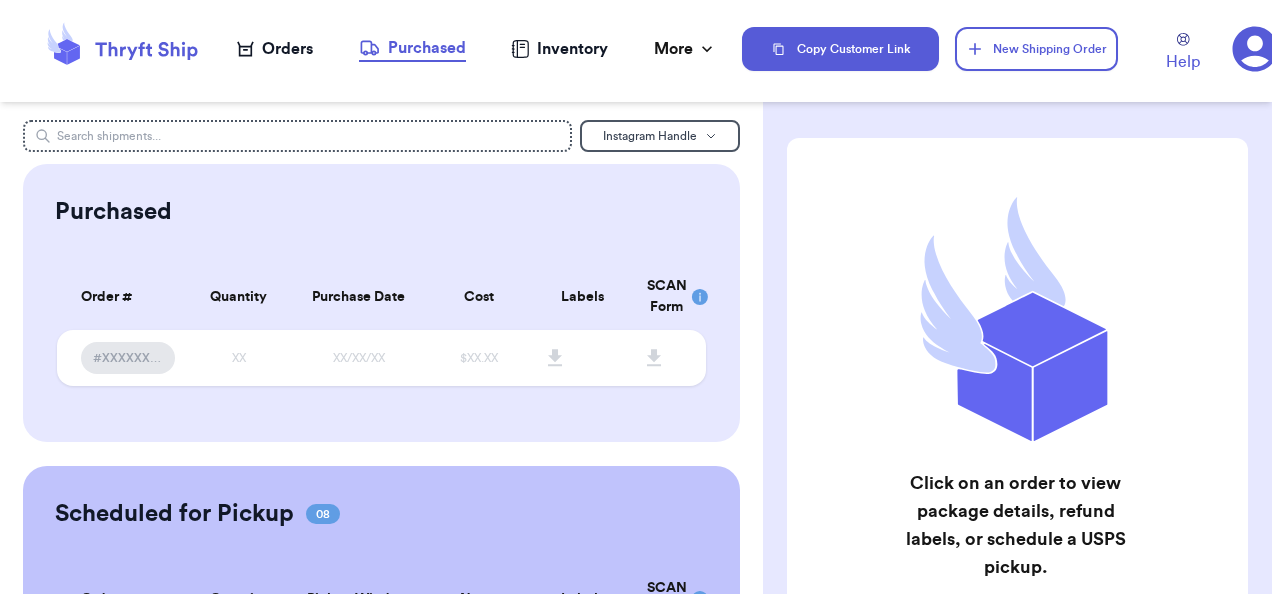 scroll, scrollTop: 256, scrollLeft: 0, axis: vertical 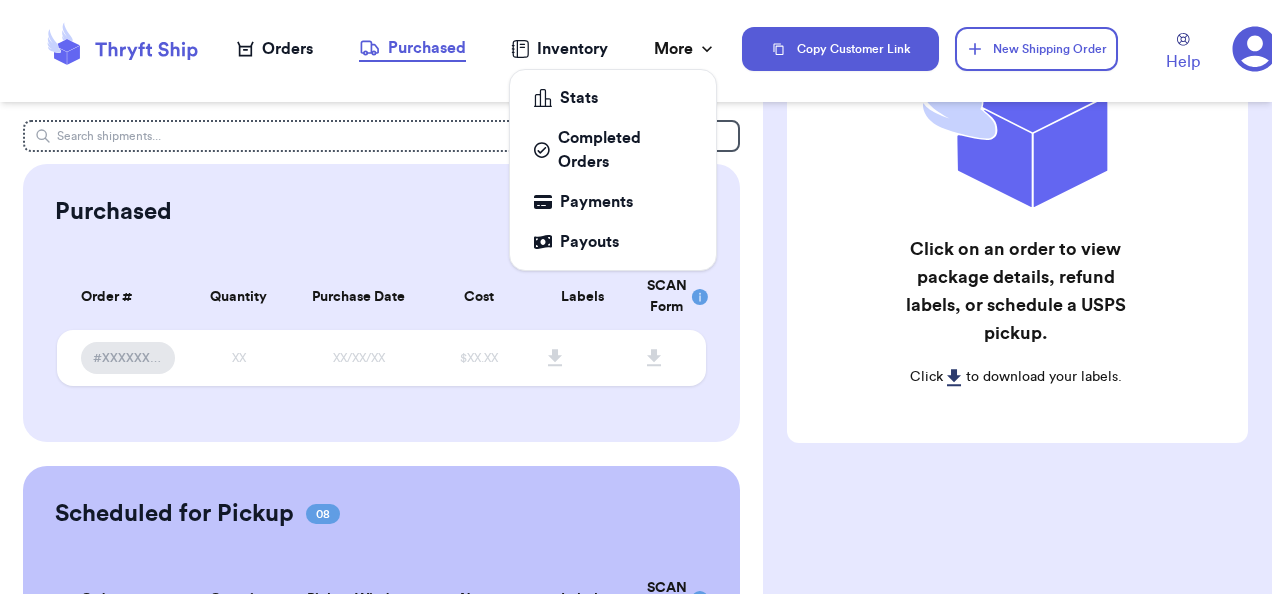 click on "More" at bounding box center (685, 49) 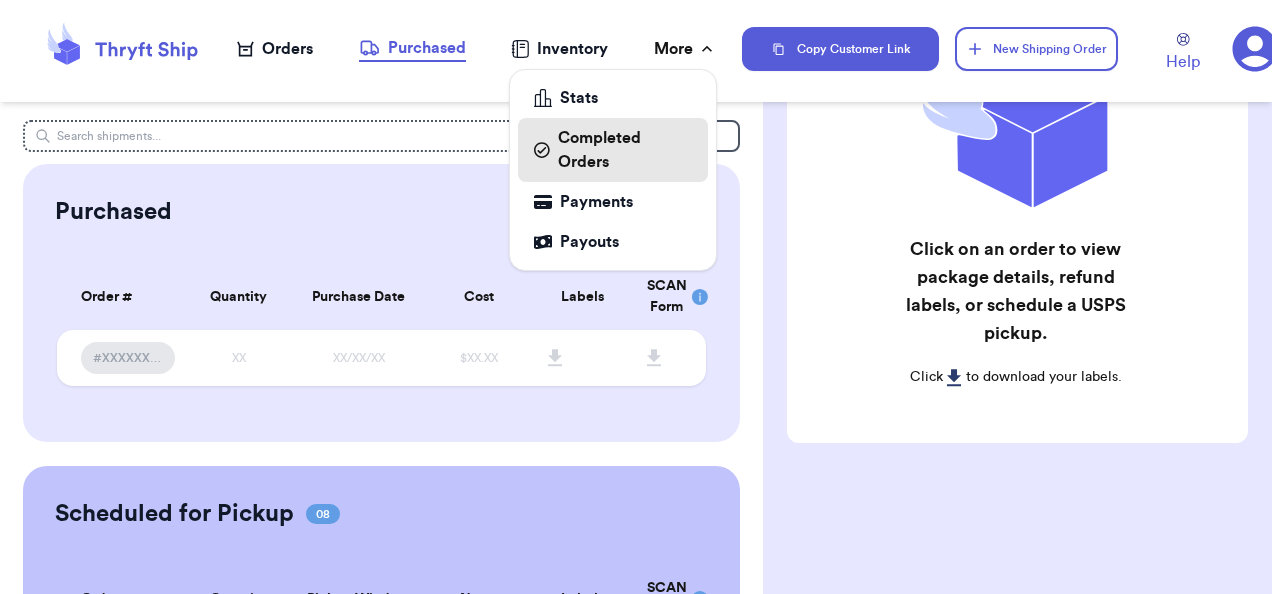 click on "Completed Orders" at bounding box center (613, 150) 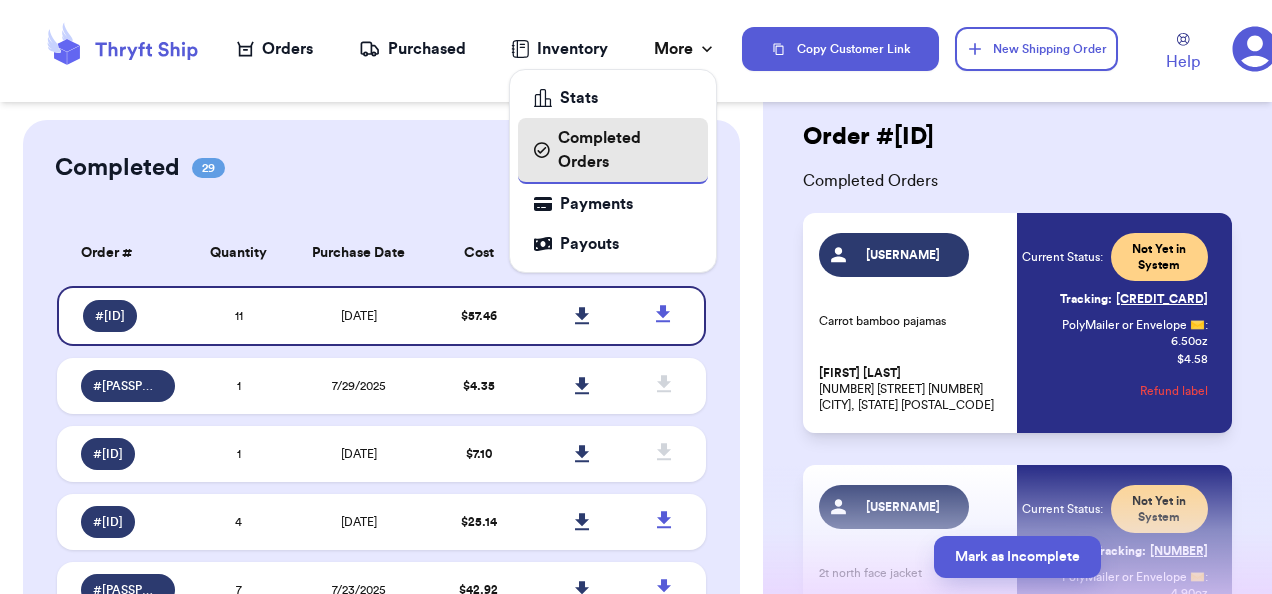 scroll, scrollTop: 0, scrollLeft: 0, axis: both 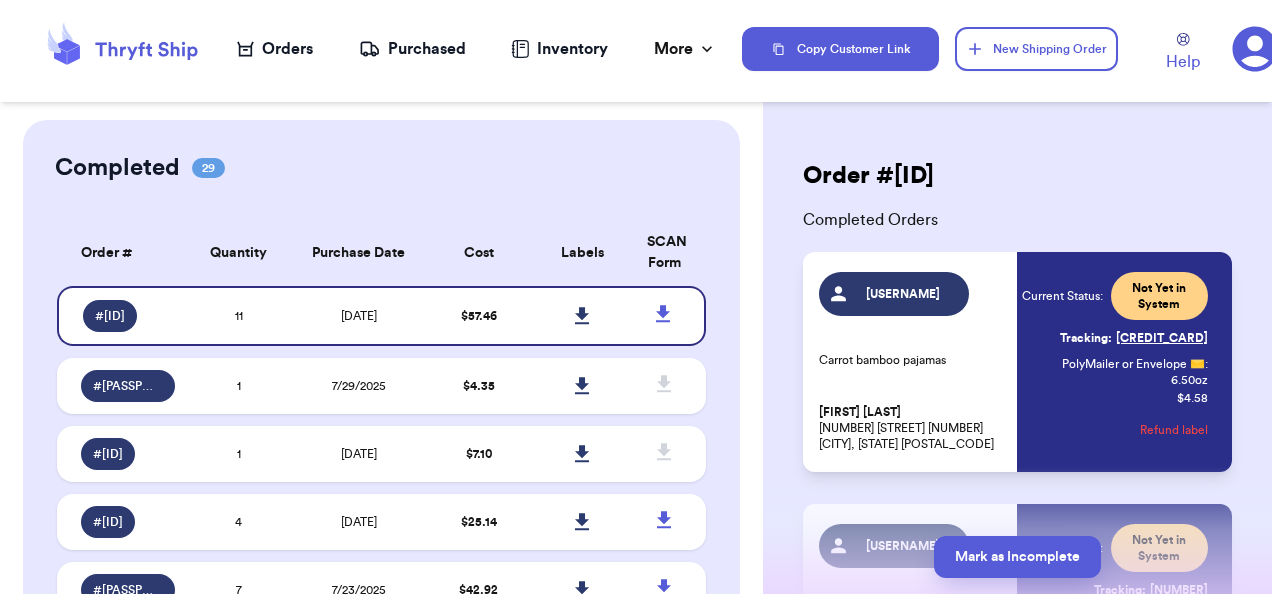 click on "Tracking: [CREDIT_CARD]" at bounding box center [1134, 338] 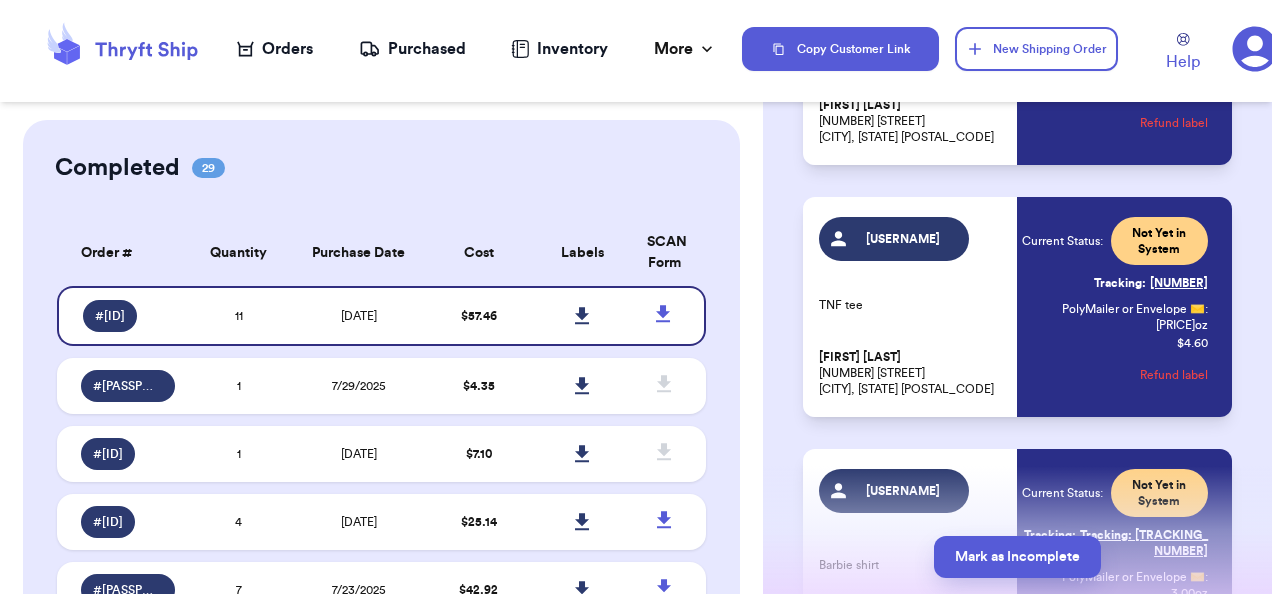 scroll, scrollTop: 563, scrollLeft: 0, axis: vertical 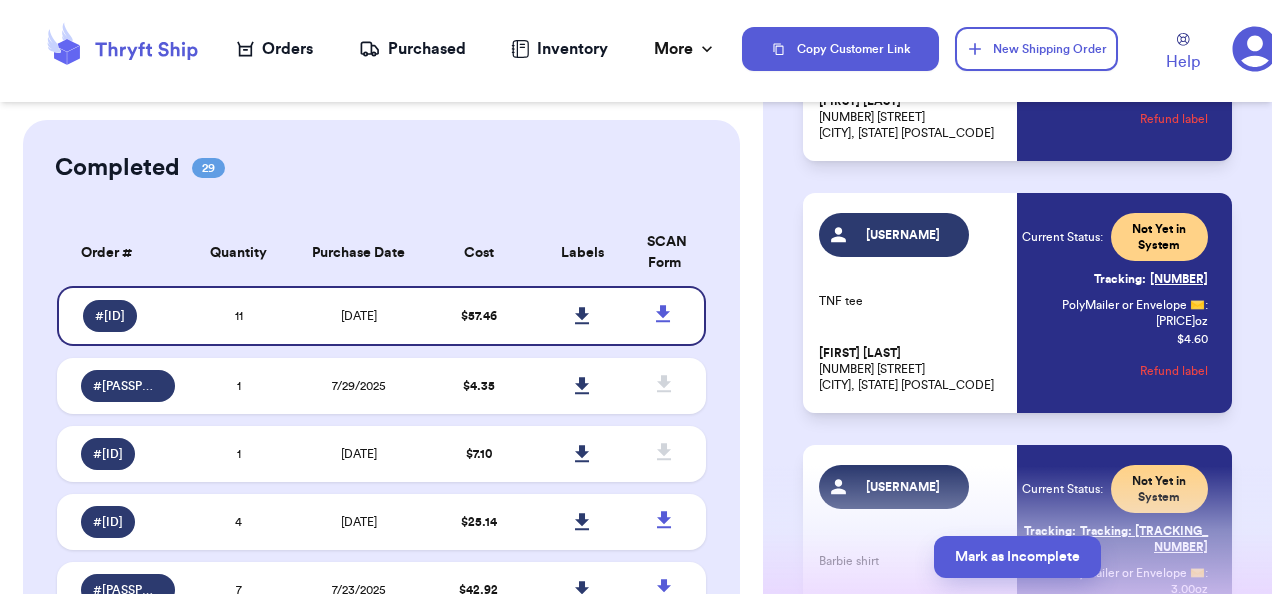 click on "[TRACKING]" at bounding box center [1151, 279] 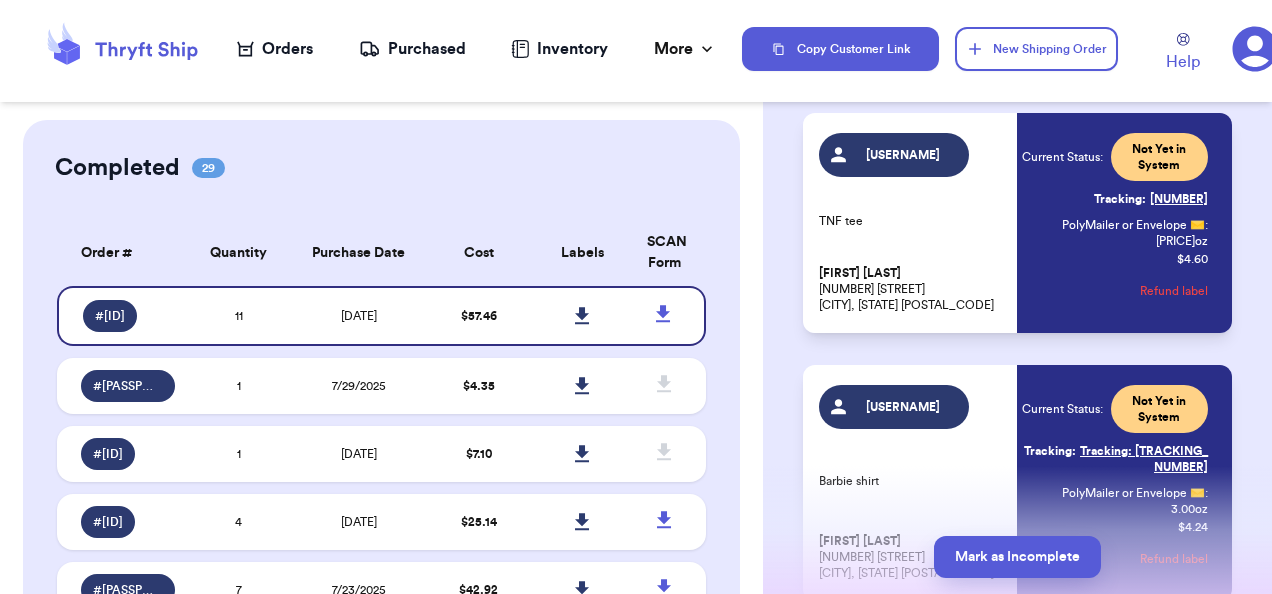 scroll, scrollTop: 648, scrollLeft: 0, axis: vertical 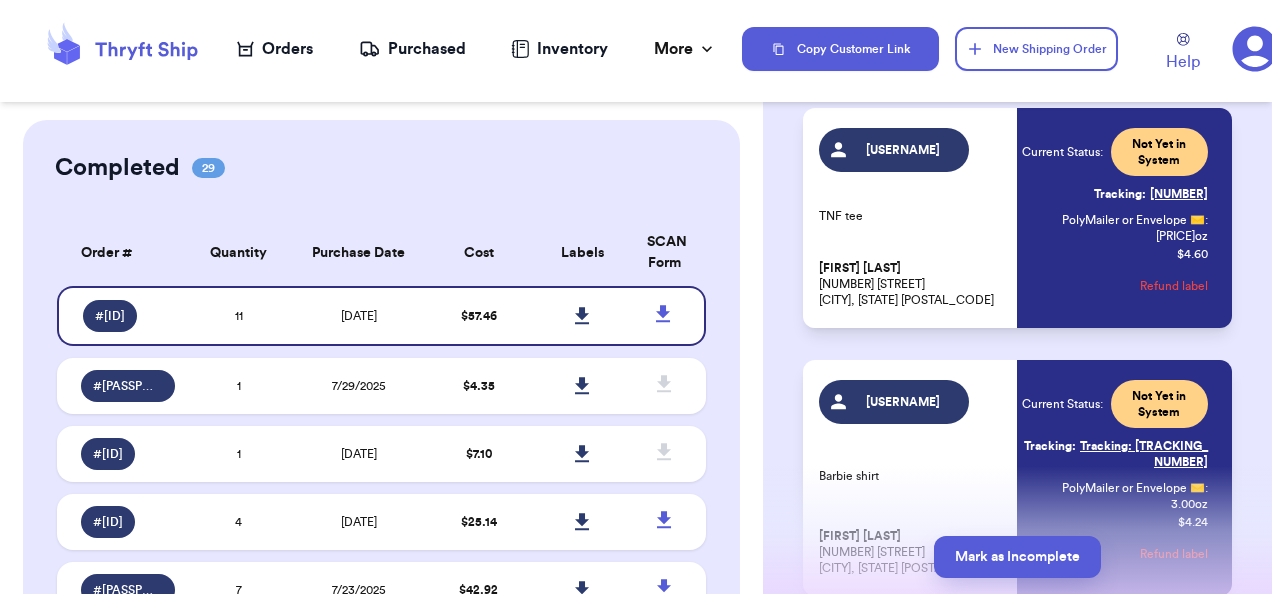 click on "[TRACKING]" at bounding box center (1151, 194) 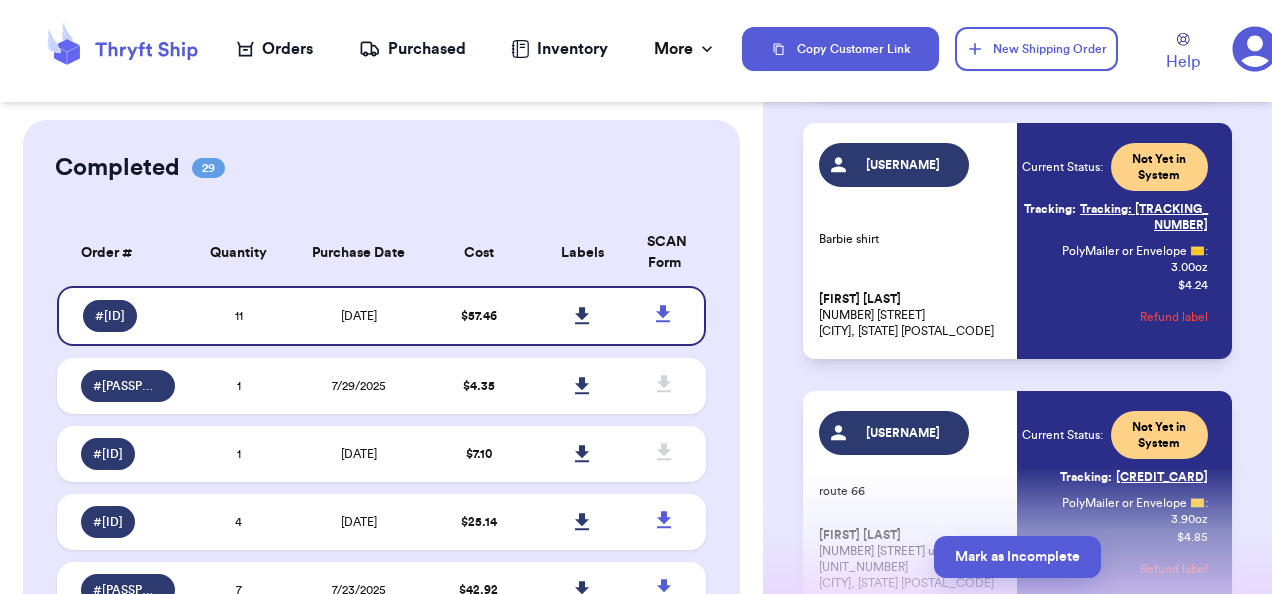 scroll, scrollTop: 886, scrollLeft: 0, axis: vertical 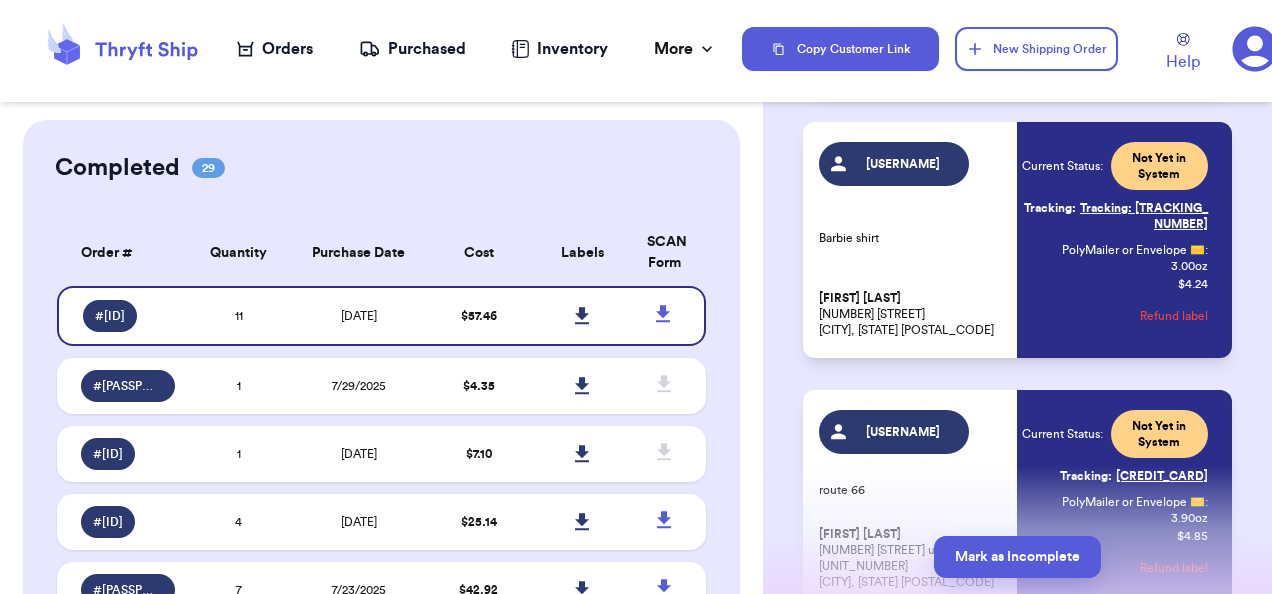 click on "Tracking: [TRACKING_NUMBER]" at bounding box center [1115, 216] 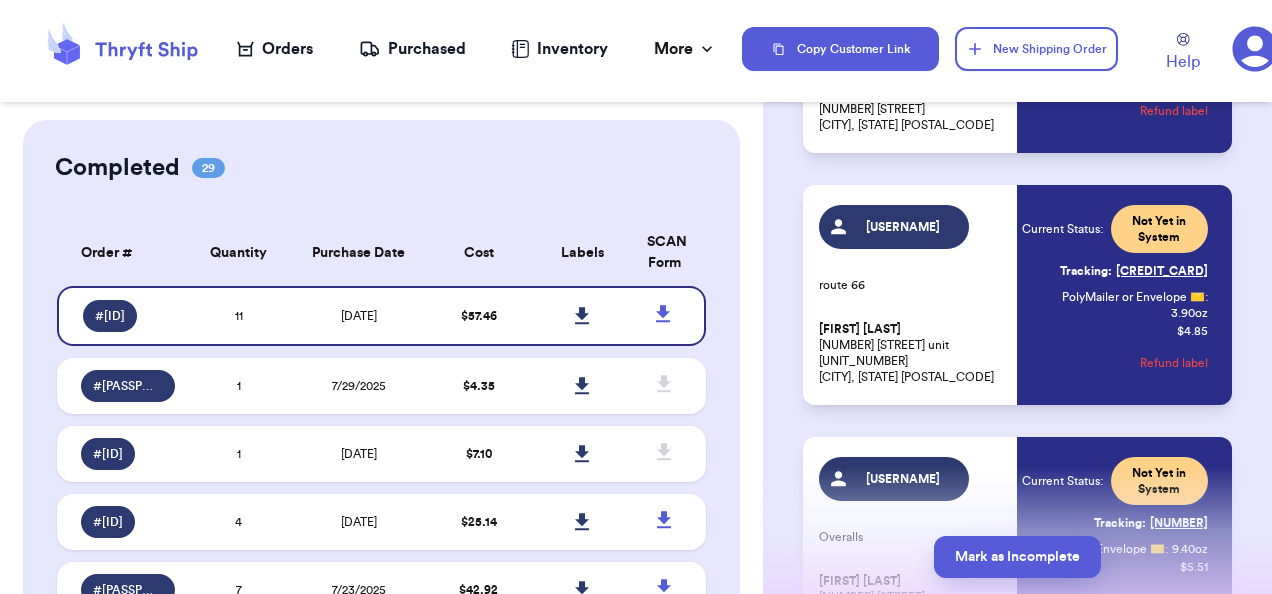scroll, scrollTop: 1092, scrollLeft: 0, axis: vertical 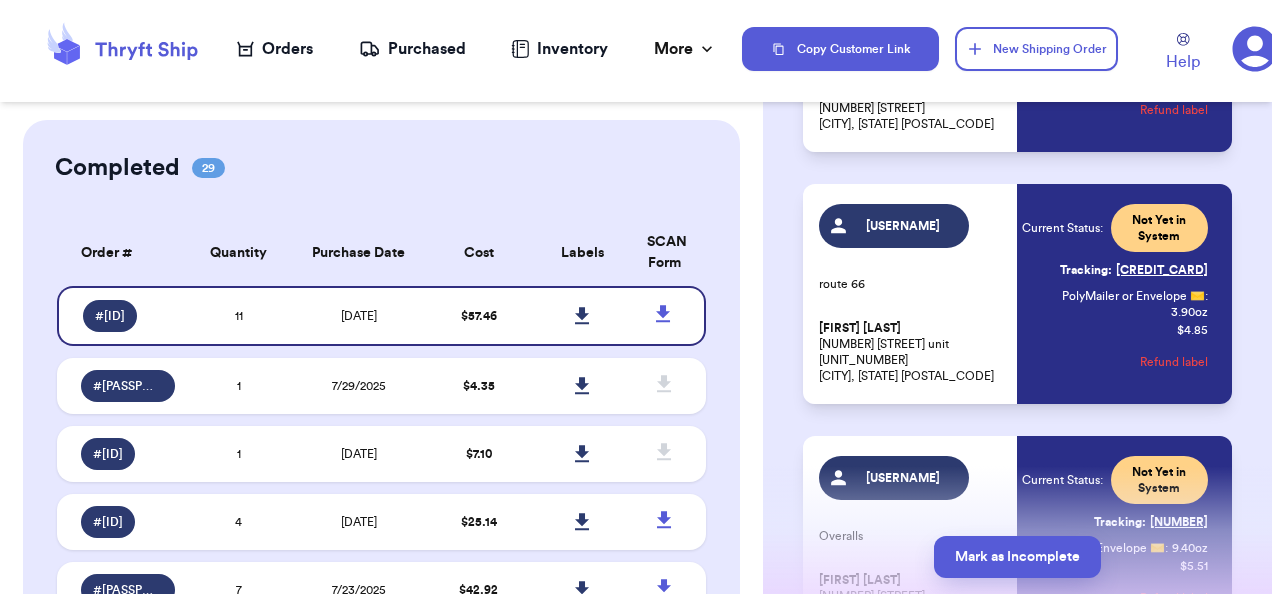click on "Tracking: [CREDIT_CARD]" at bounding box center (1134, 270) 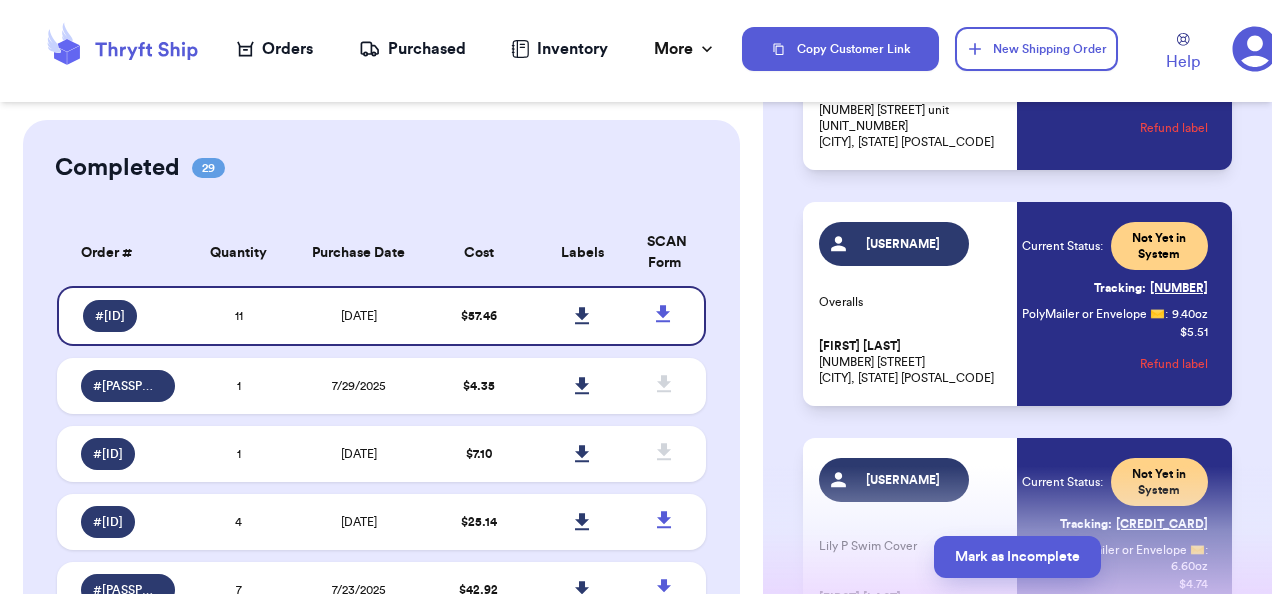scroll, scrollTop: 1344, scrollLeft: 0, axis: vertical 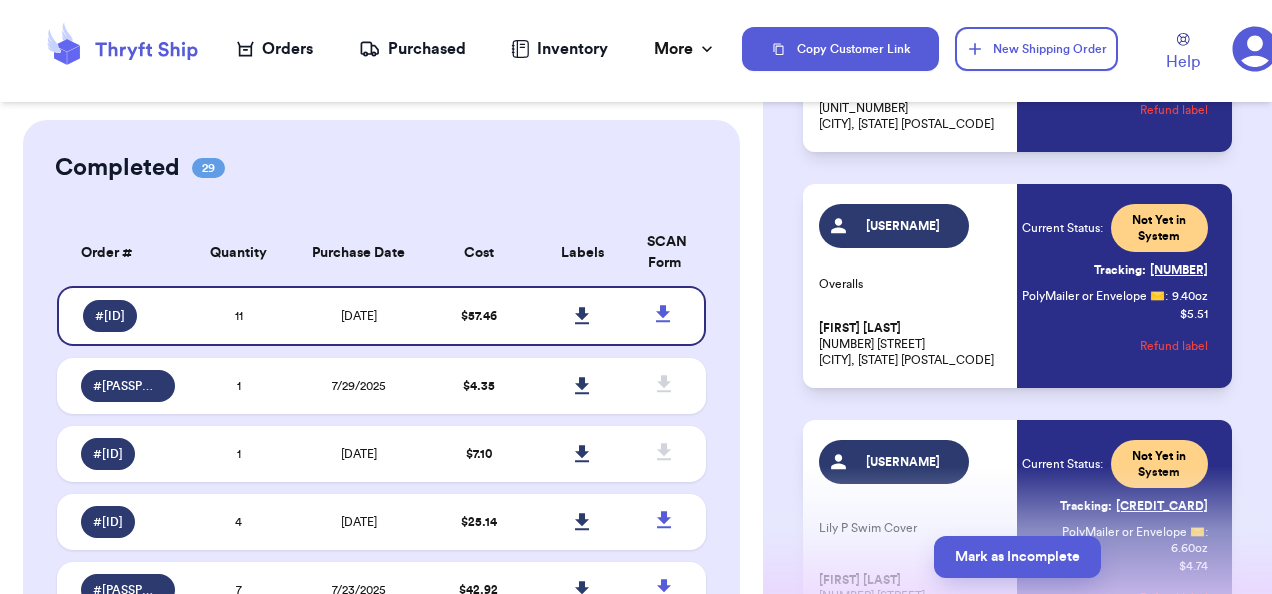 click on "Tracking: [CREDIT_CARD]" at bounding box center (1151, 270) 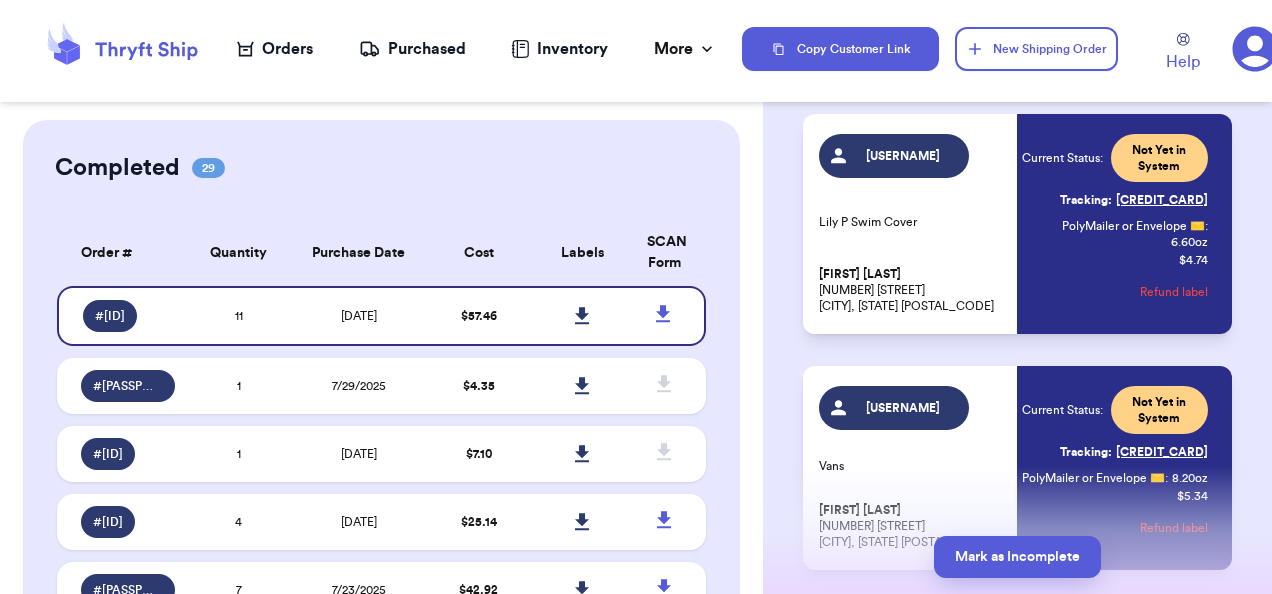 scroll, scrollTop: 1655, scrollLeft: 0, axis: vertical 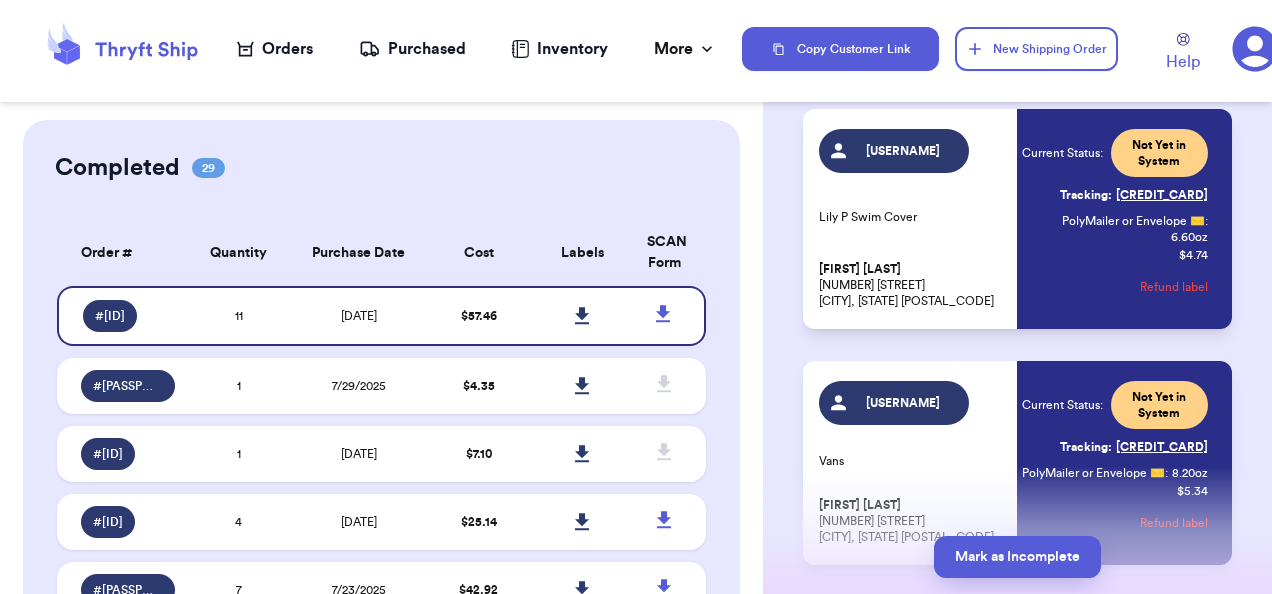 click on "Tracking: 9400136208303353201090" at bounding box center [1134, 195] 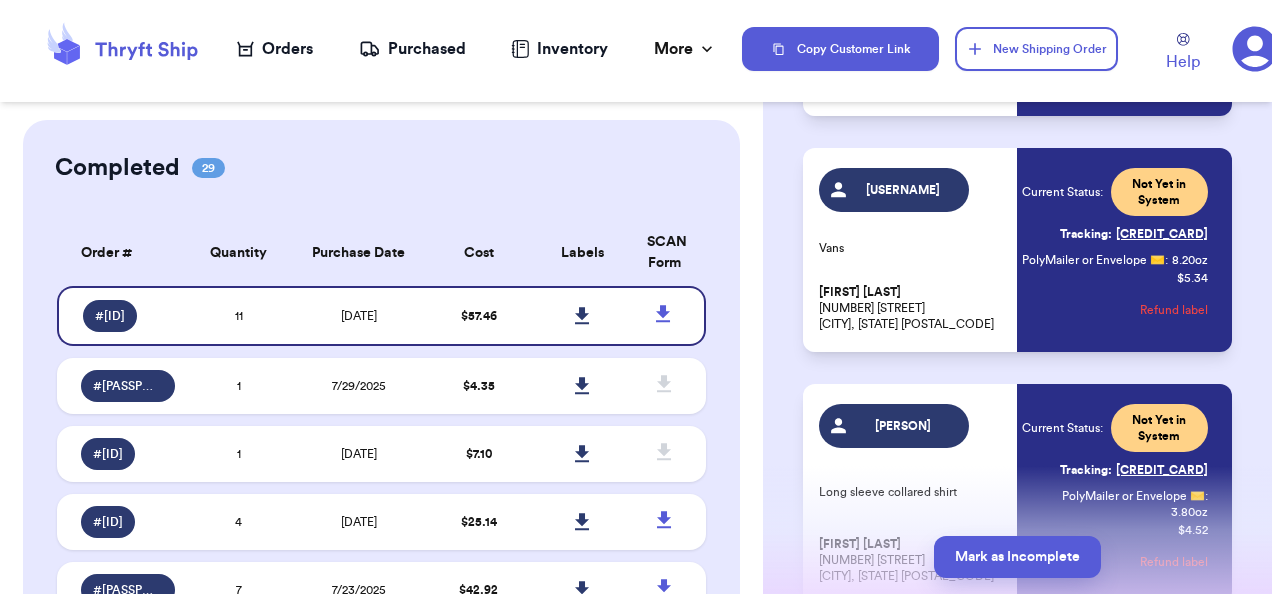 scroll, scrollTop: 1869, scrollLeft: 0, axis: vertical 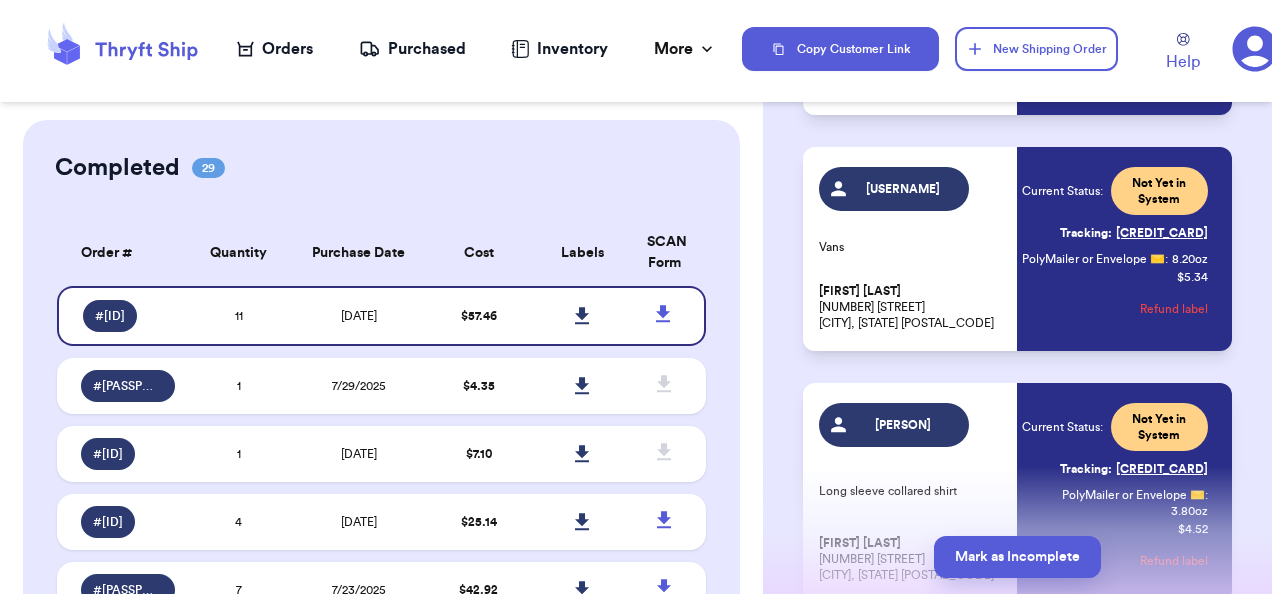 click on "Tracking: [TRACKING_NUMBER]" at bounding box center (1134, 233) 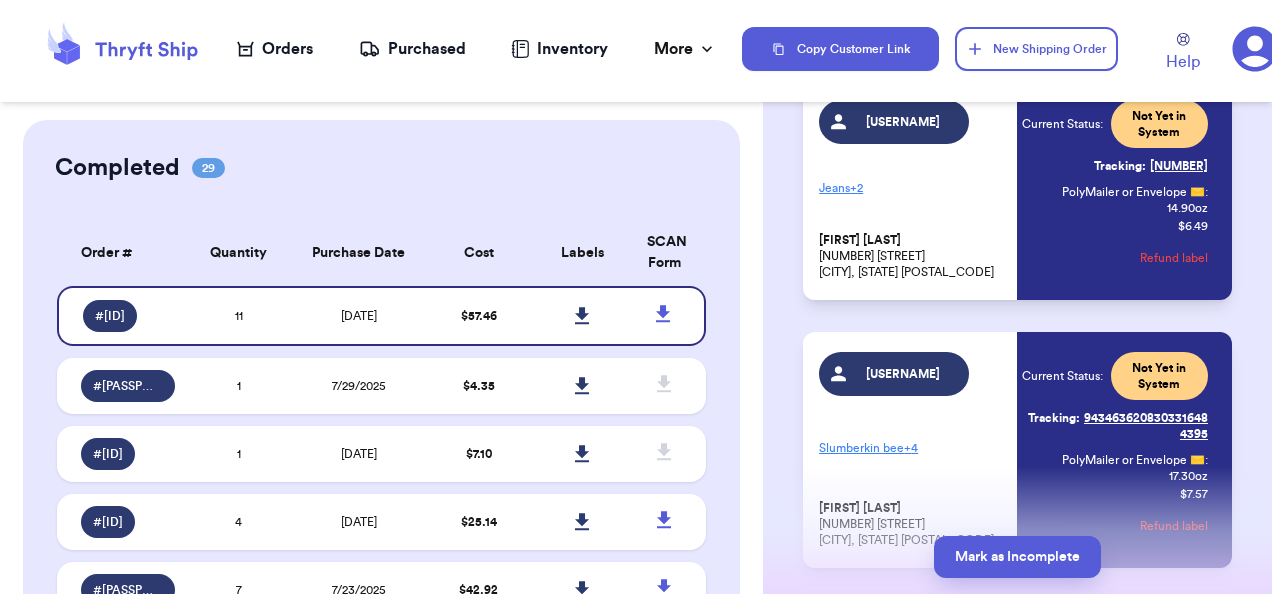 scroll, scrollTop: 2443, scrollLeft: 0, axis: vertical 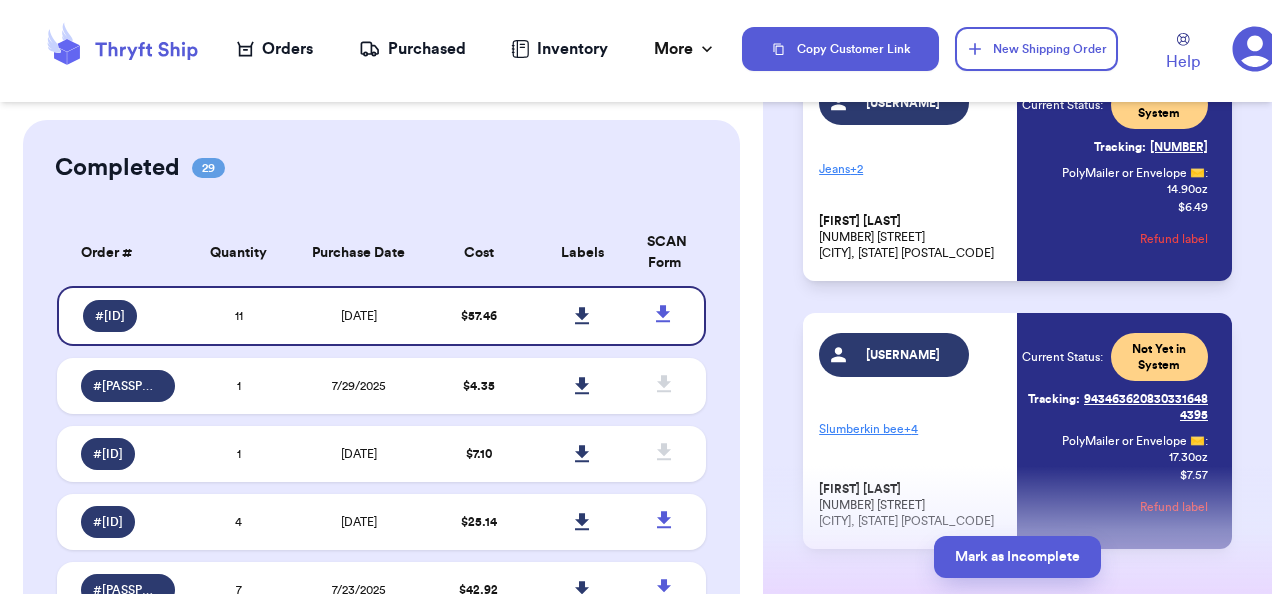 click on "Tracking: [TRACKING_NUMBER]" at bounding box center [1151, 147] 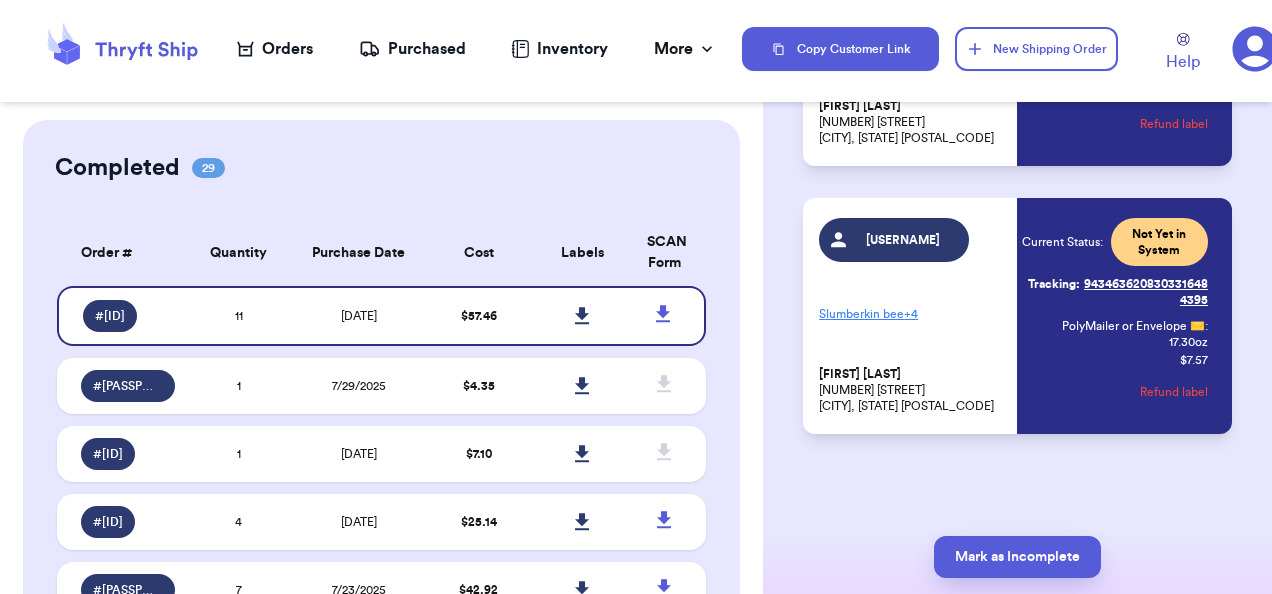 click on "[TRACKING]" at bounding box center (1115, 292) 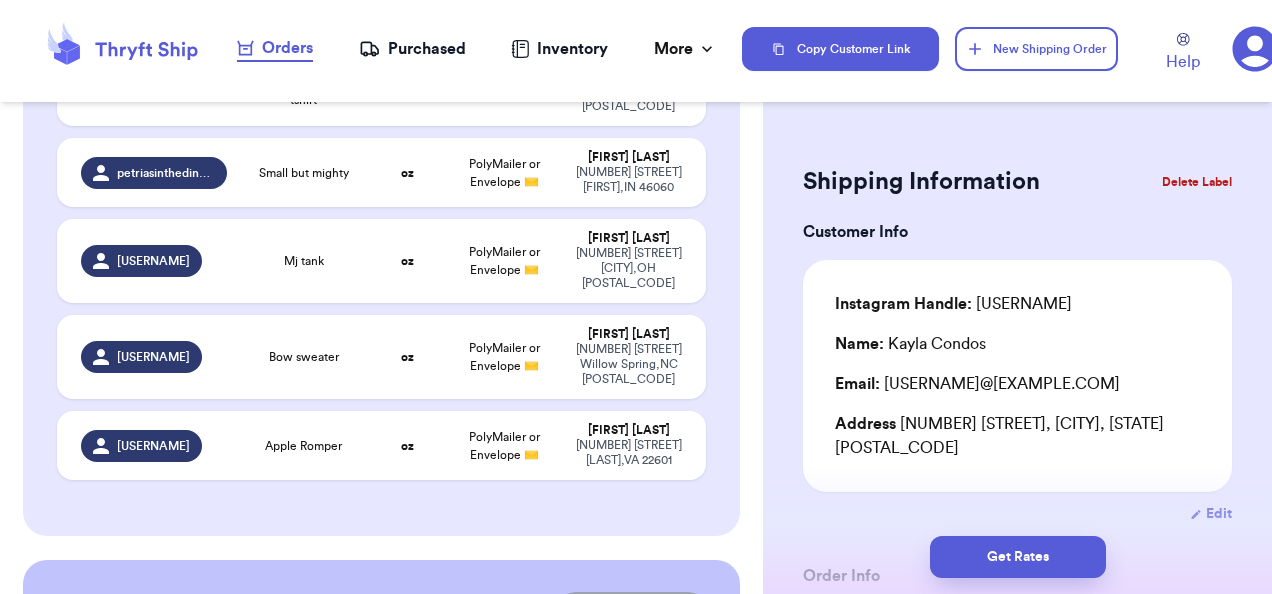 scroll, scrollTop: 1509, scrollLeft: 0, axis: vertical 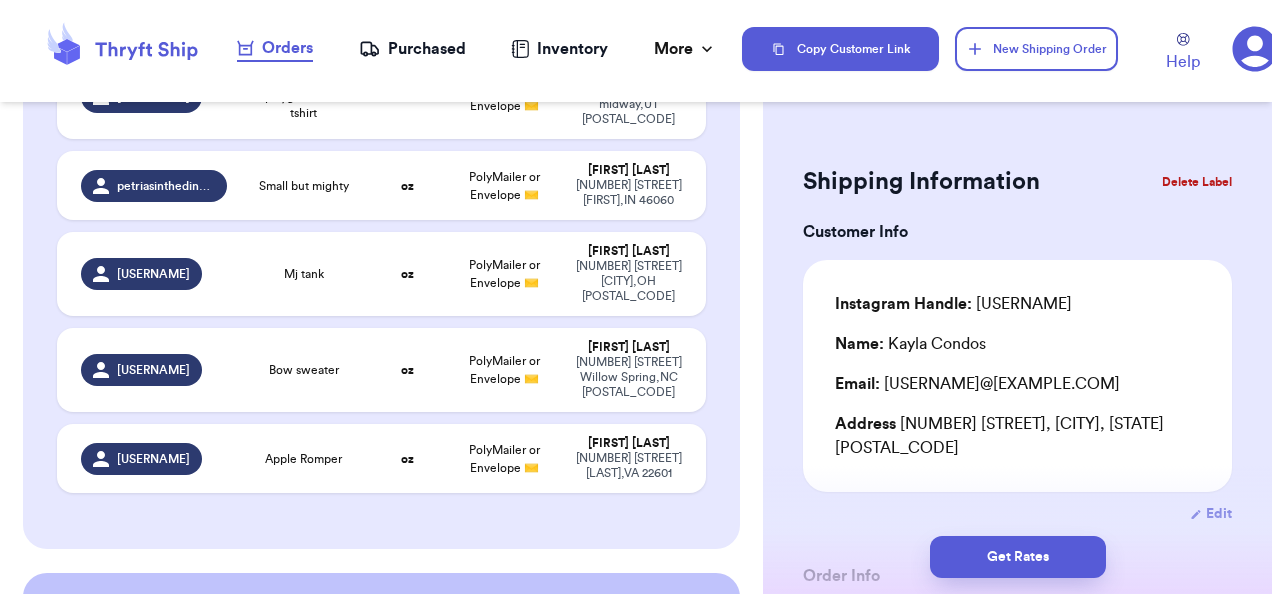 type 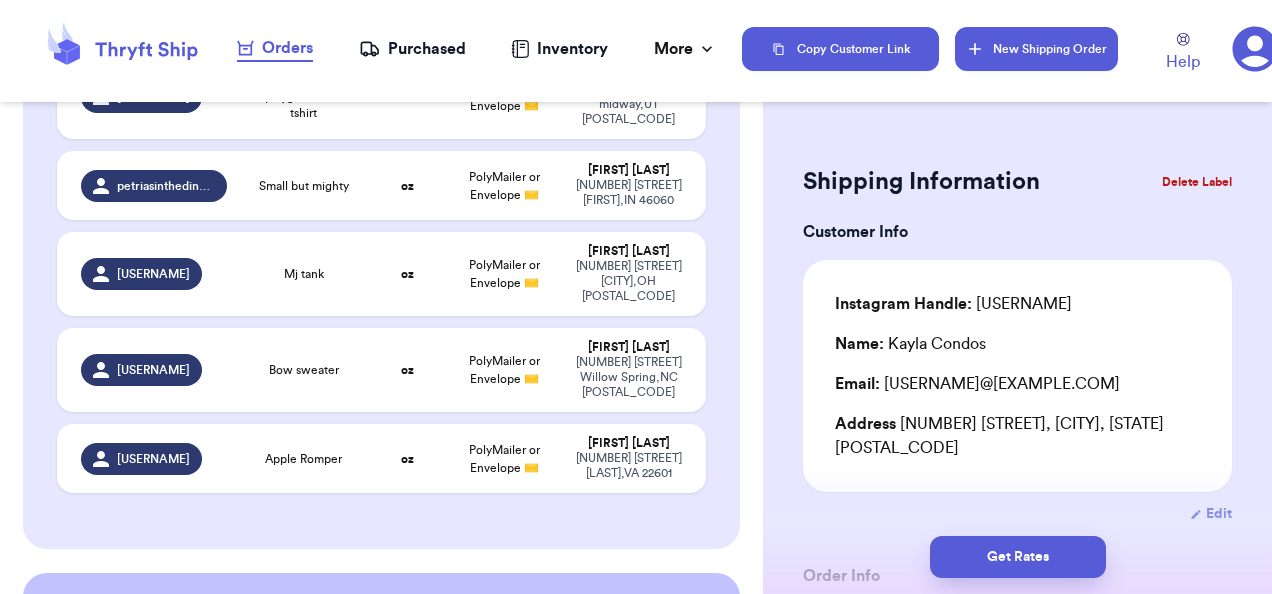 click on "New Shipping Order" at bounding box center (1036, 49) 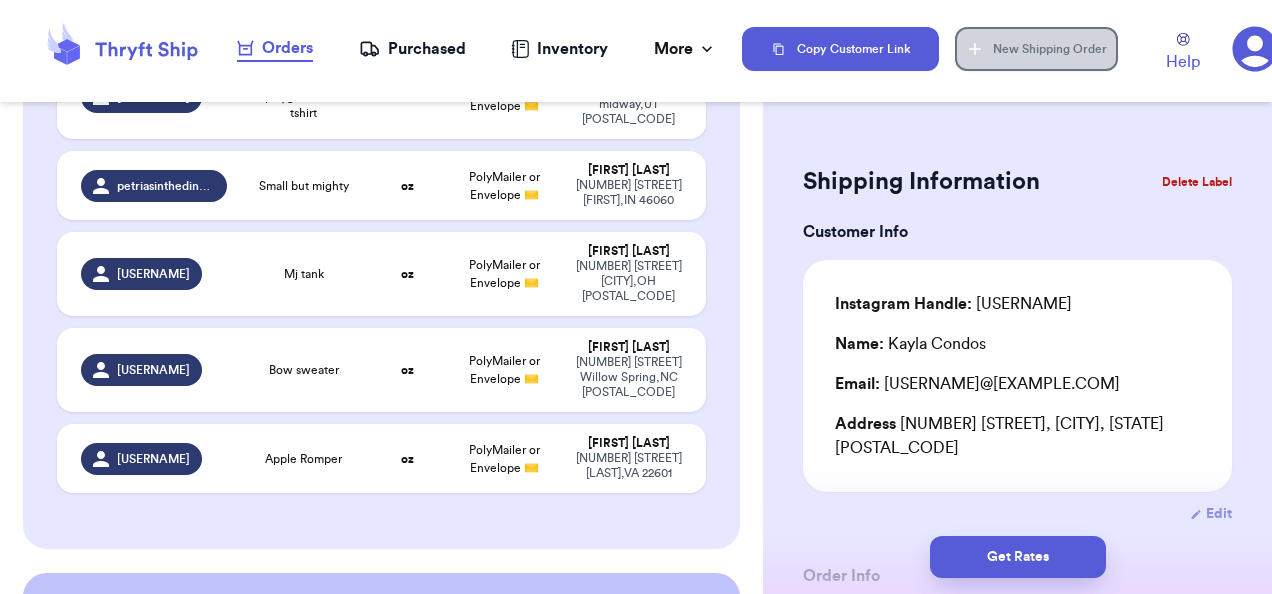 type 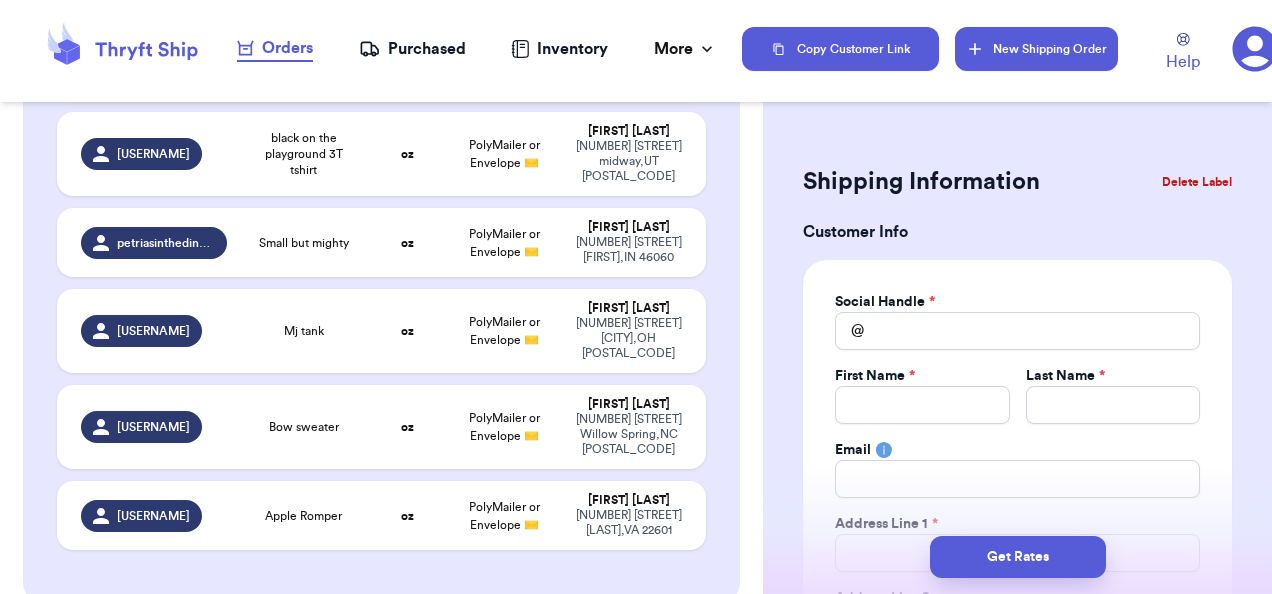 scroll, scrollTop: 1653, scrollLeft: 0, axis: vertical 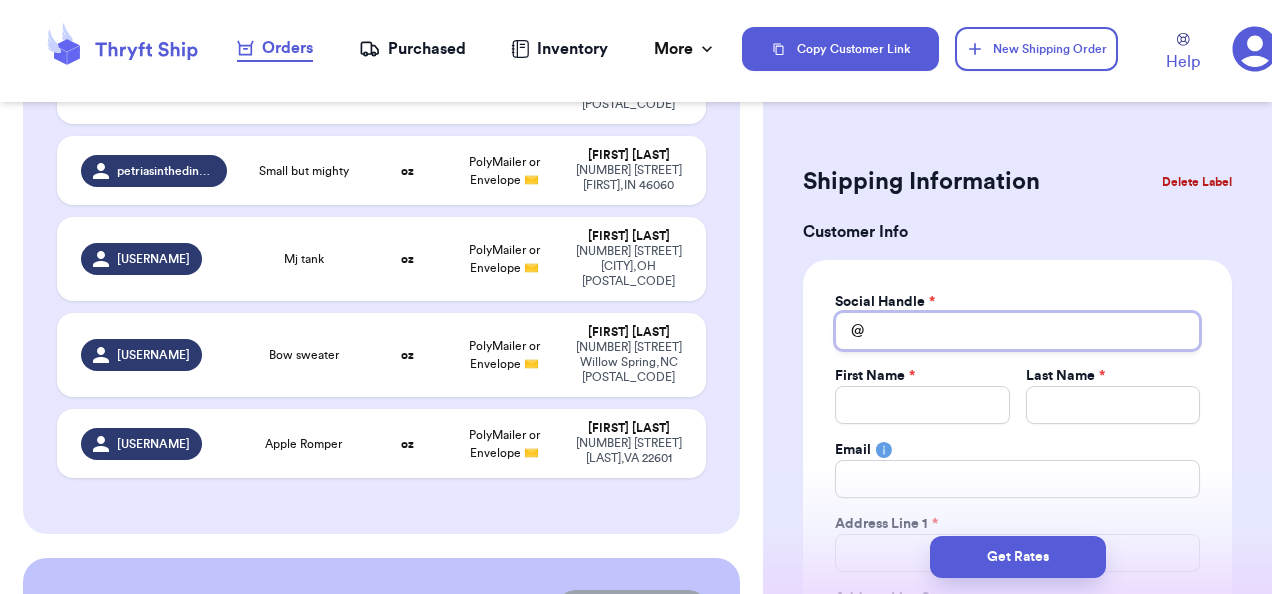 click on "Total Amount Paid" at bounding box center [1017, 331] 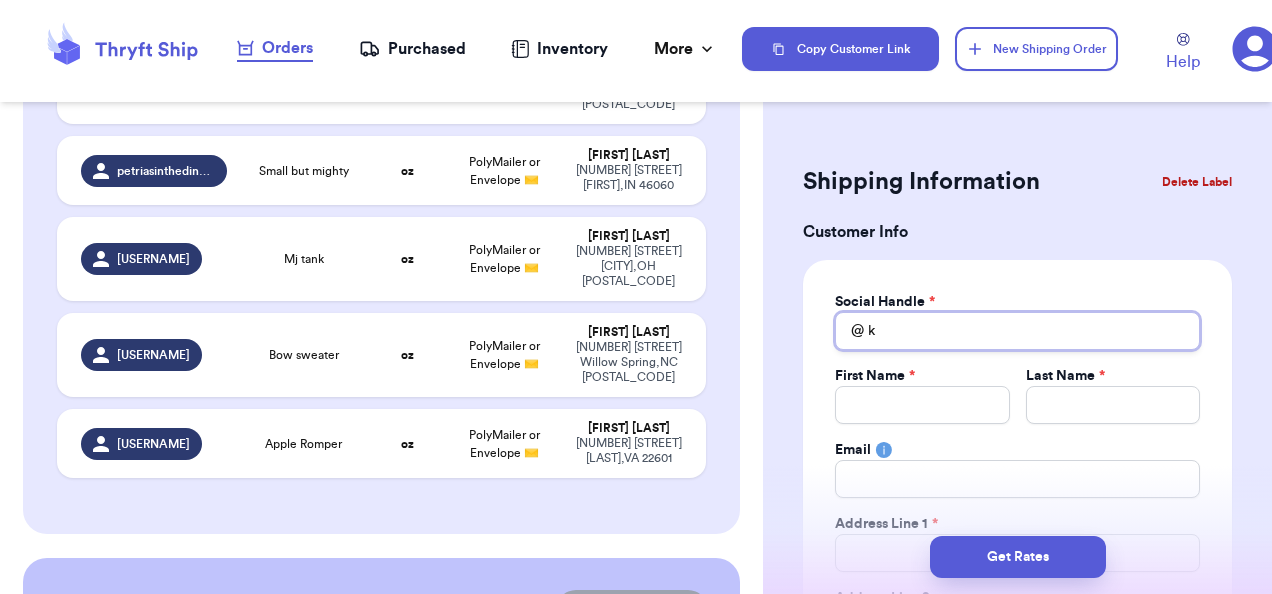 type 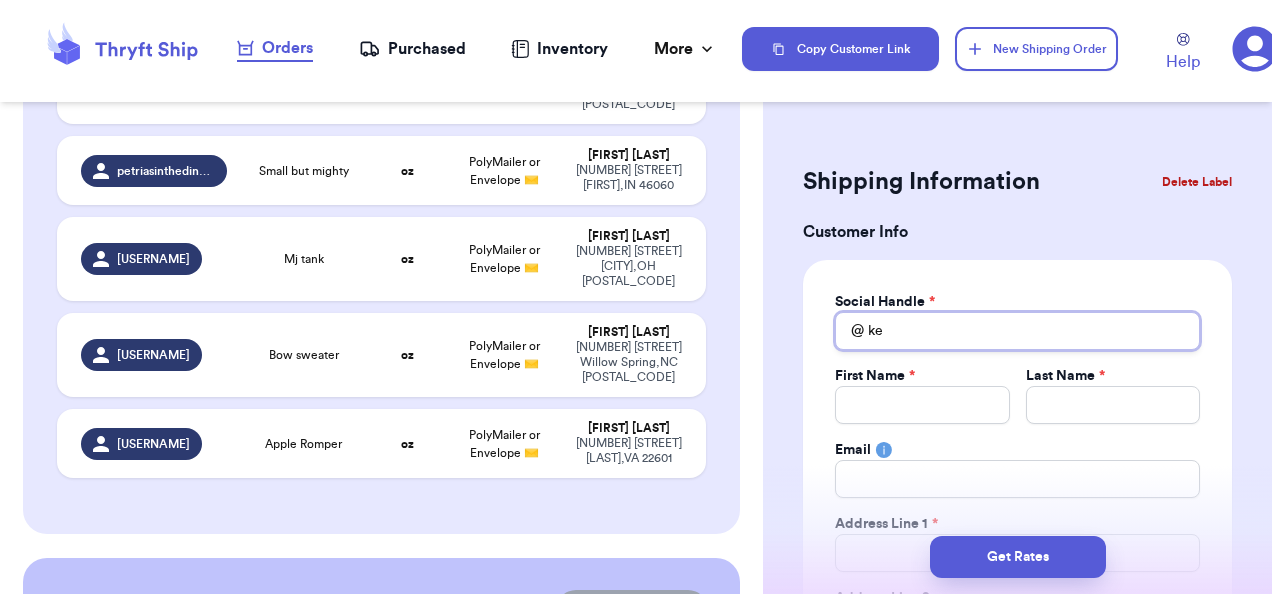 type 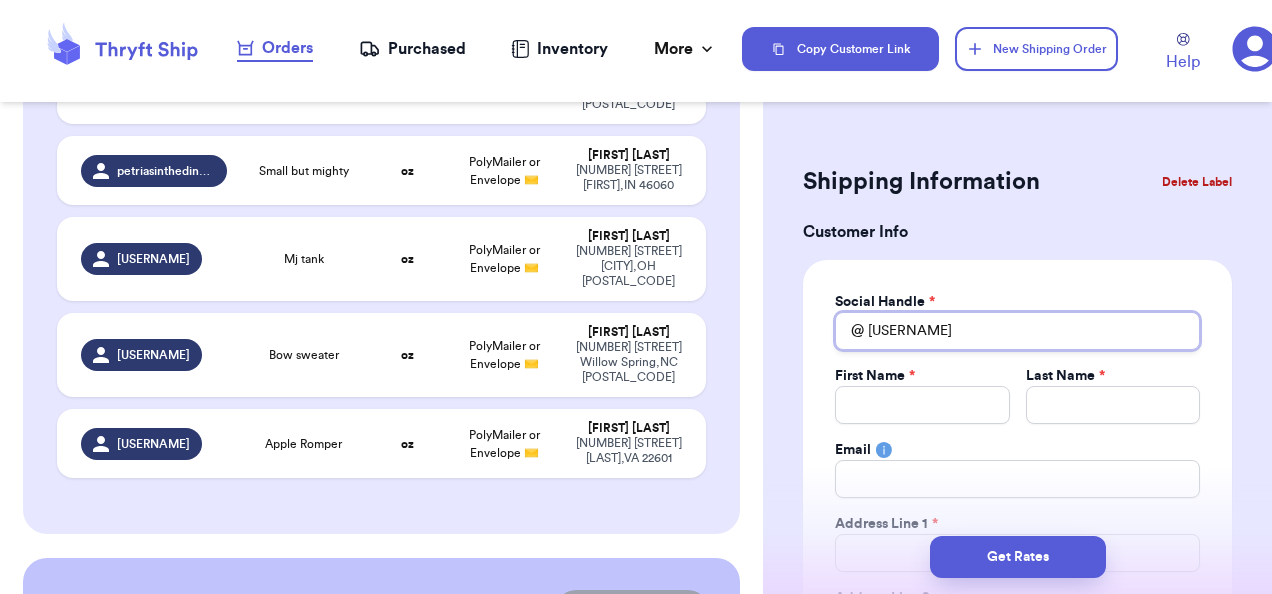 type 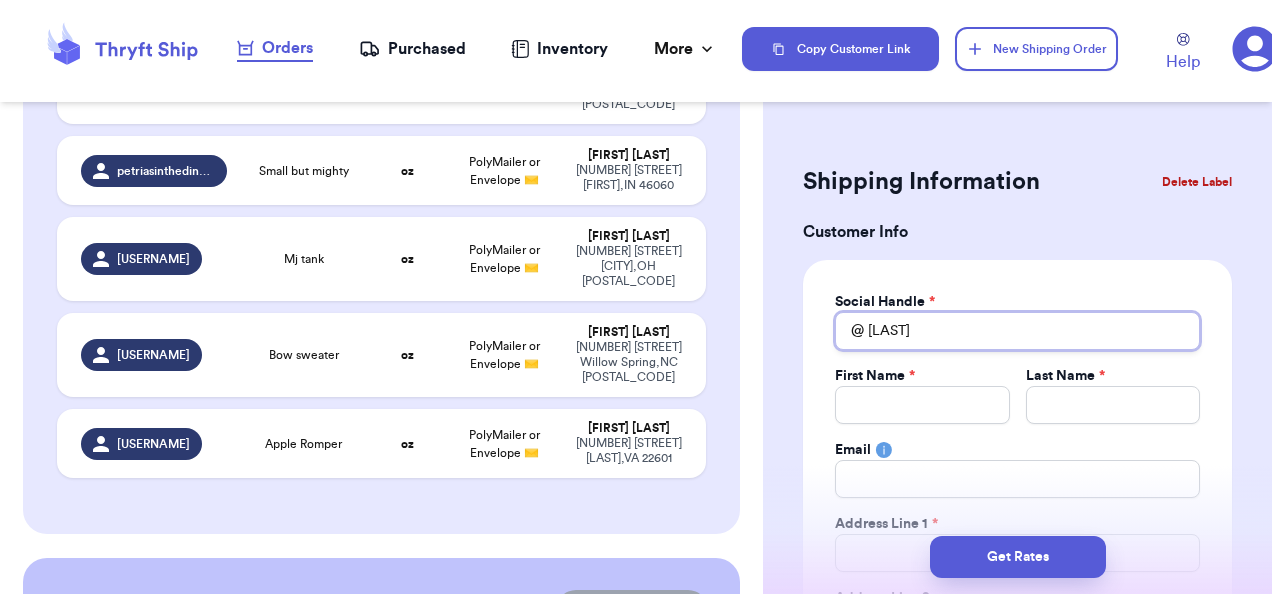 type on "[USERNAME]" 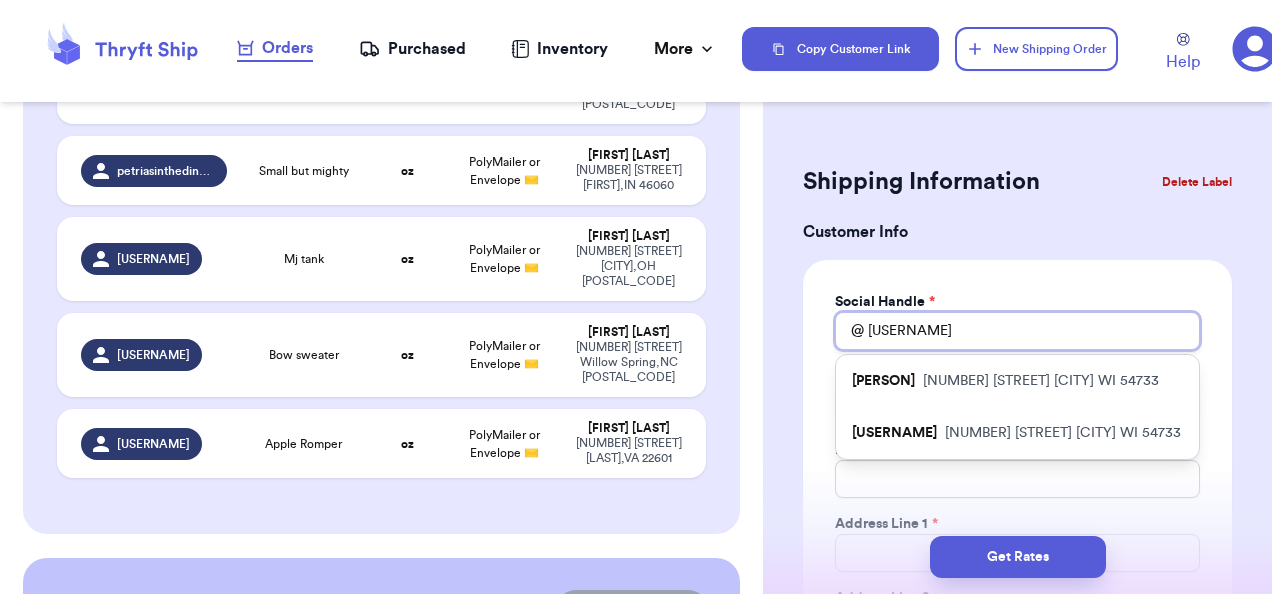 type 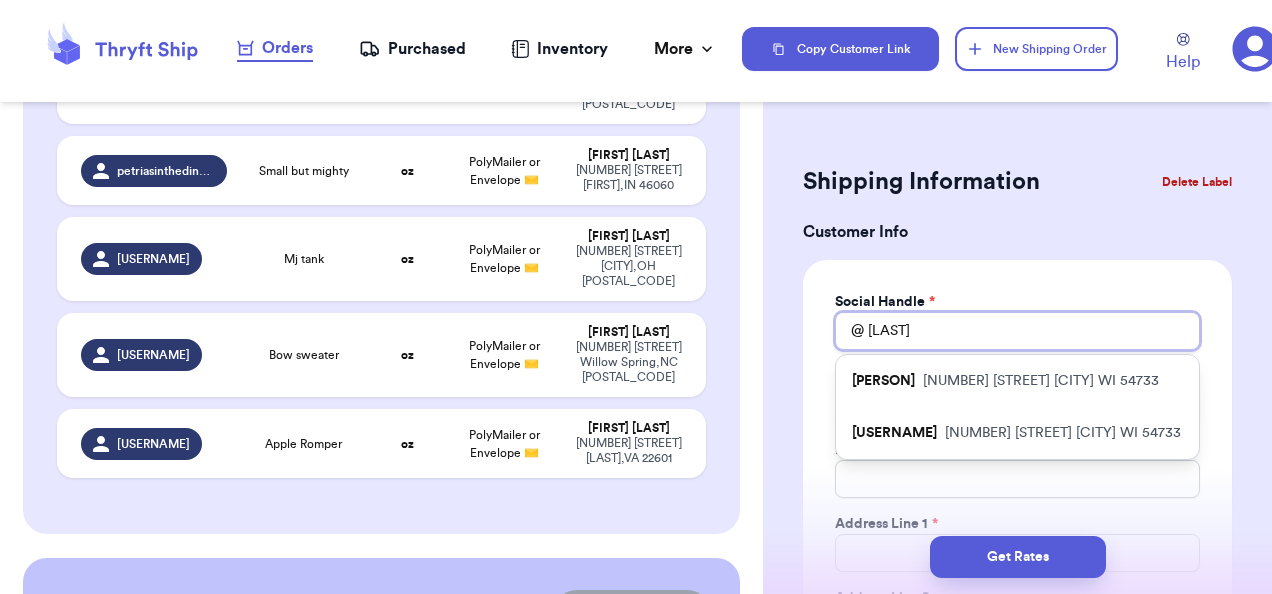 type 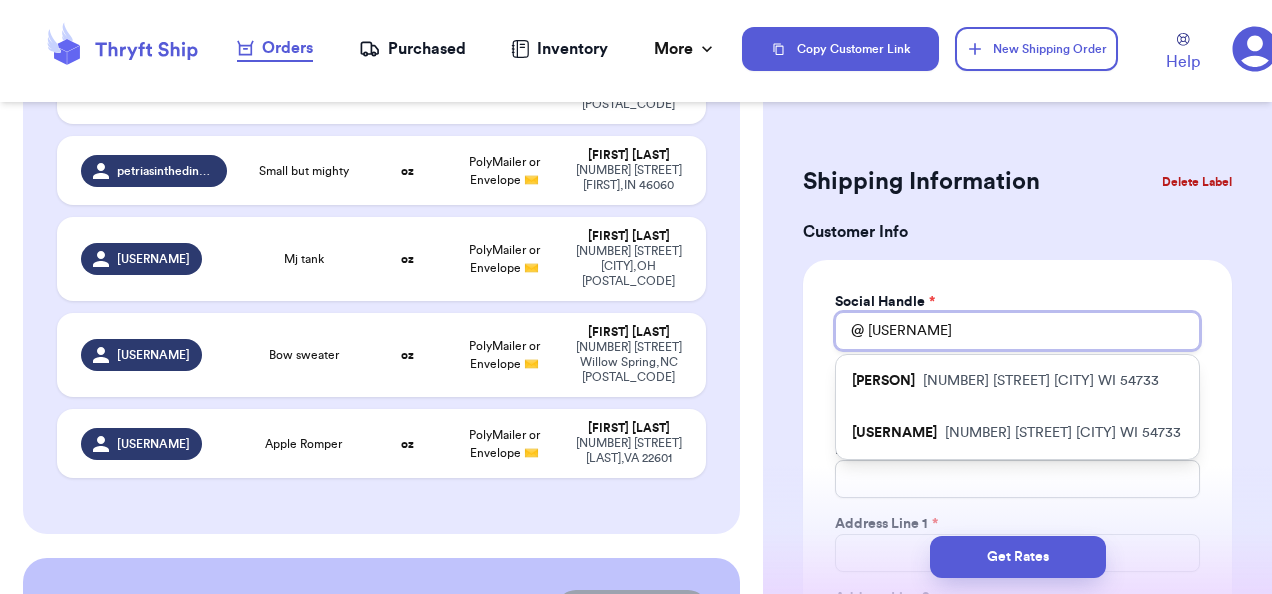 type 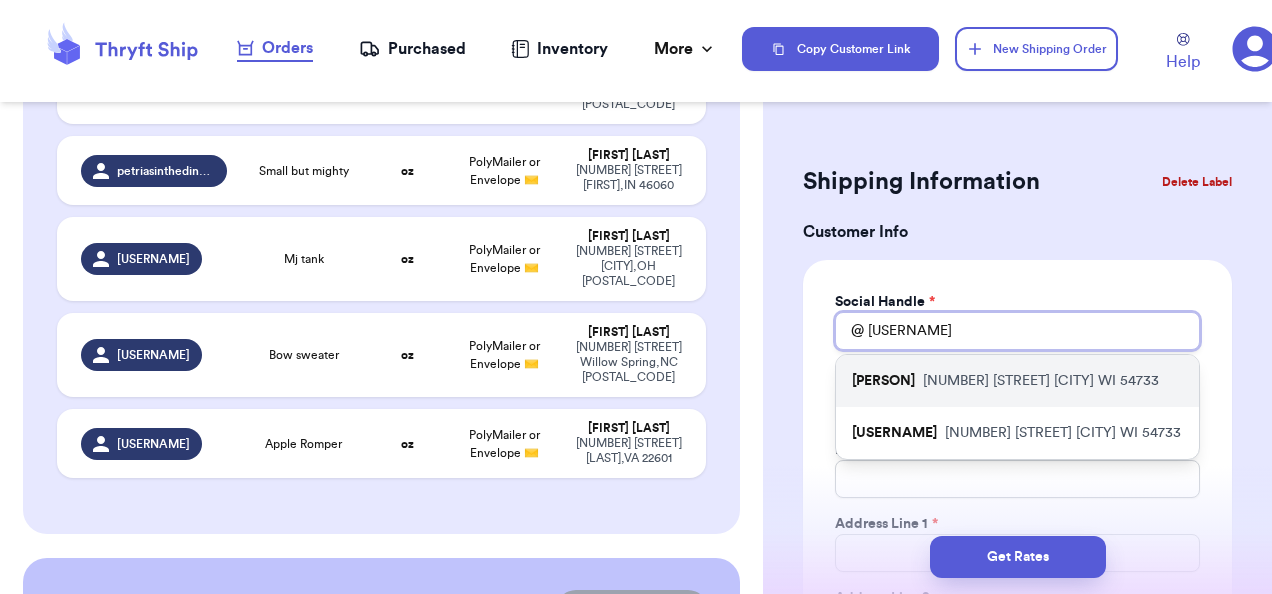 type on "[USERNAME]" 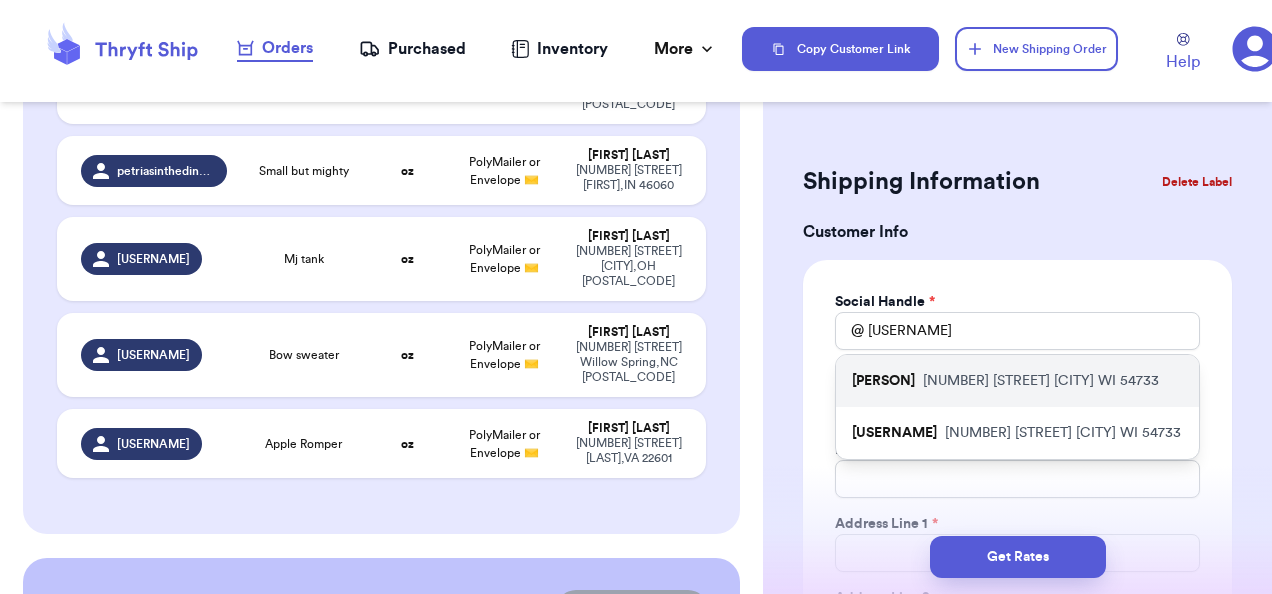 click on "[PERSON]" at bounding box center (883, 381) 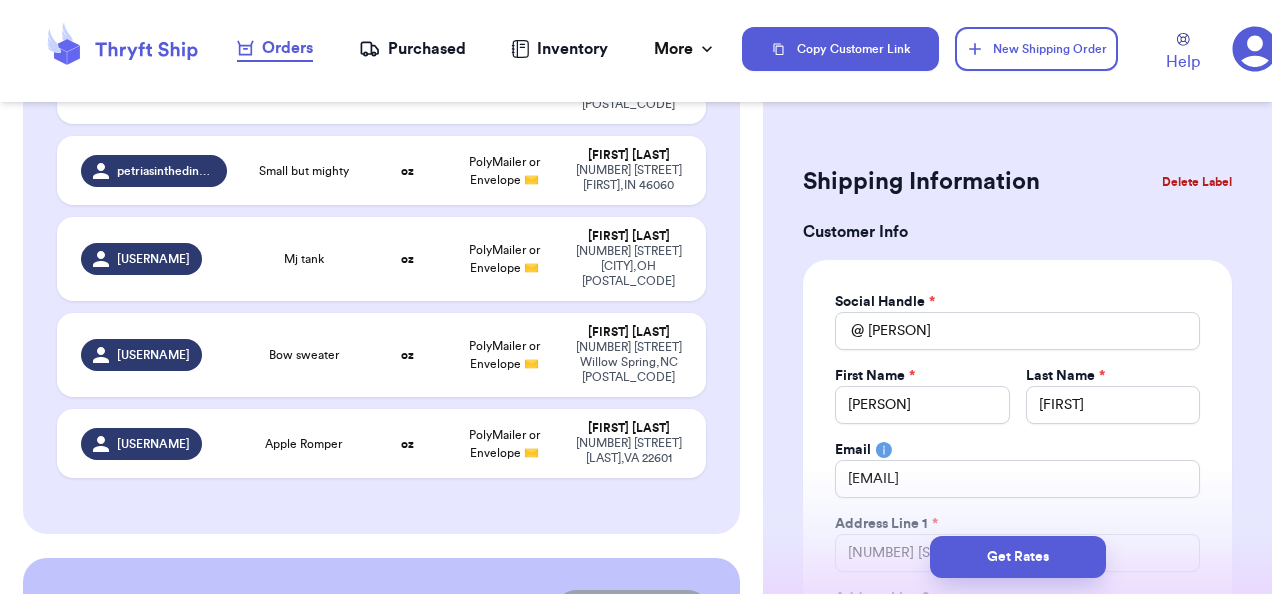 scroll, scrollTop: 1677, scrollLeft: 0, axis: vertical 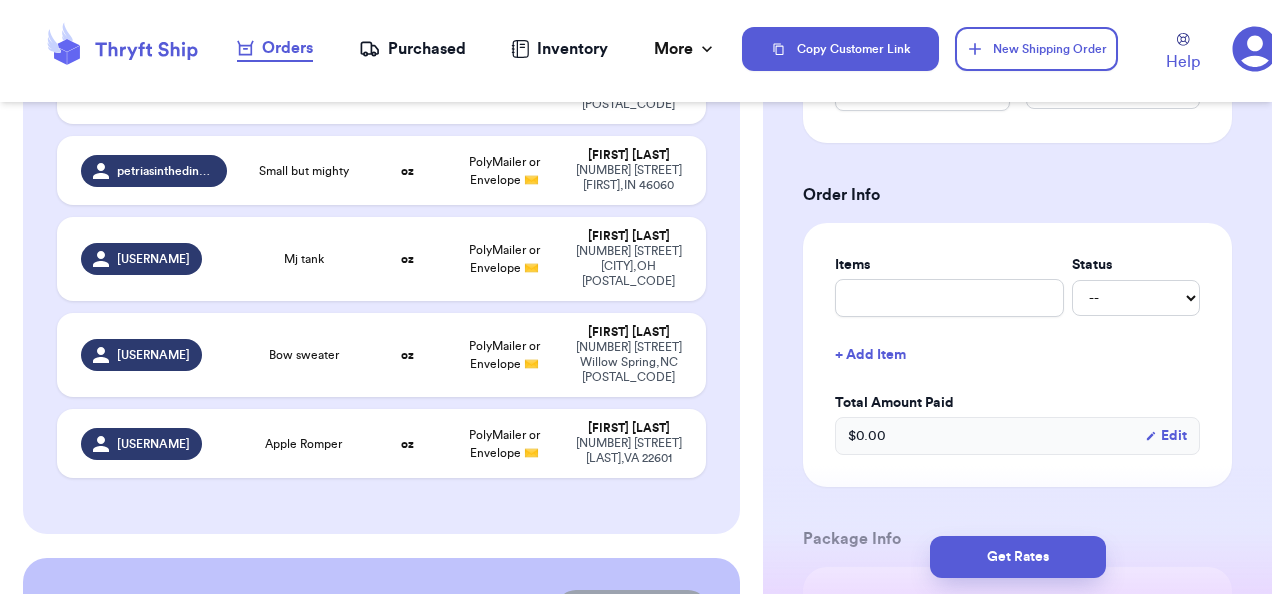 type 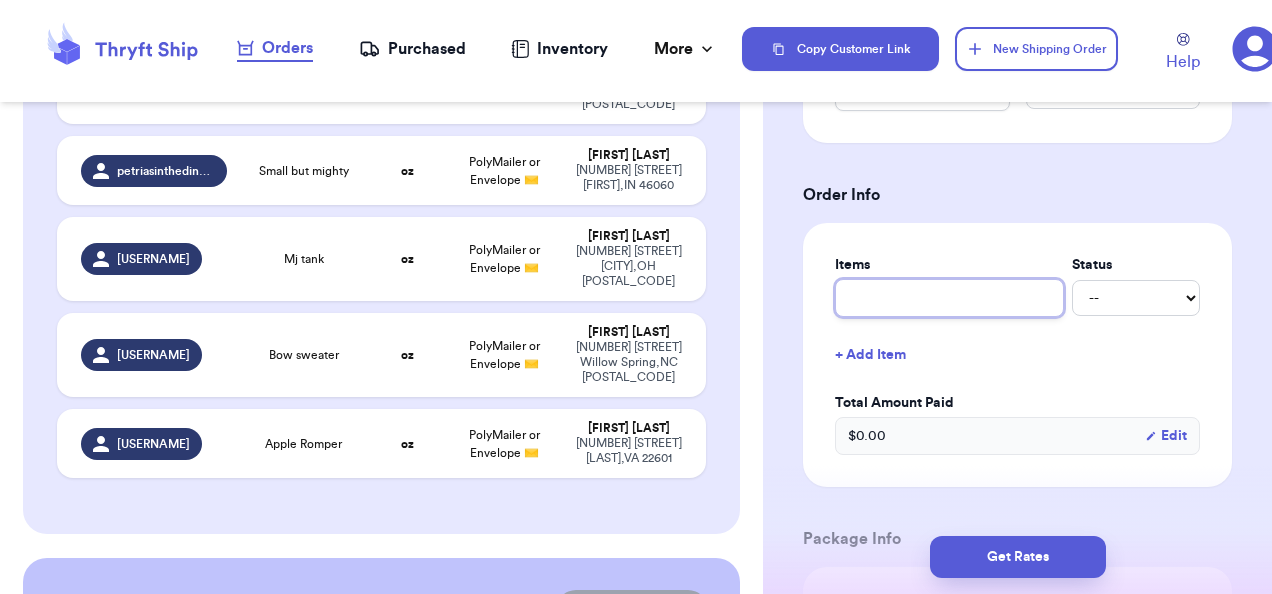 click at bounding box center (949, 298) 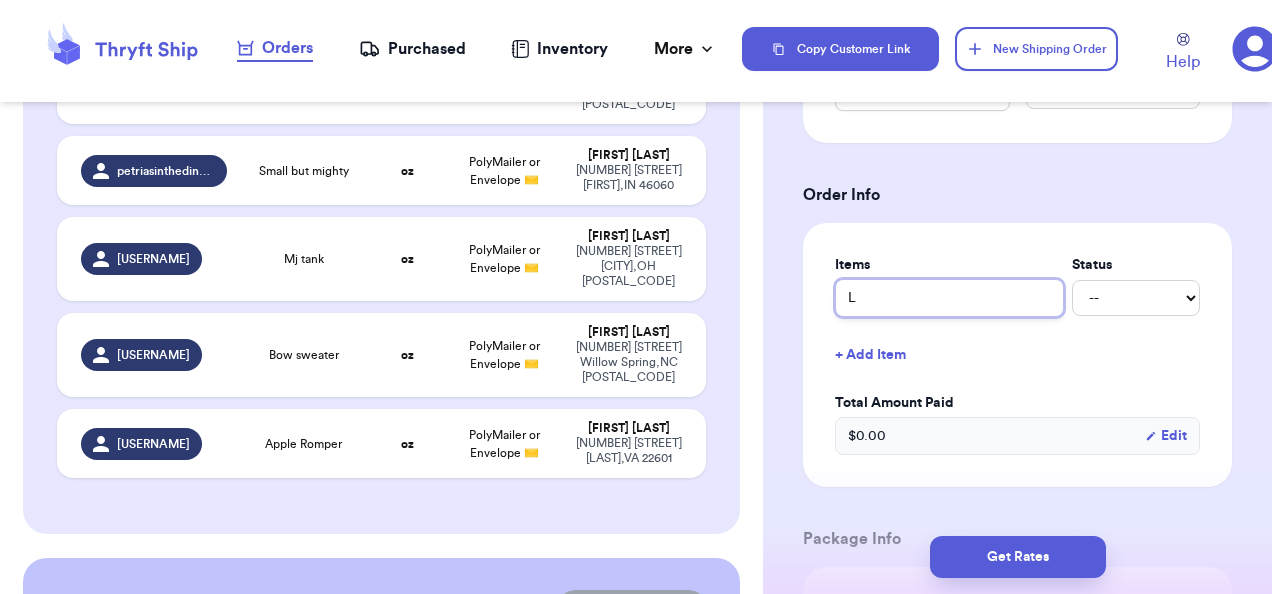 type 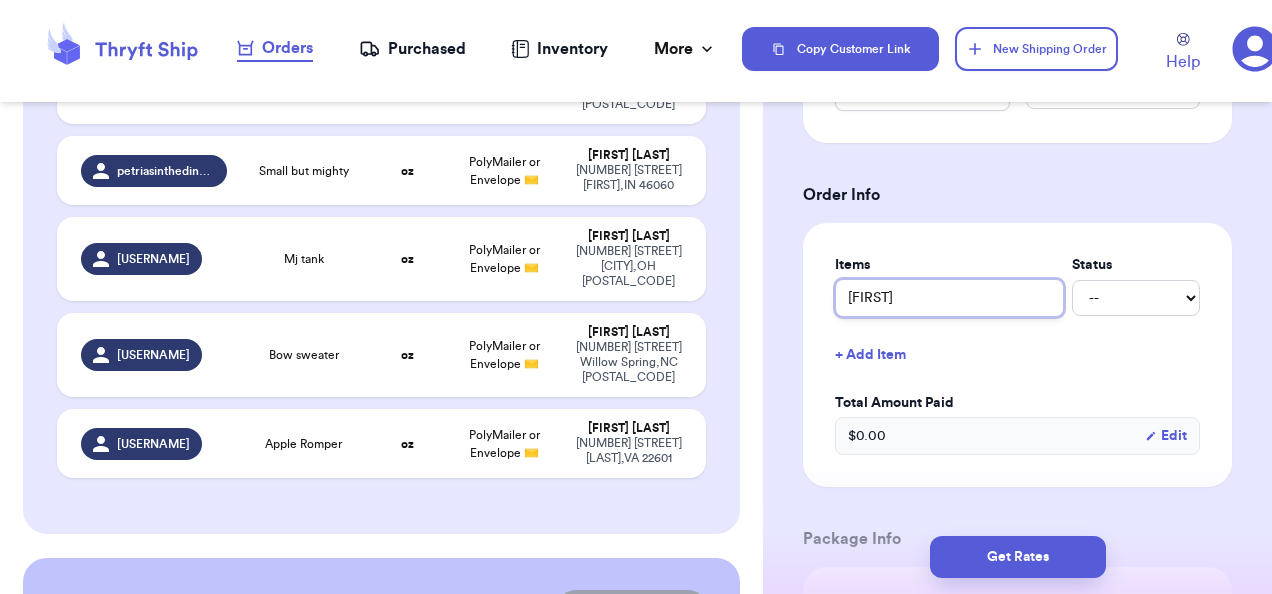 type 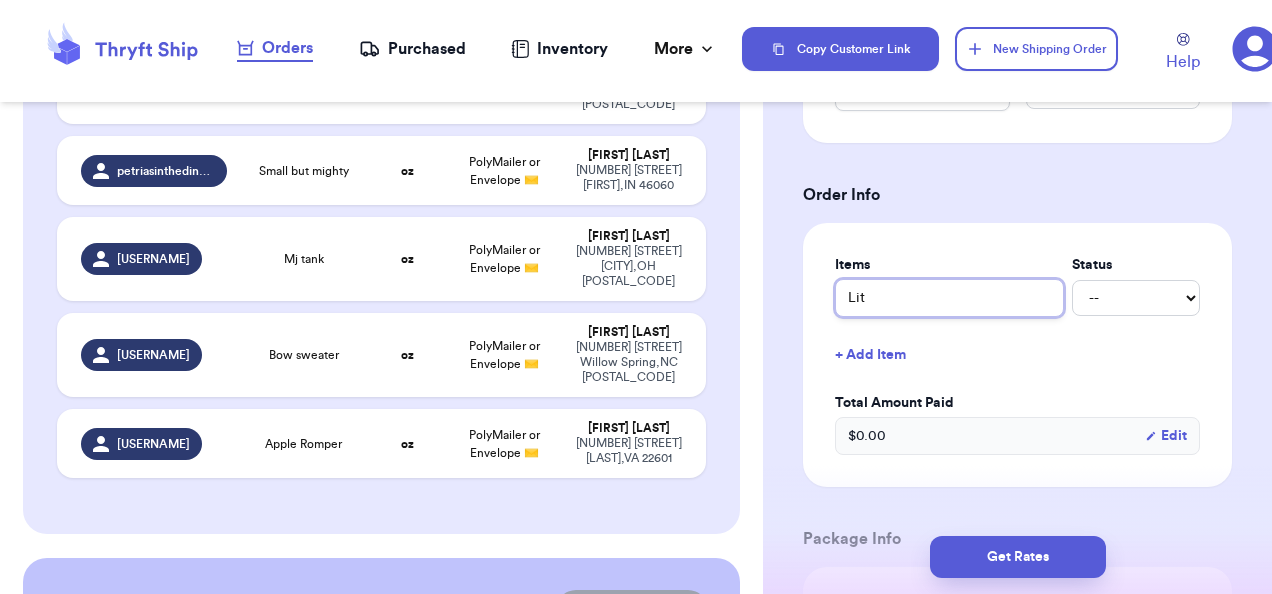 type 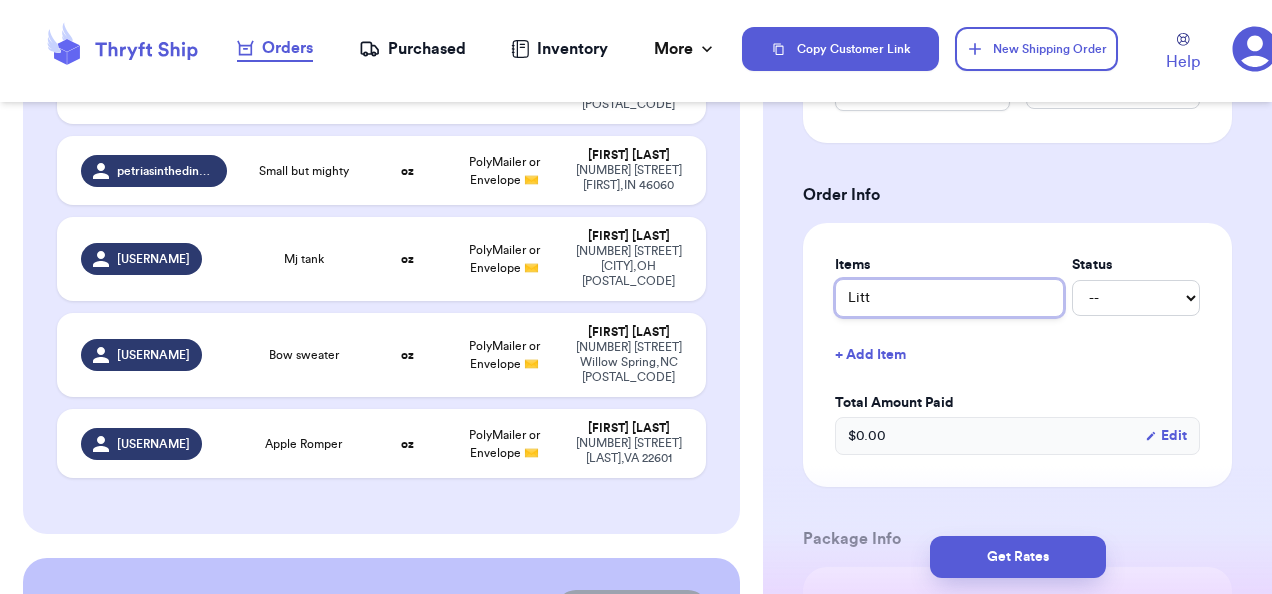 type 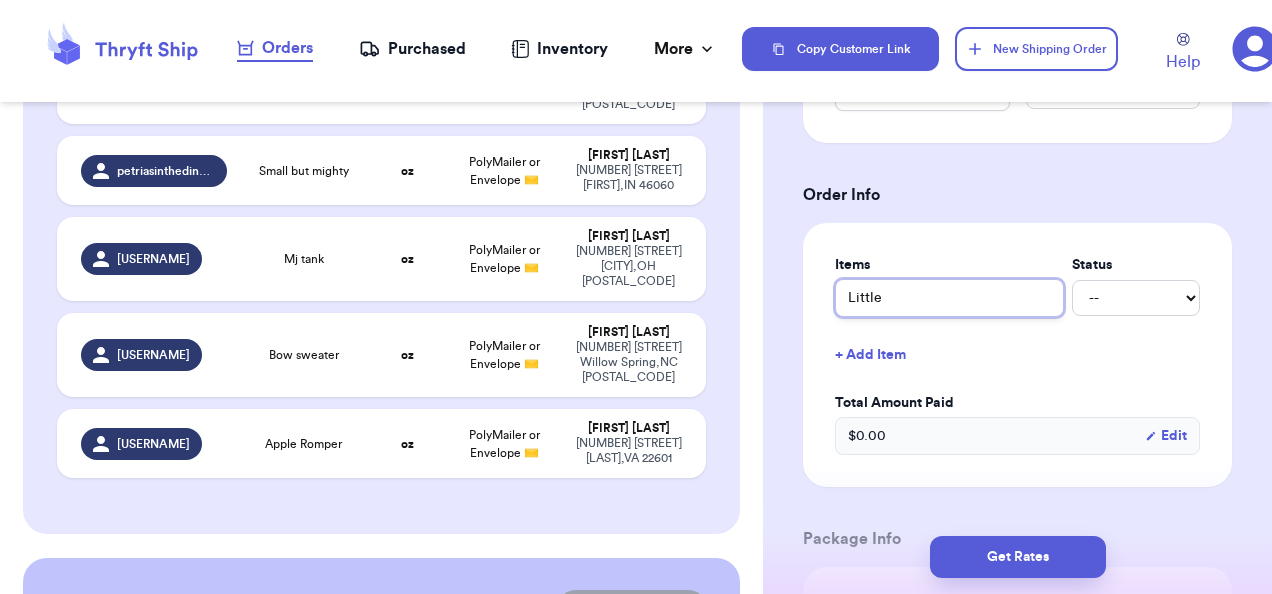 type 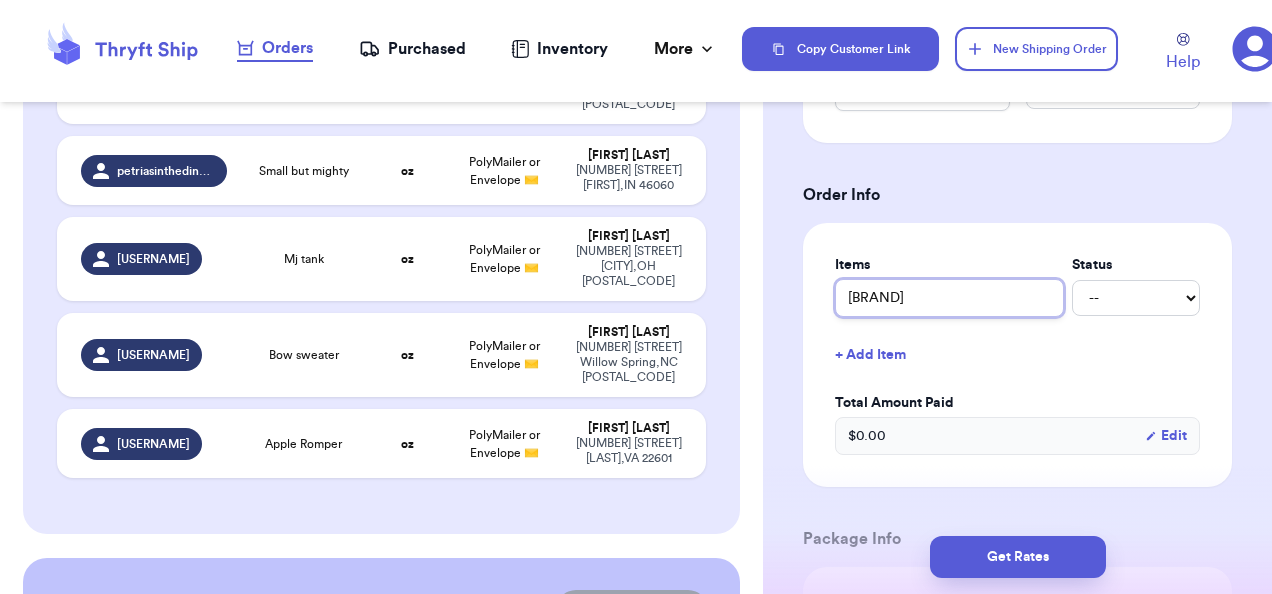type 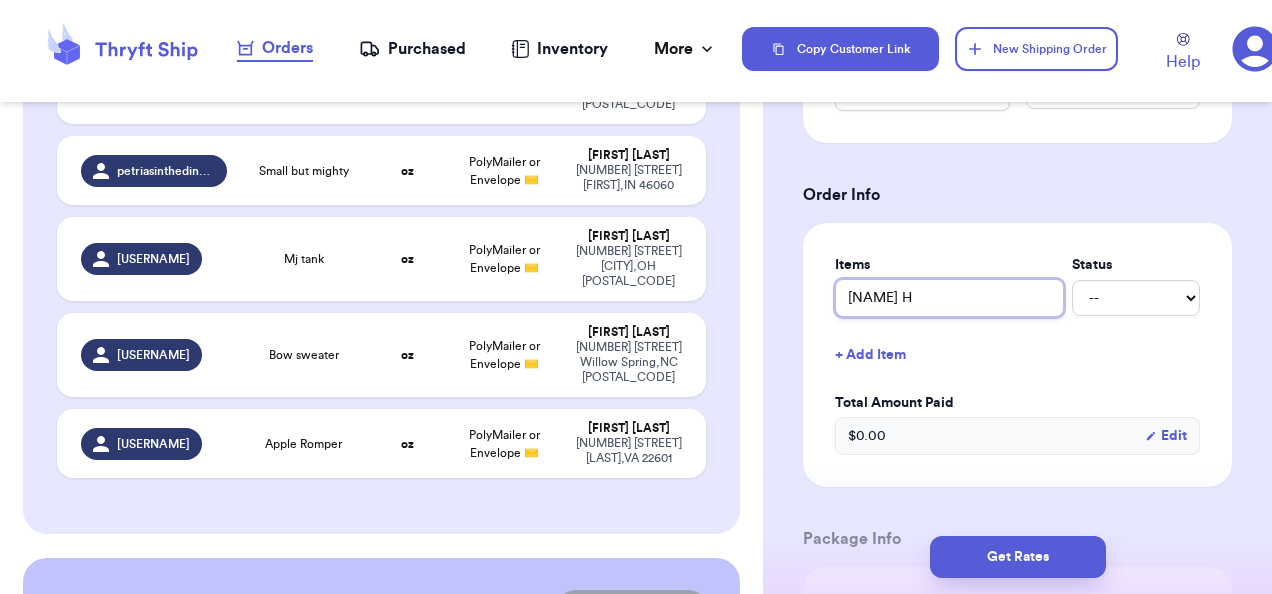 type 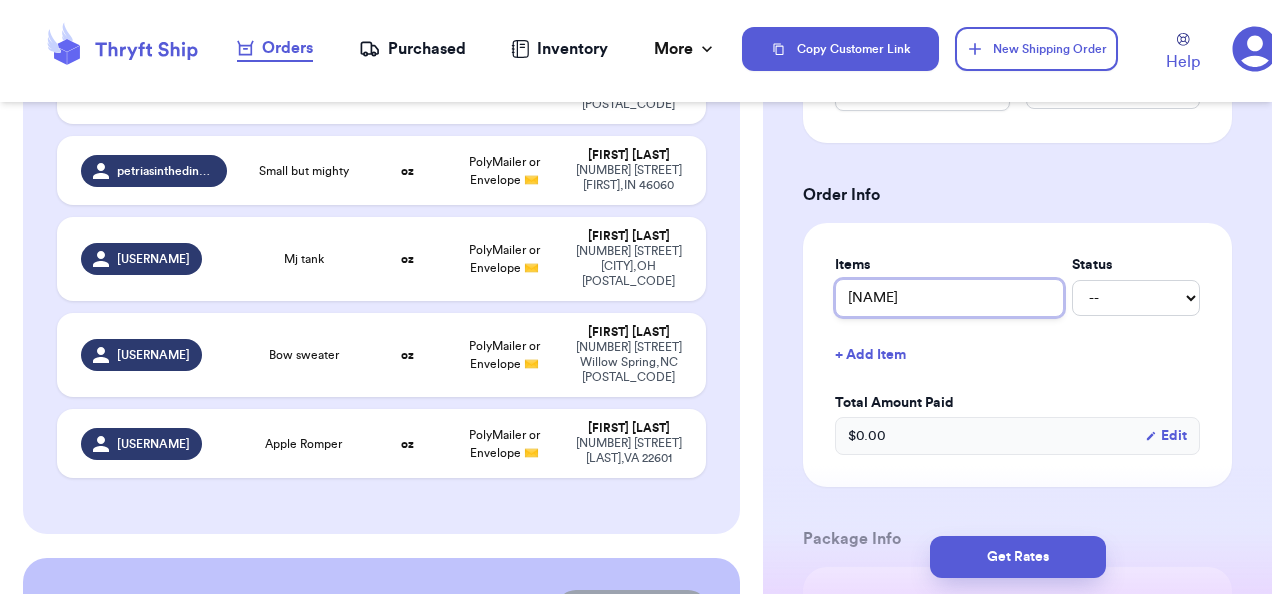 type 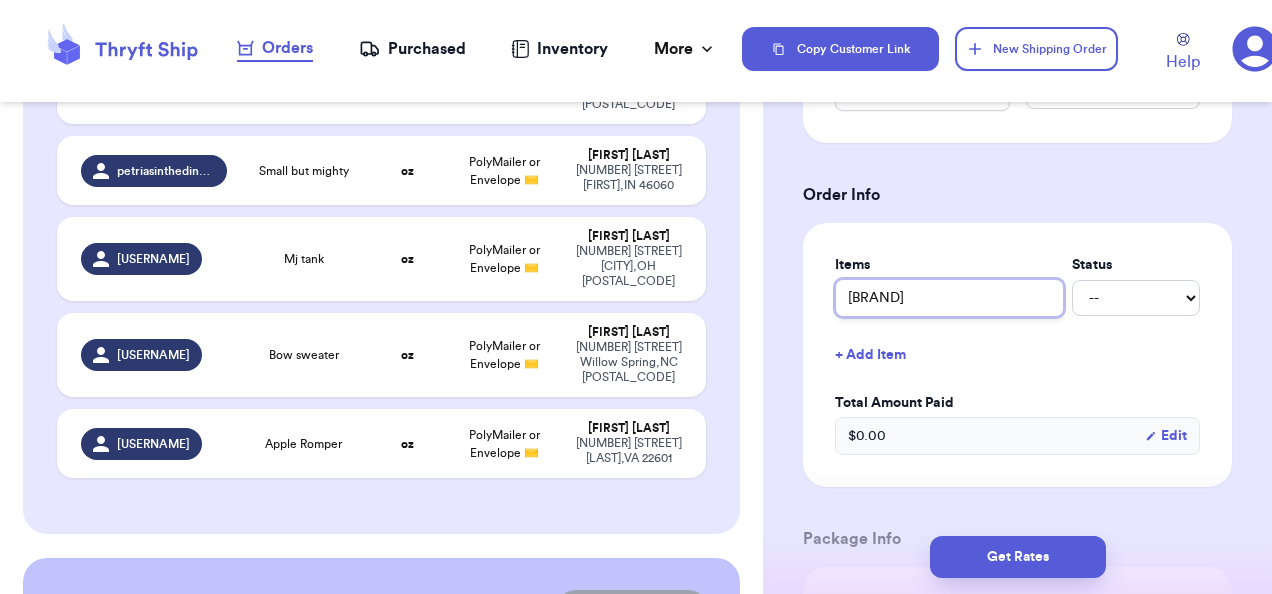 type 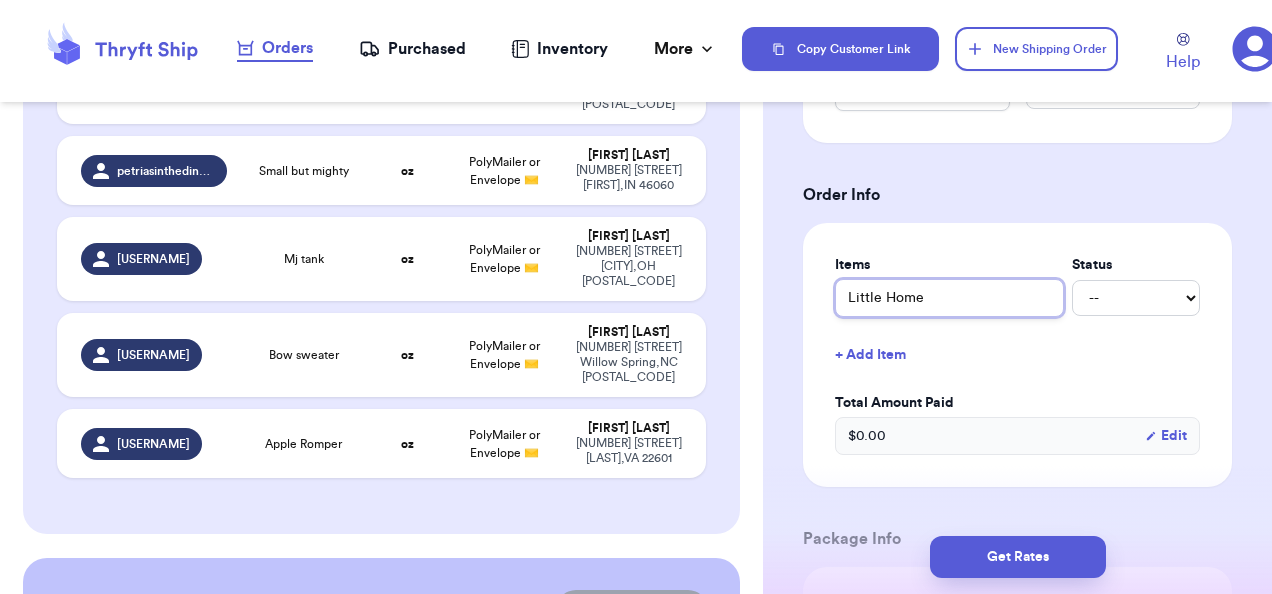 type 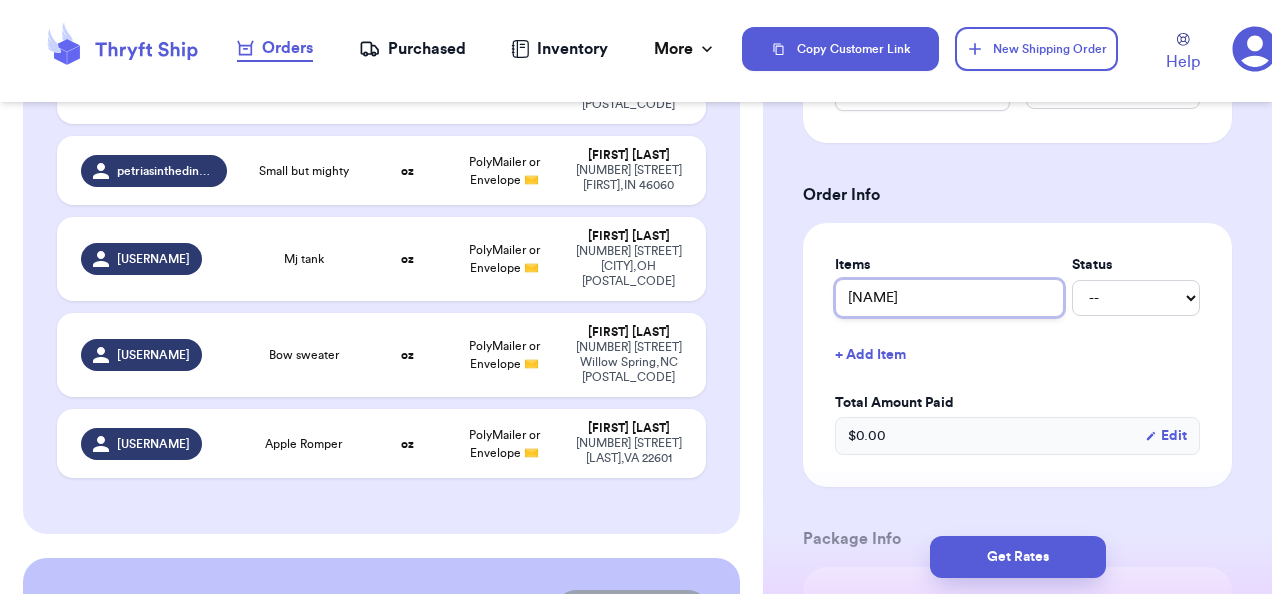 type 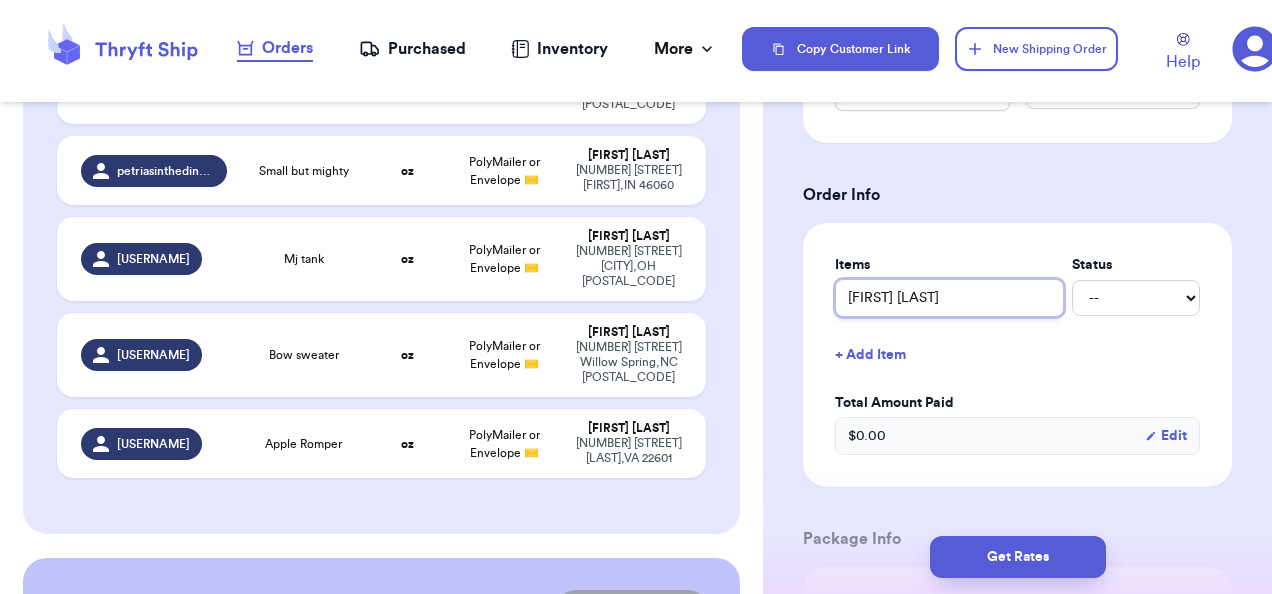 type 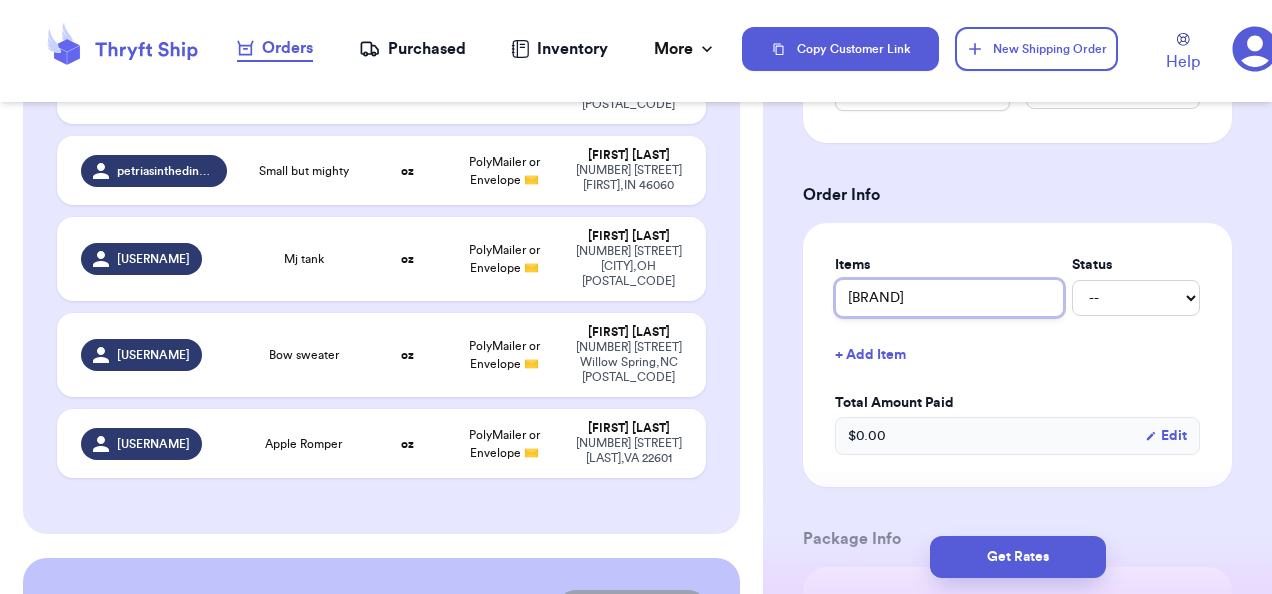 type 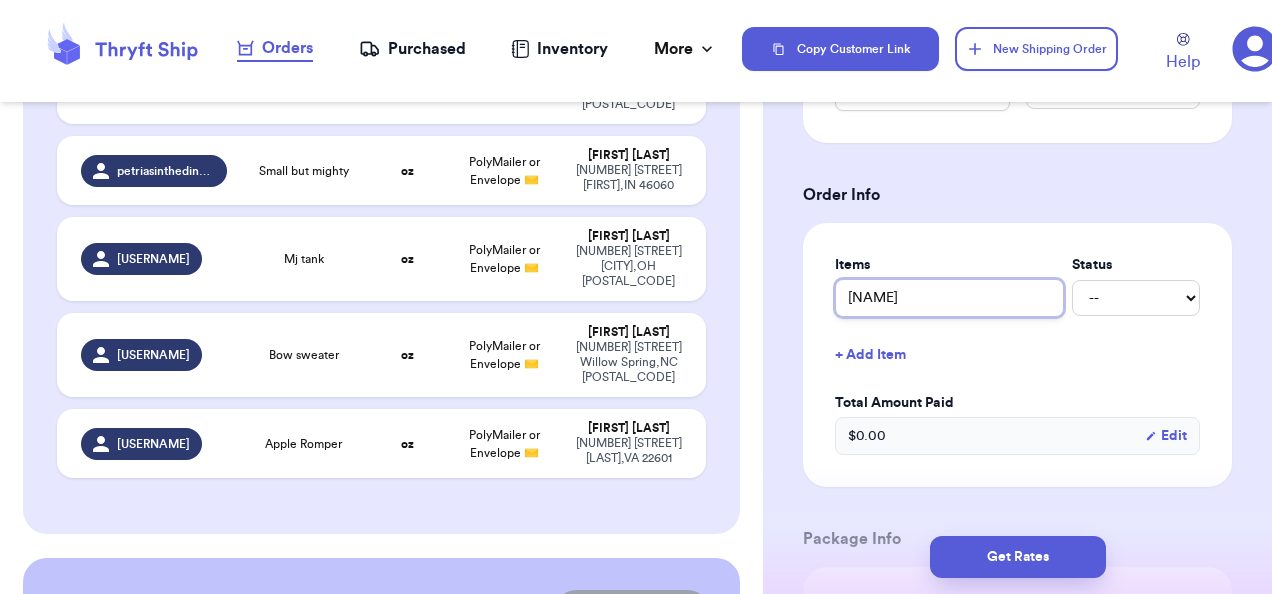 type 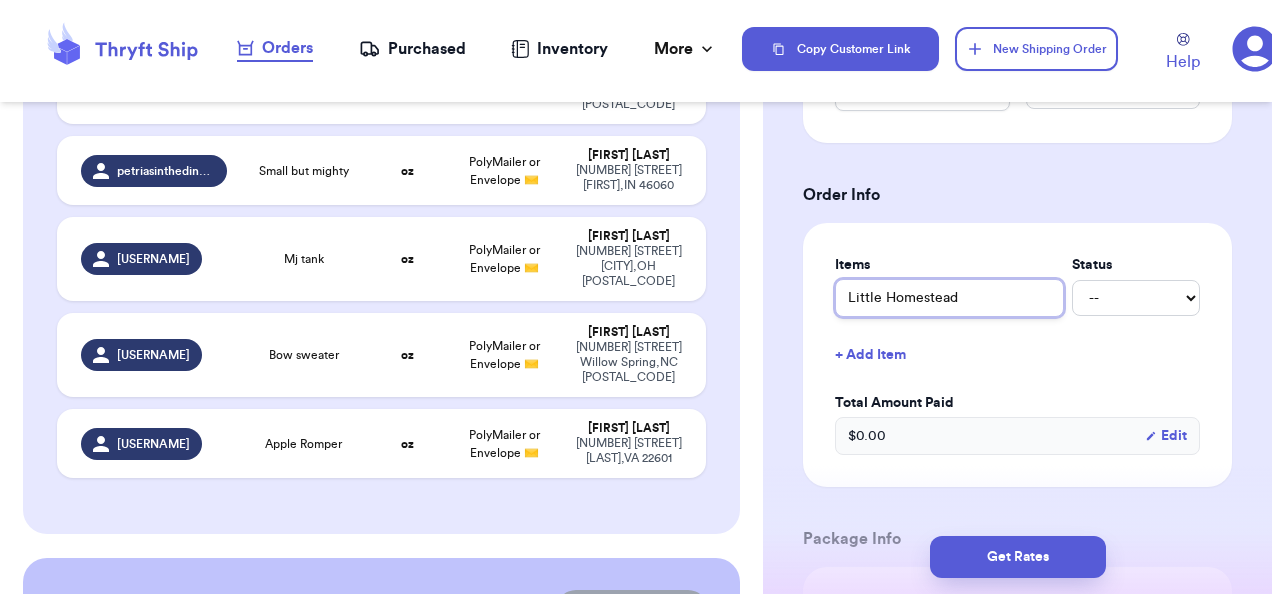 type 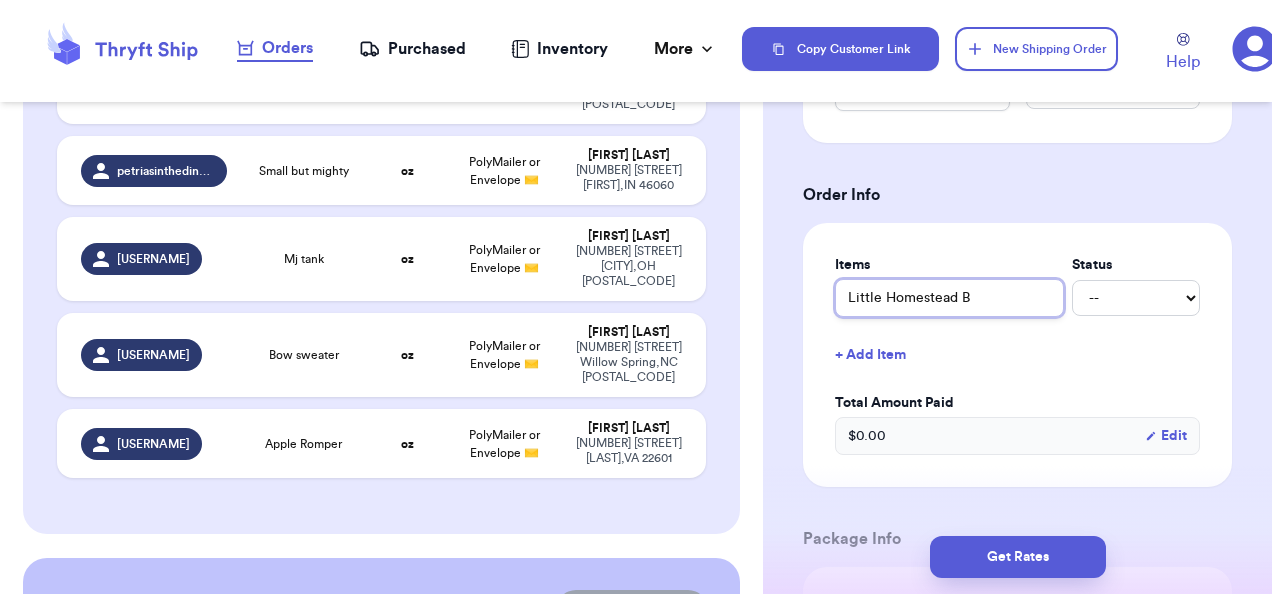 type 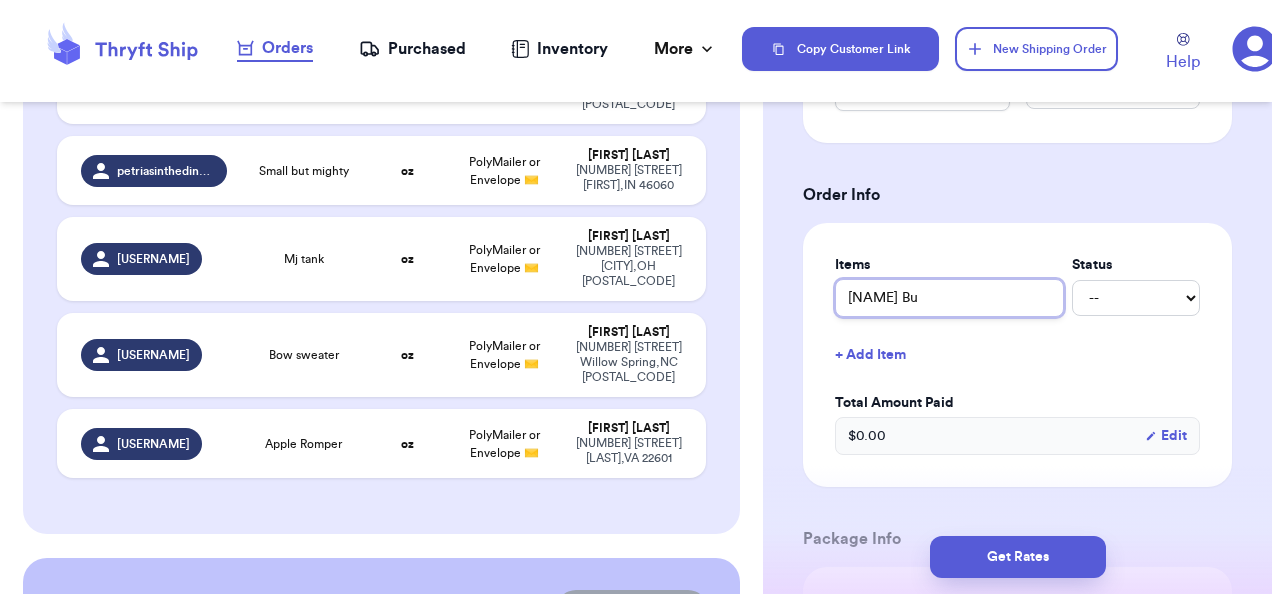 type 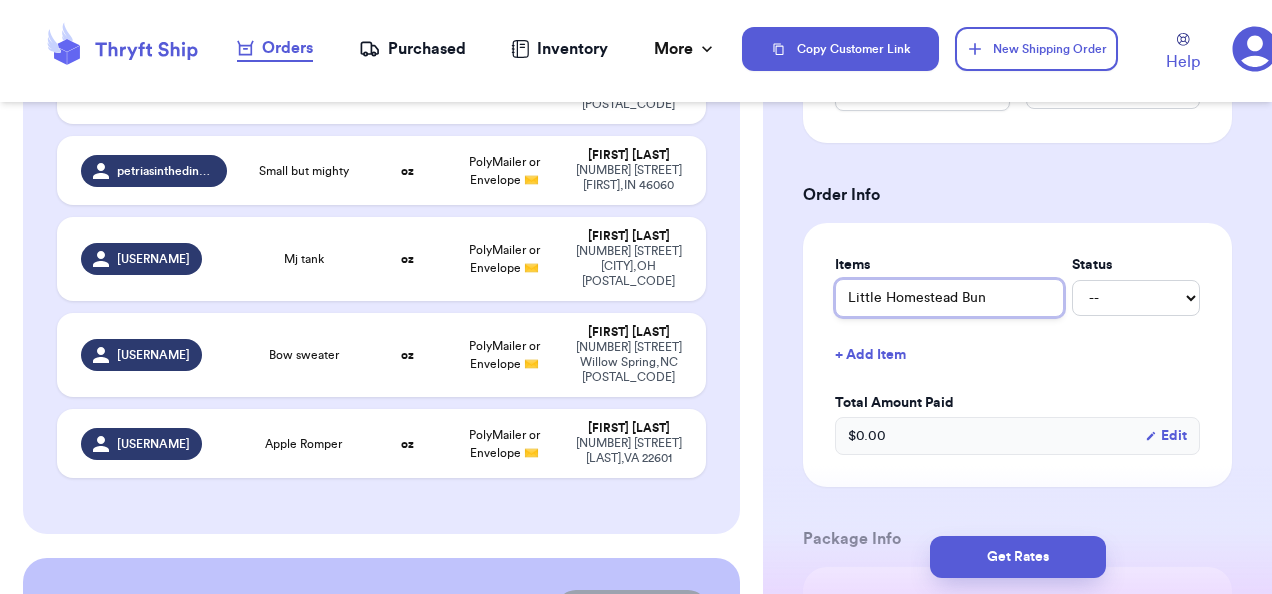 type 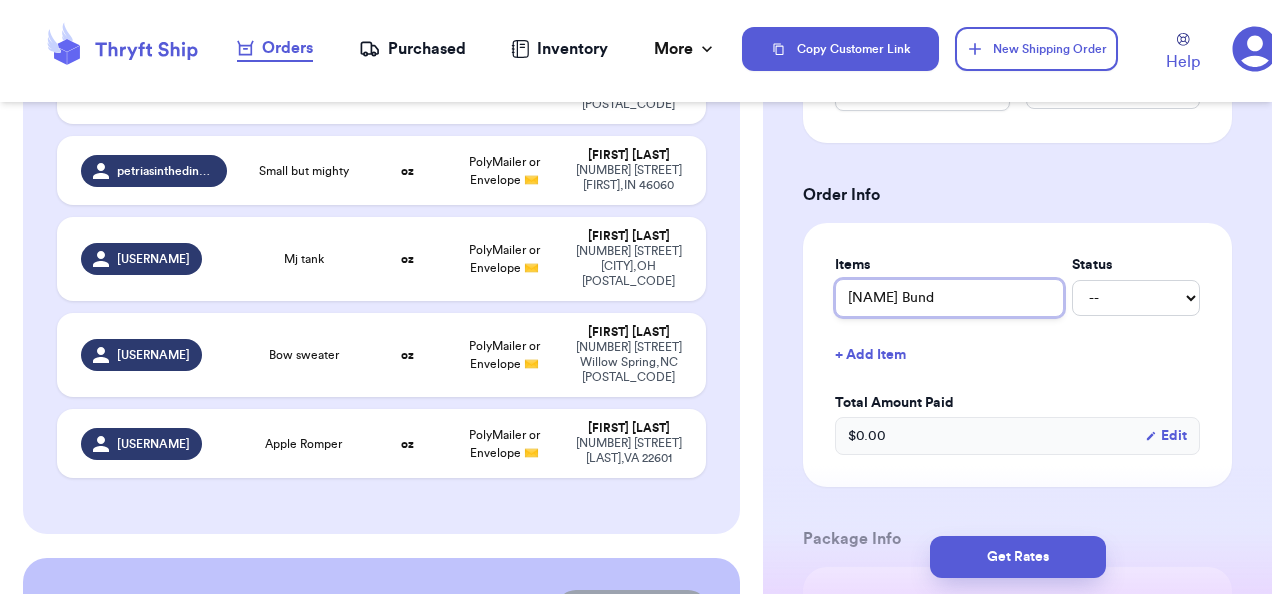type 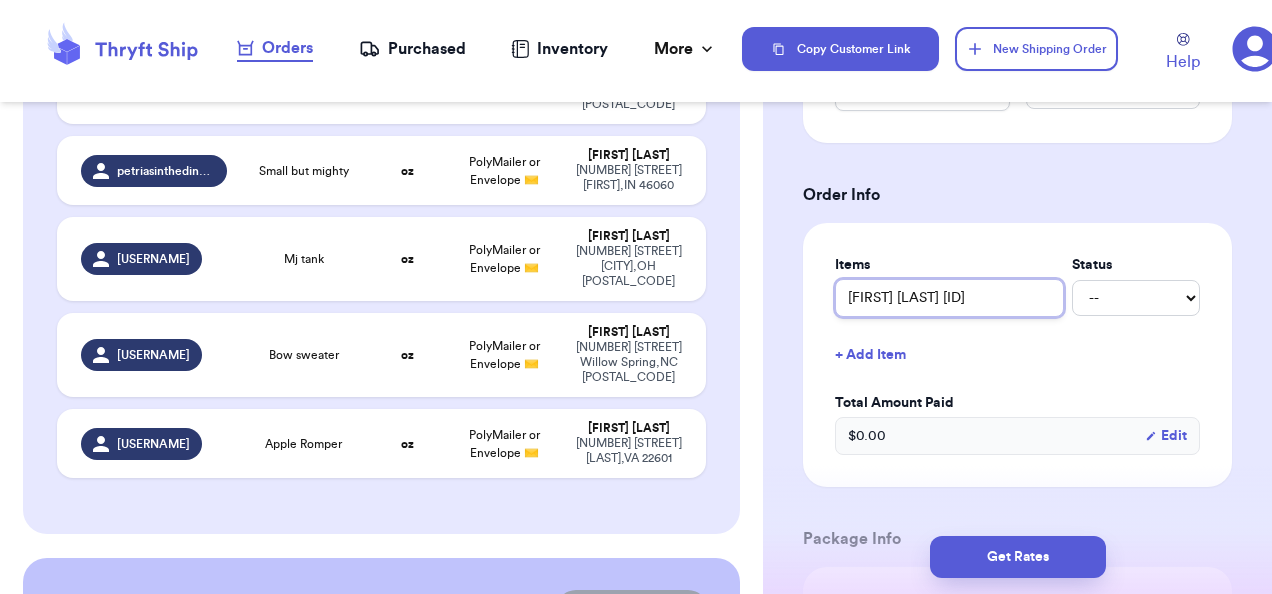 type 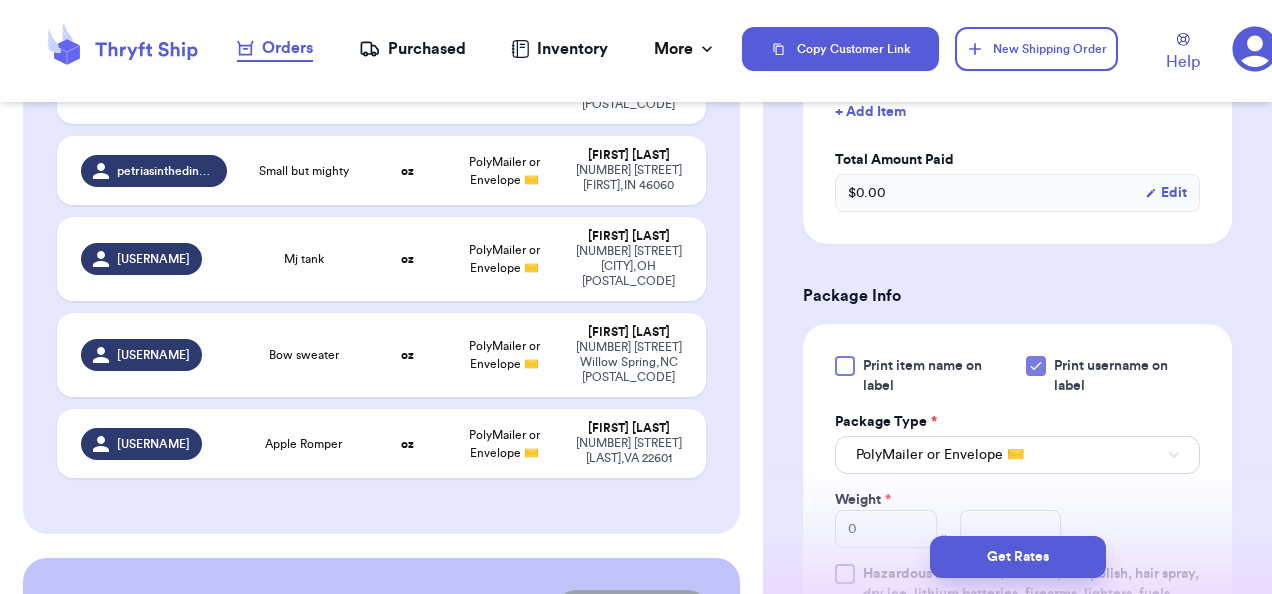 type 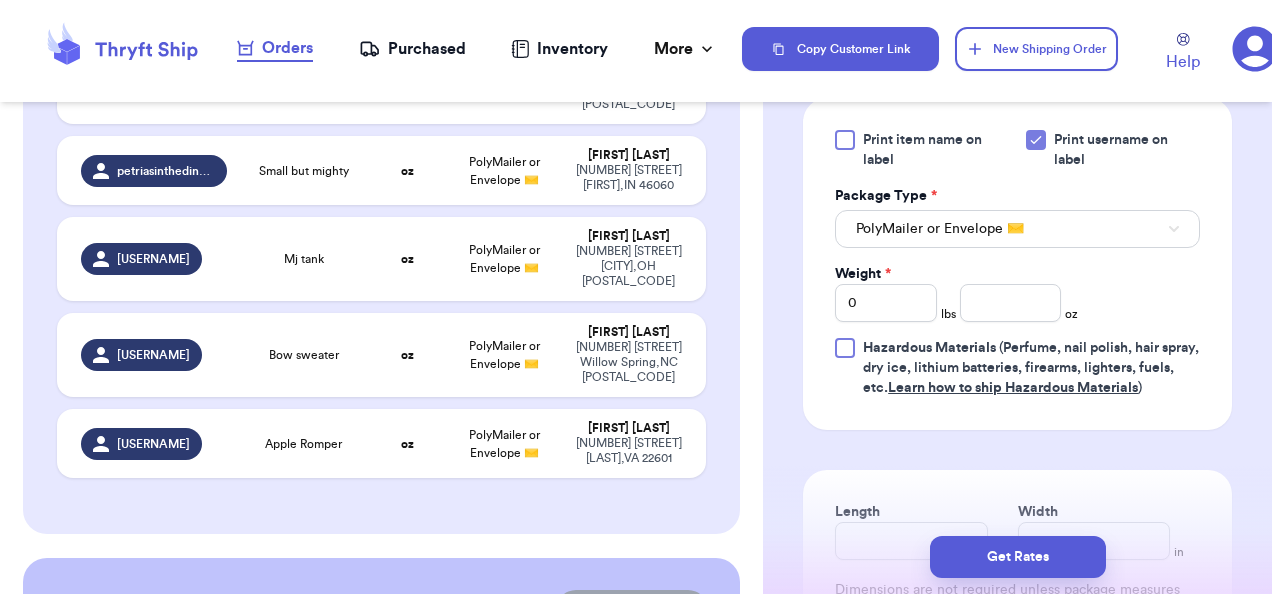 scroll, scrollTop: 1269, scrollLeft: 0, axis: vertical 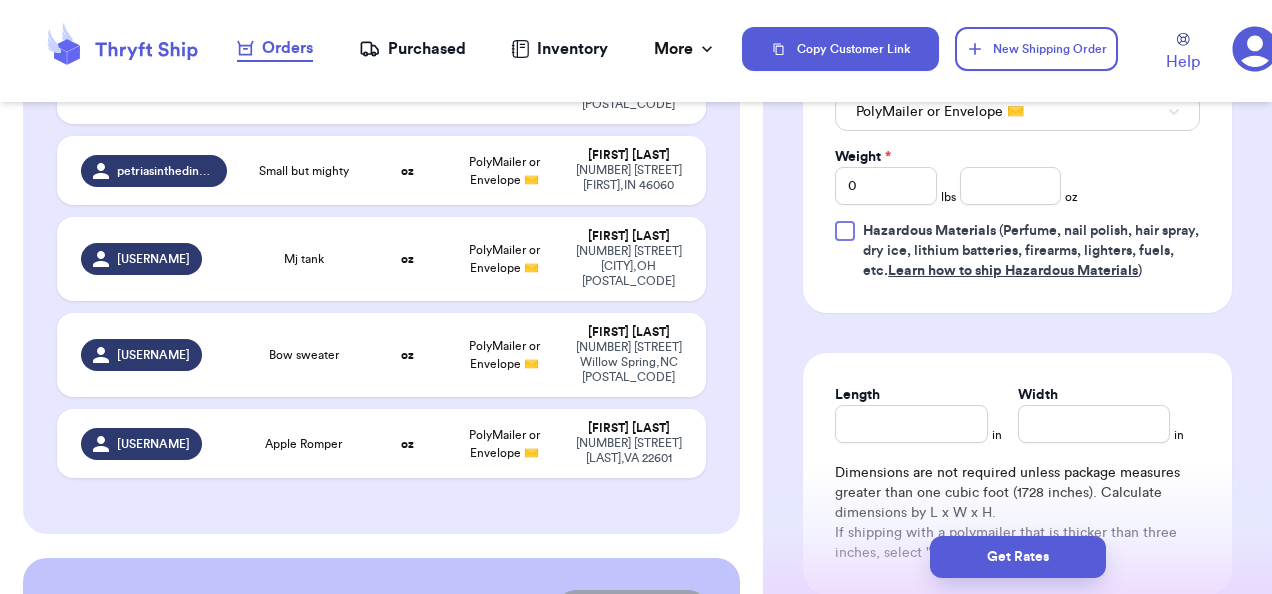 type on "Little Homestead Bundle" 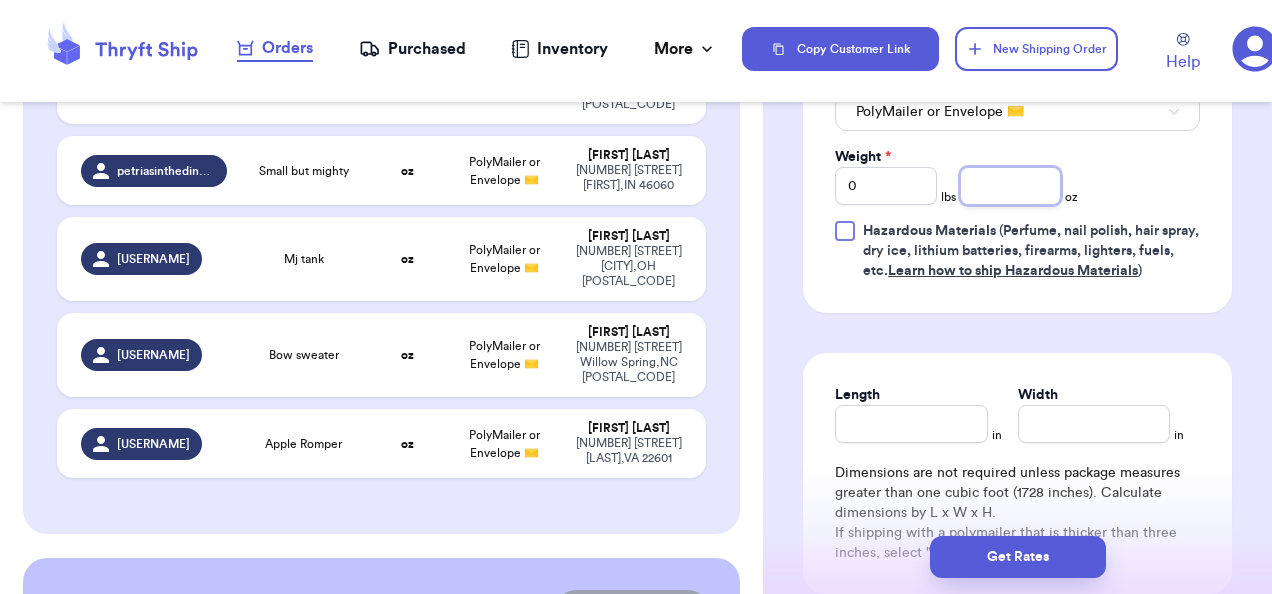 click at bounding box center [1011, 186] 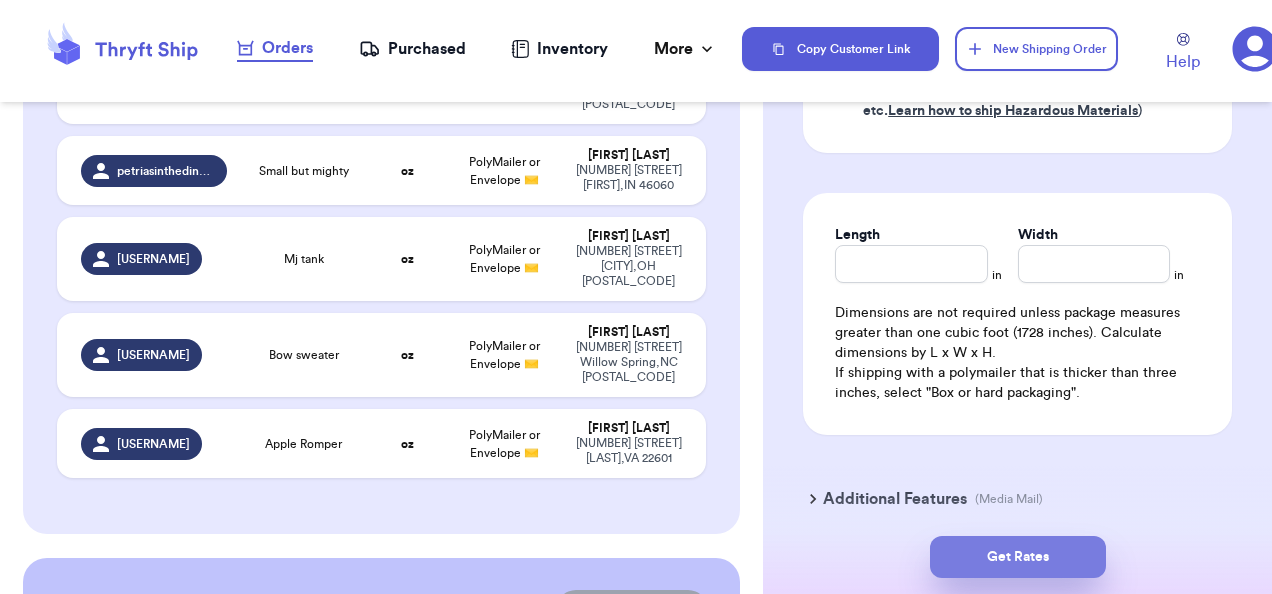type on "12.6" 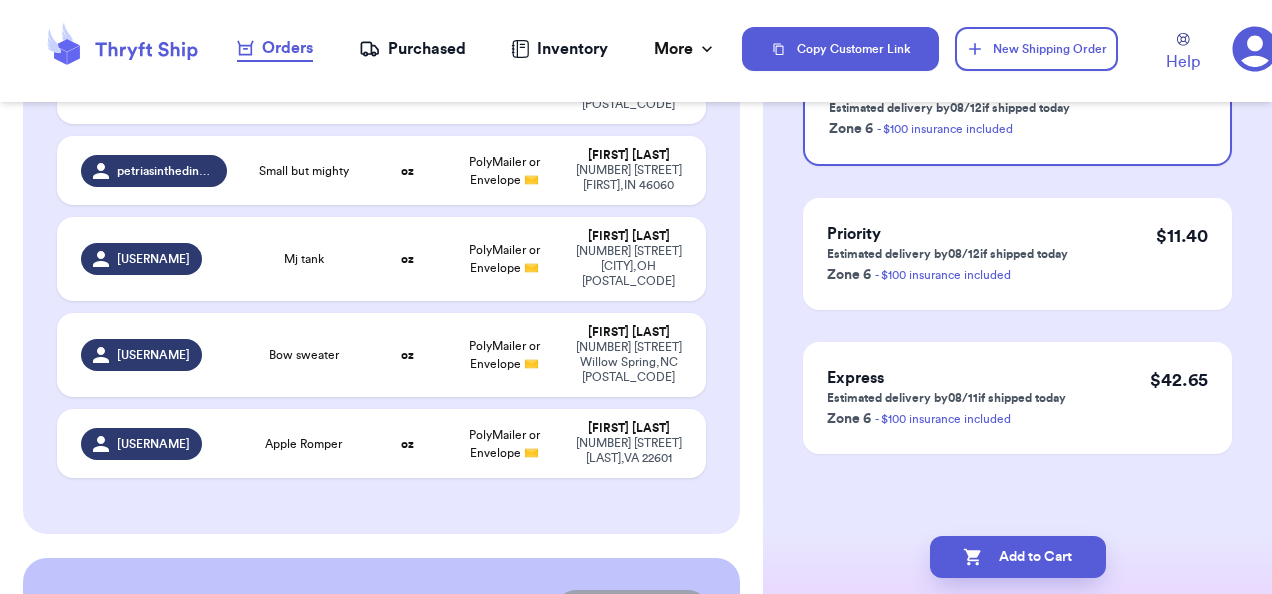 scroll, scrollTop: 0, scrollLeft: 0, axis: both 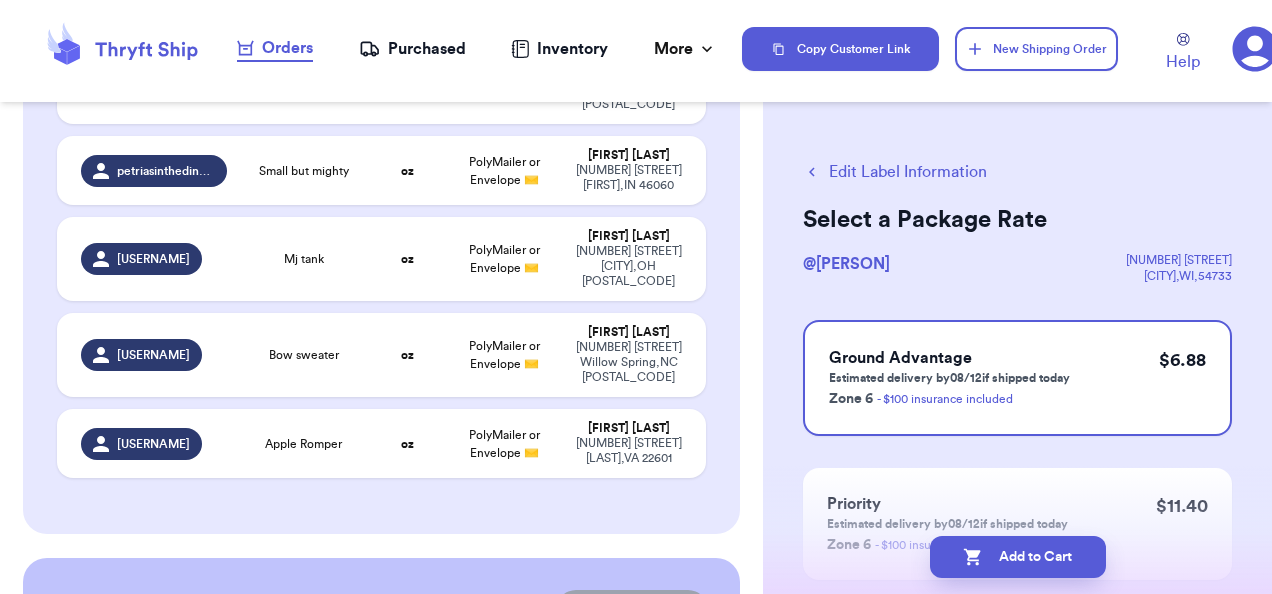 click on "Edit Label Information" at bounding box center (895, 172) 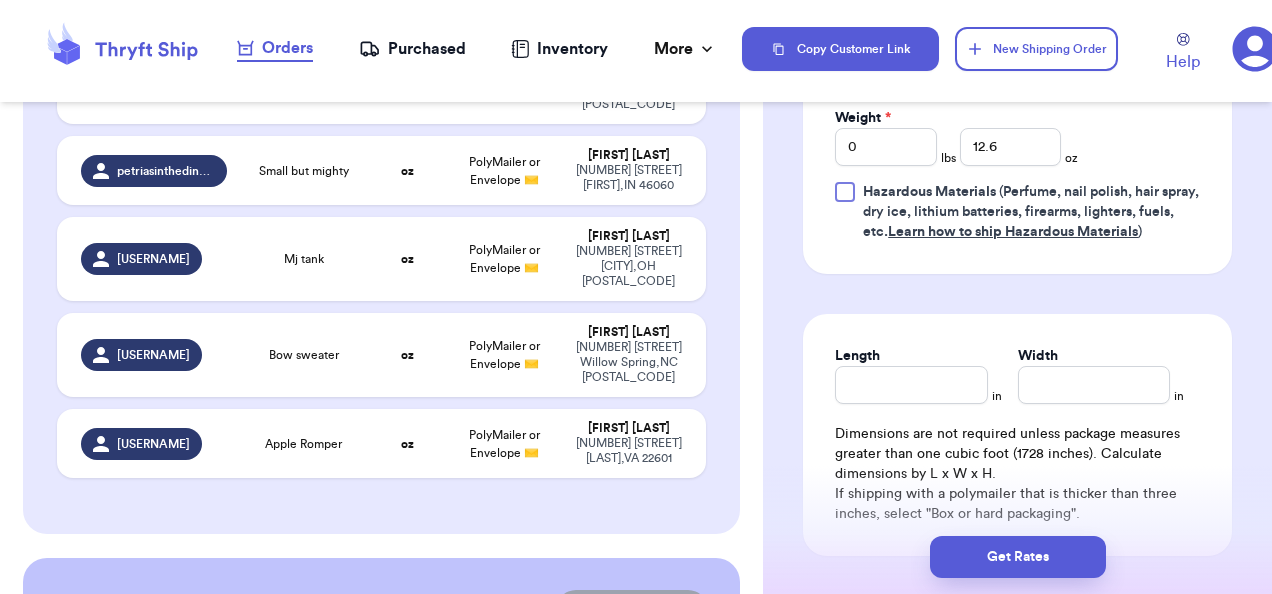 scroll, scrollTop: 1008, scrollLeft: 0, axis: vertical 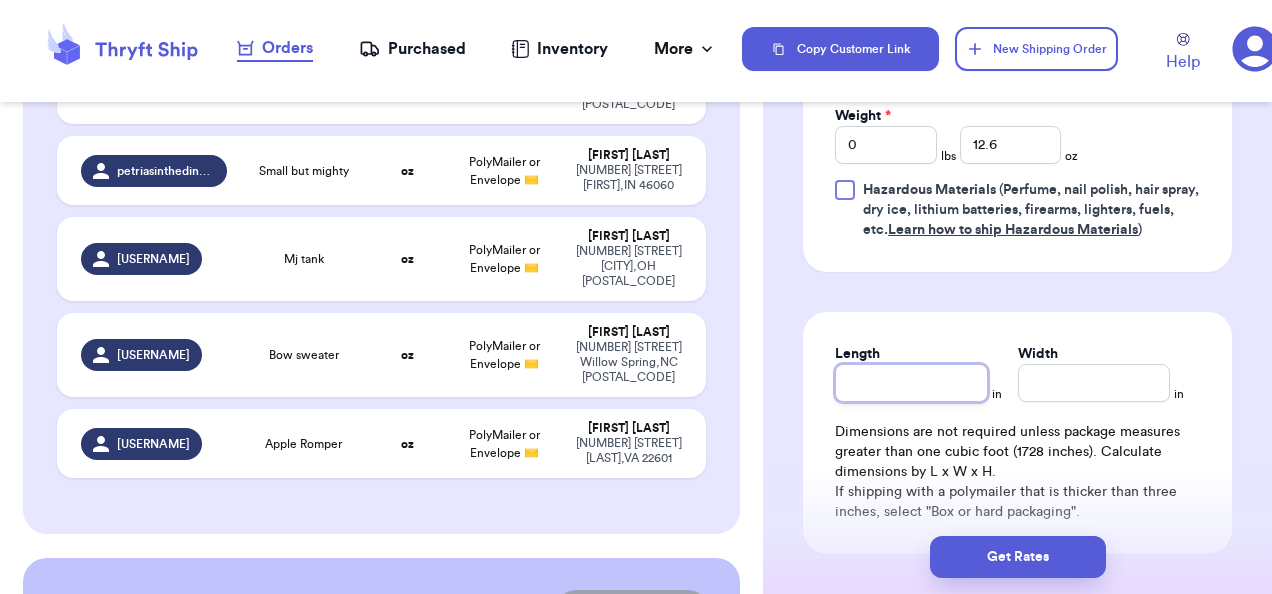 click on "Length" at bounding box center (911, 383) 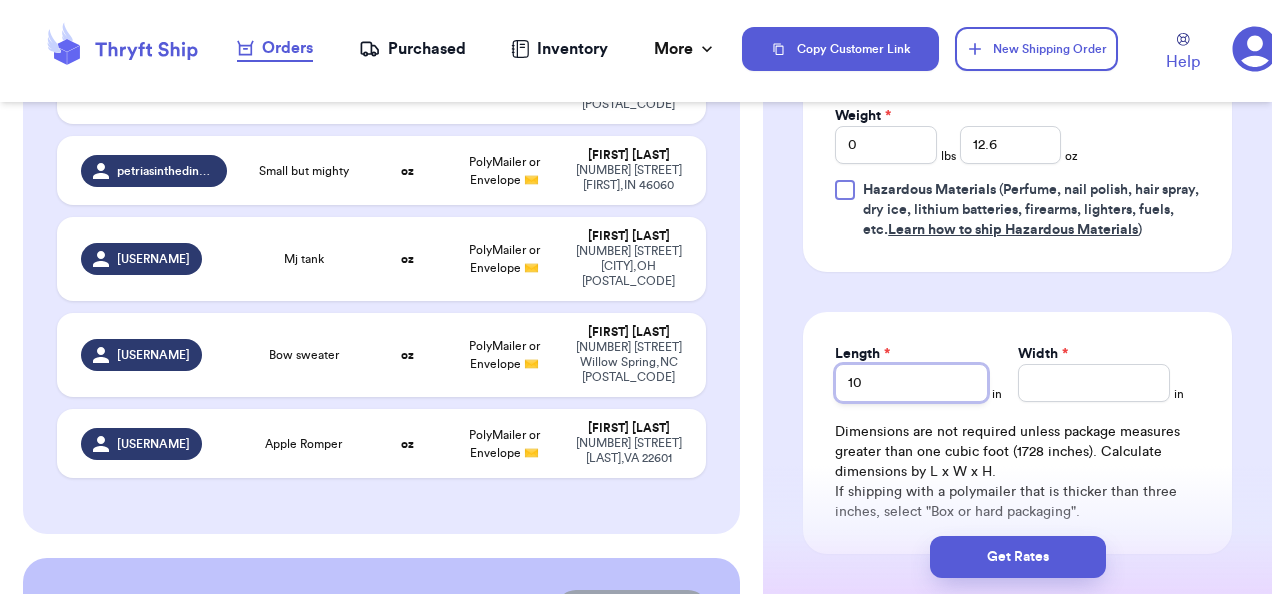 type on "10" 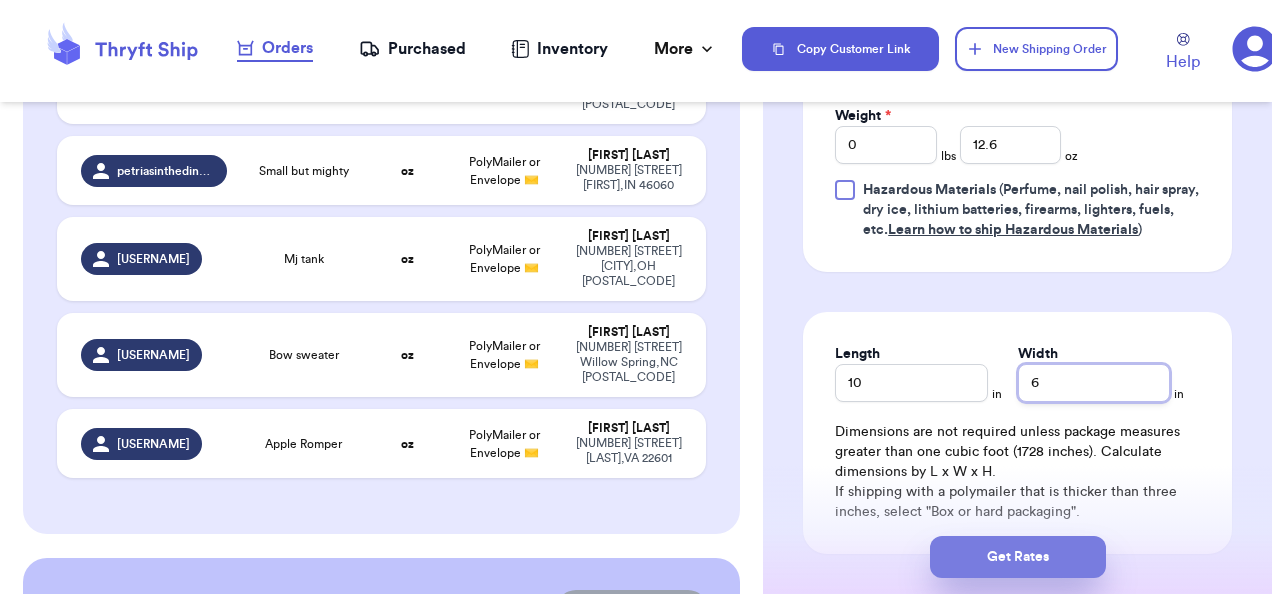 type on "6" 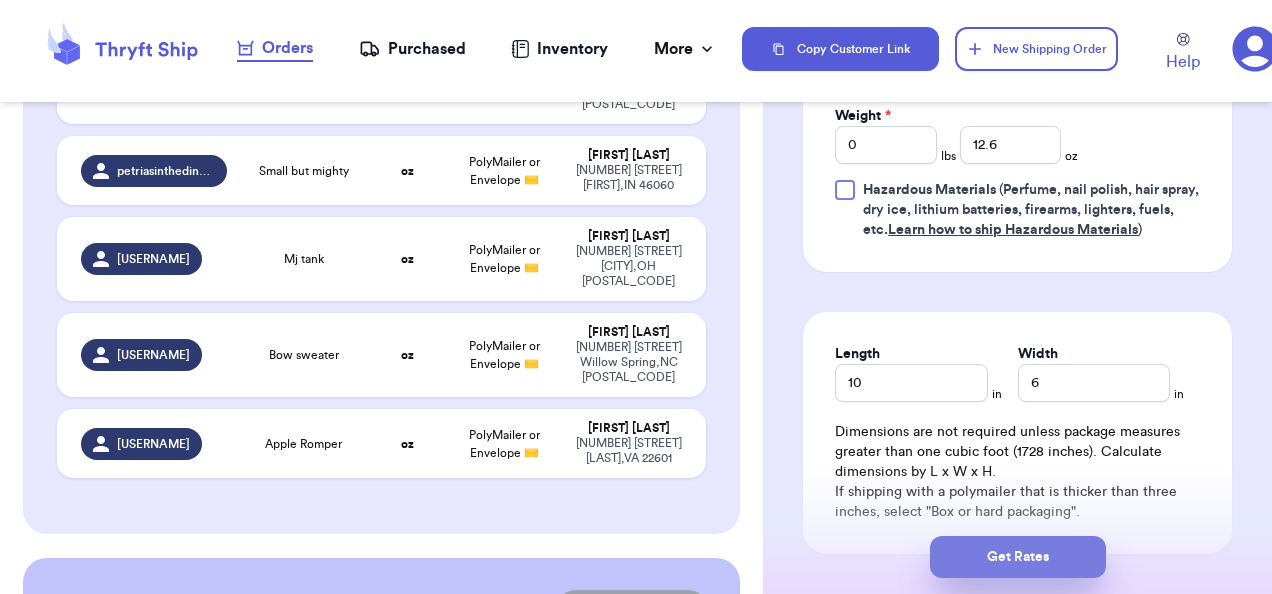 click on "Get Rates" at bounding box center [1018, 557] 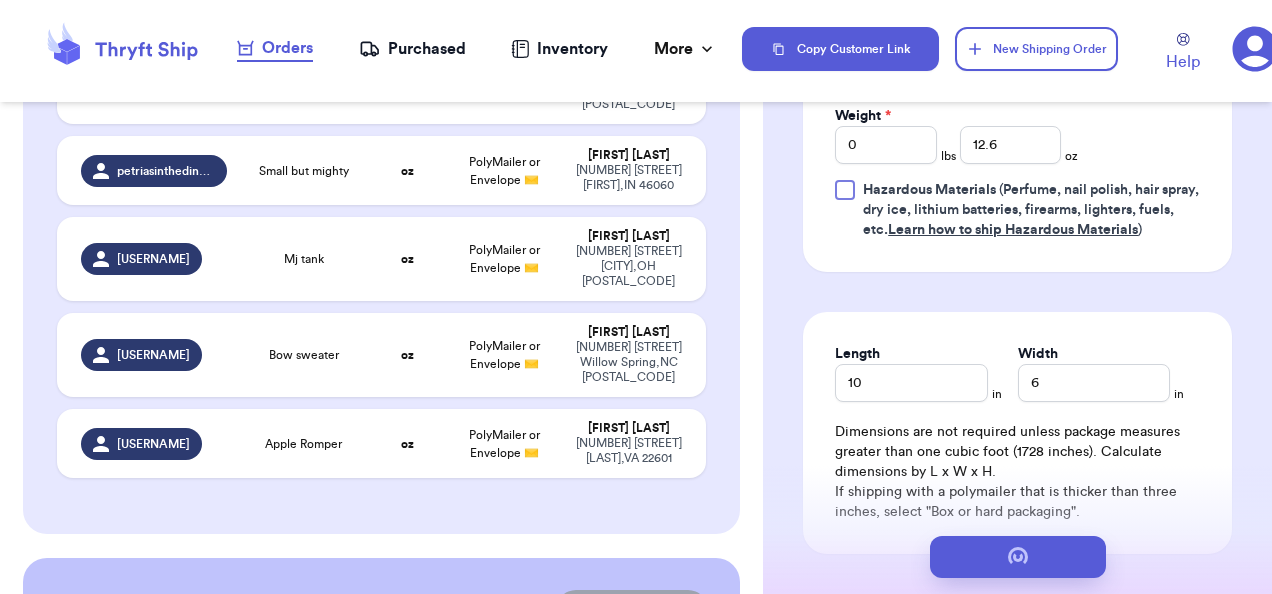 scroll, scrollTop: 0, scrollLeft: 0, axis: both 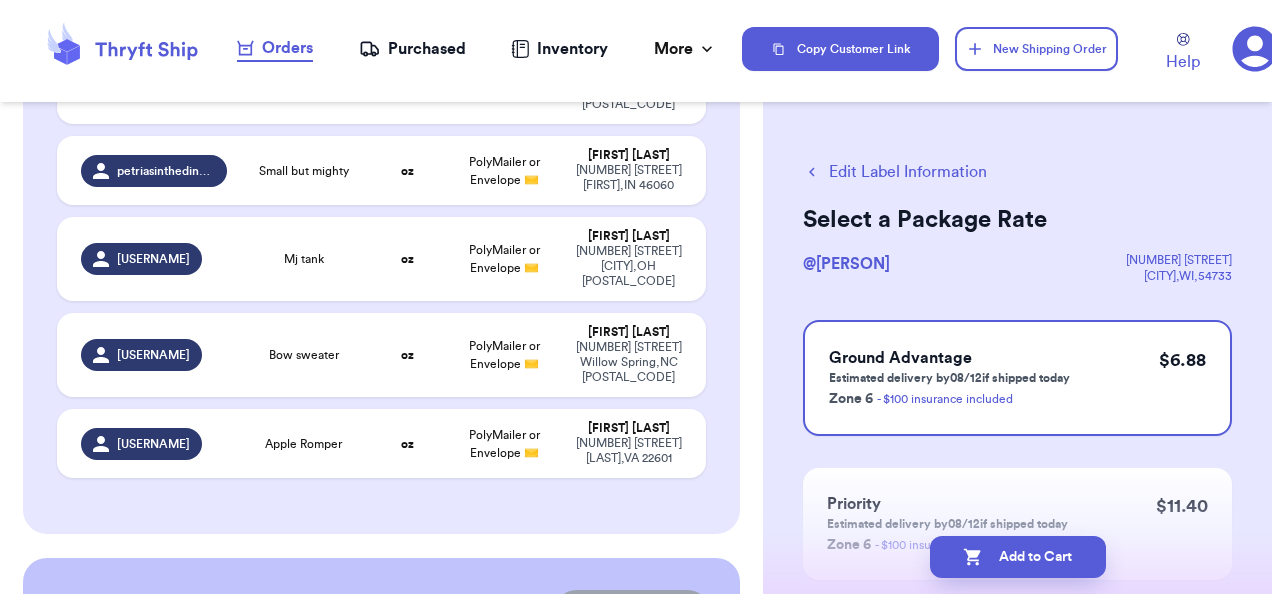 click on "Edit Label Information" at bounding box center [895, 172] 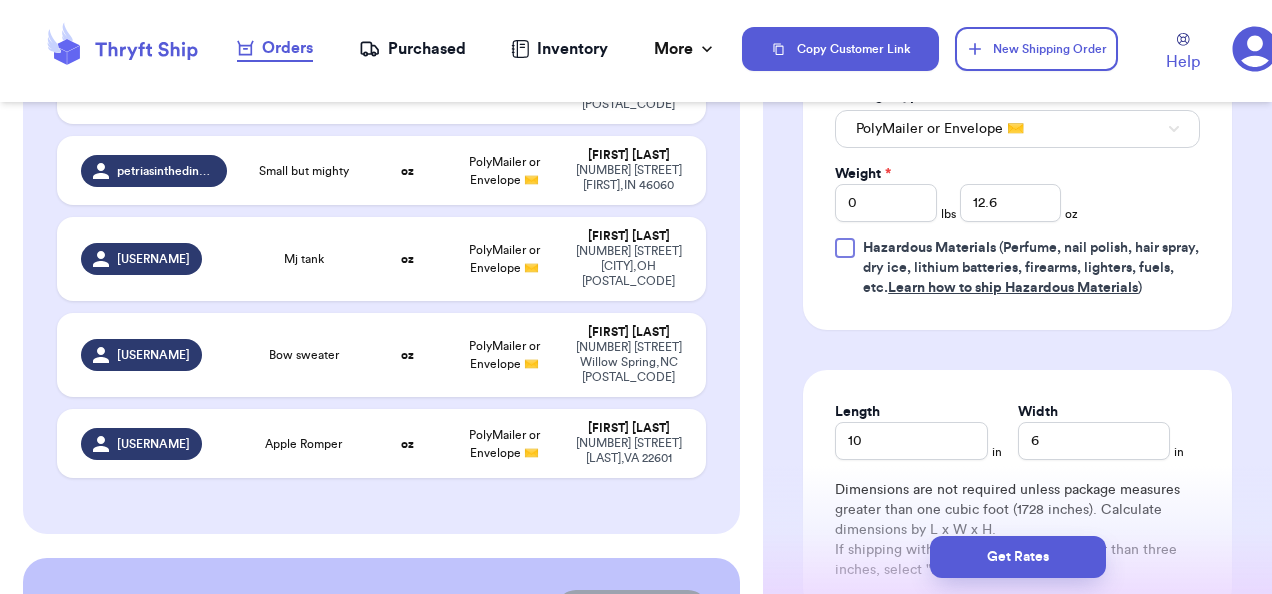 scroll, scrollTop: 1004, scrollLeft: 0, axis: vertical 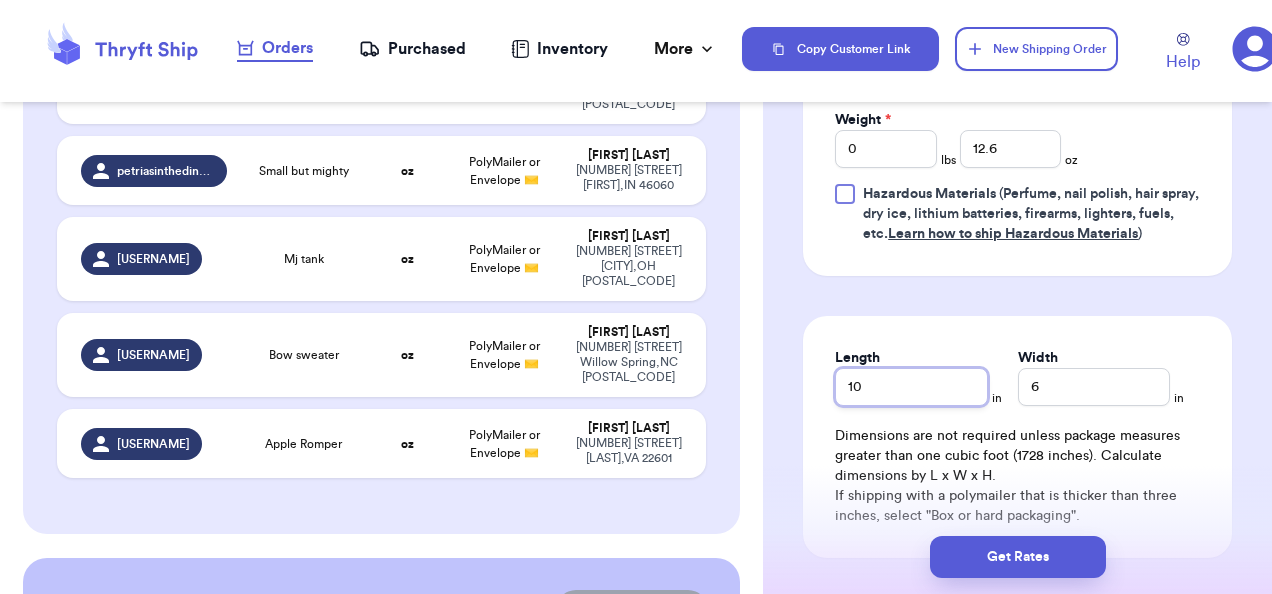 drag, startPoint x: 879, startPoint y: 365, endPoint x: 788, endPoint y: 383, distance: 92.76314 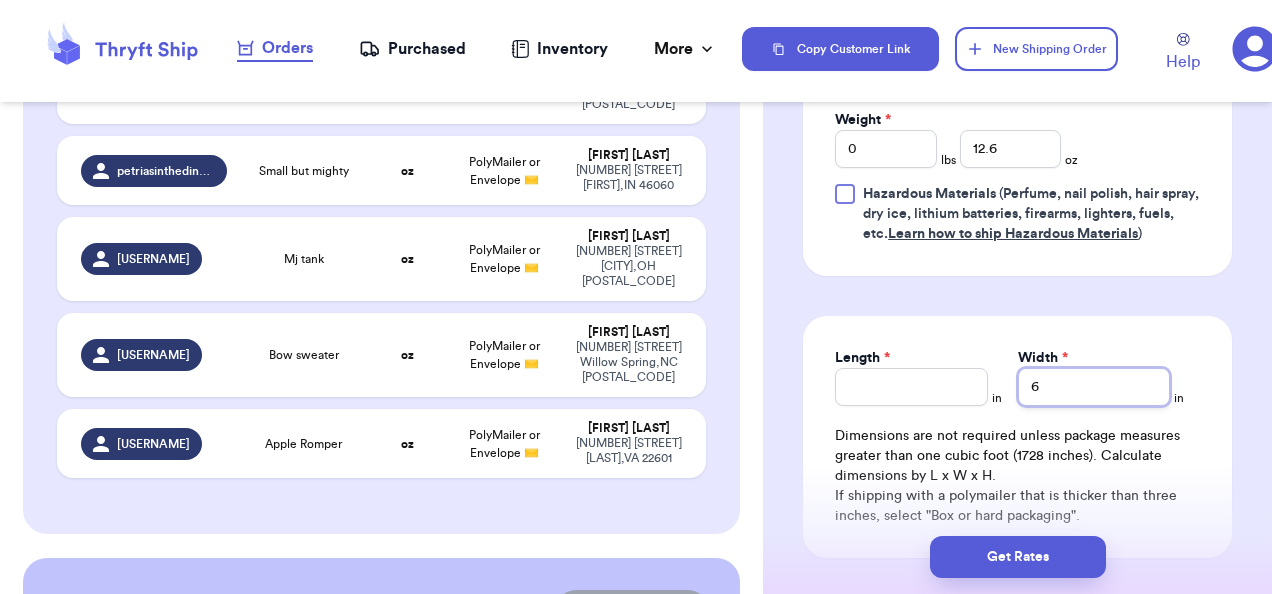 drag, startPoint x: 1068, startPoint y: 380, endPoint x: 1024, endPoint y: 381, distance: 44.011364 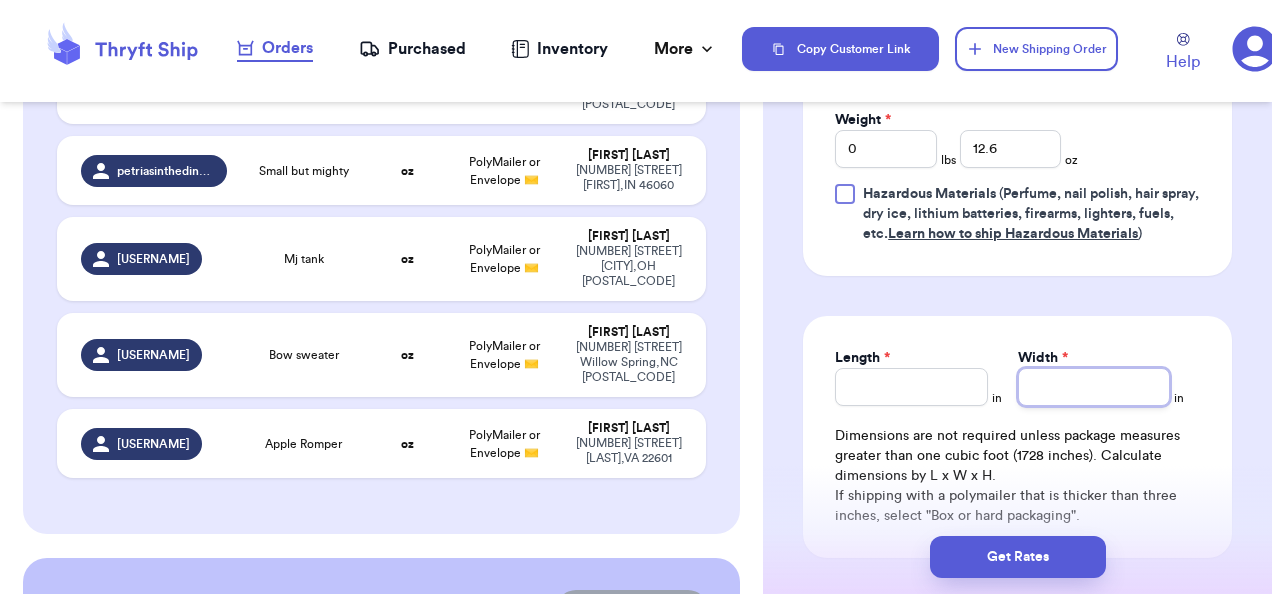 type 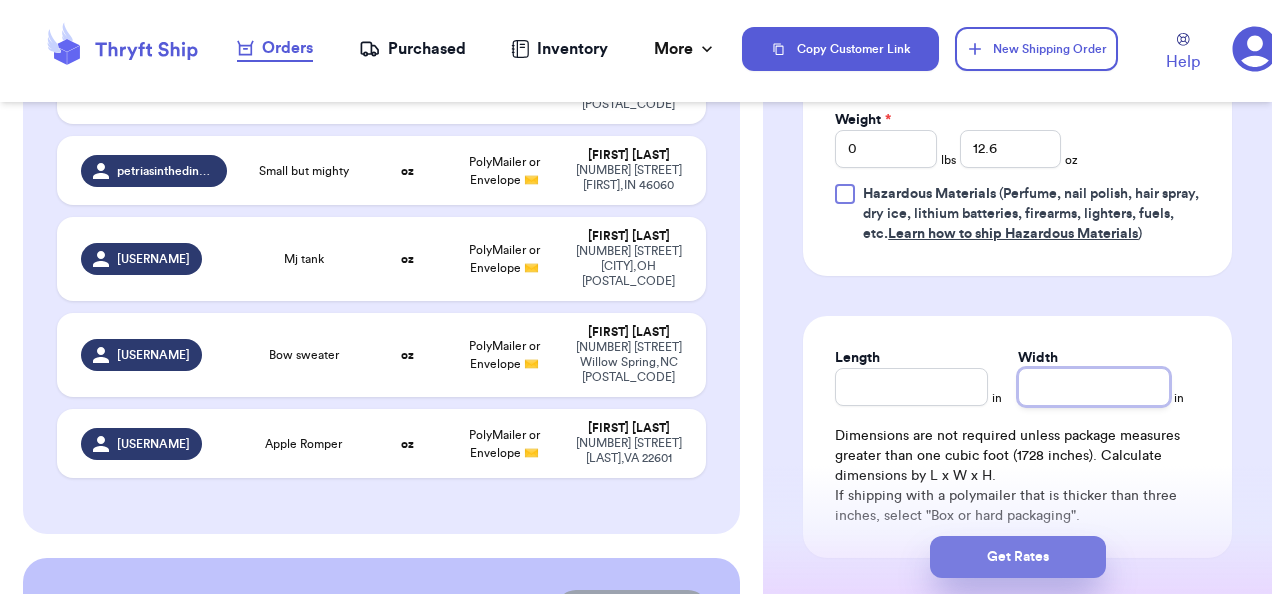 type 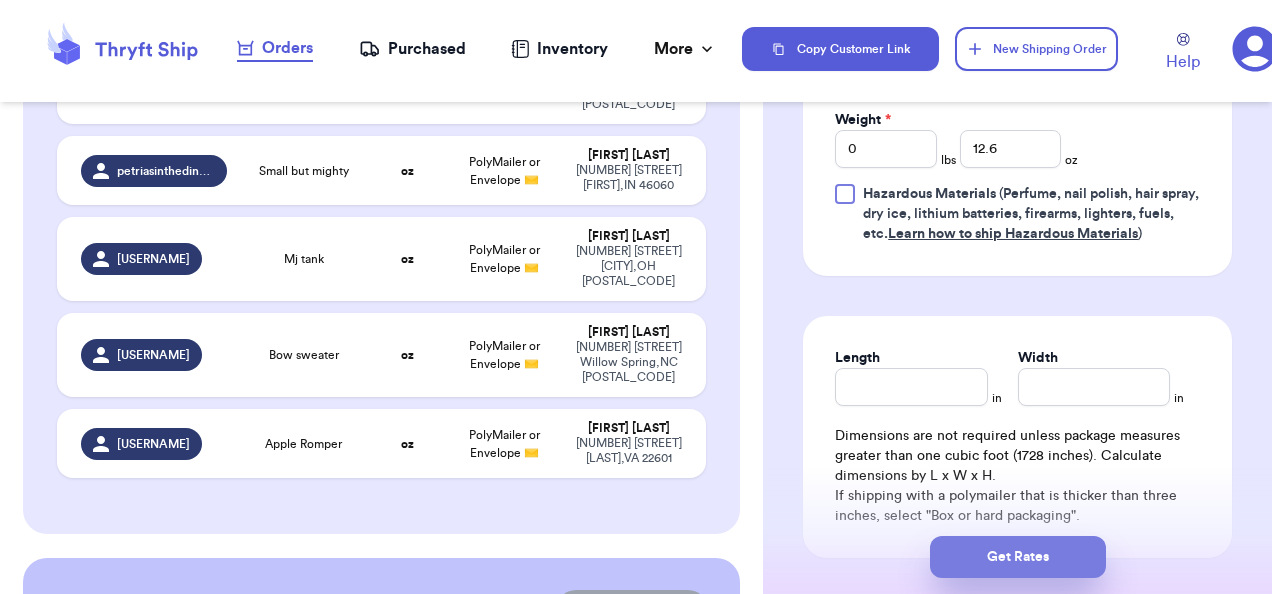 type 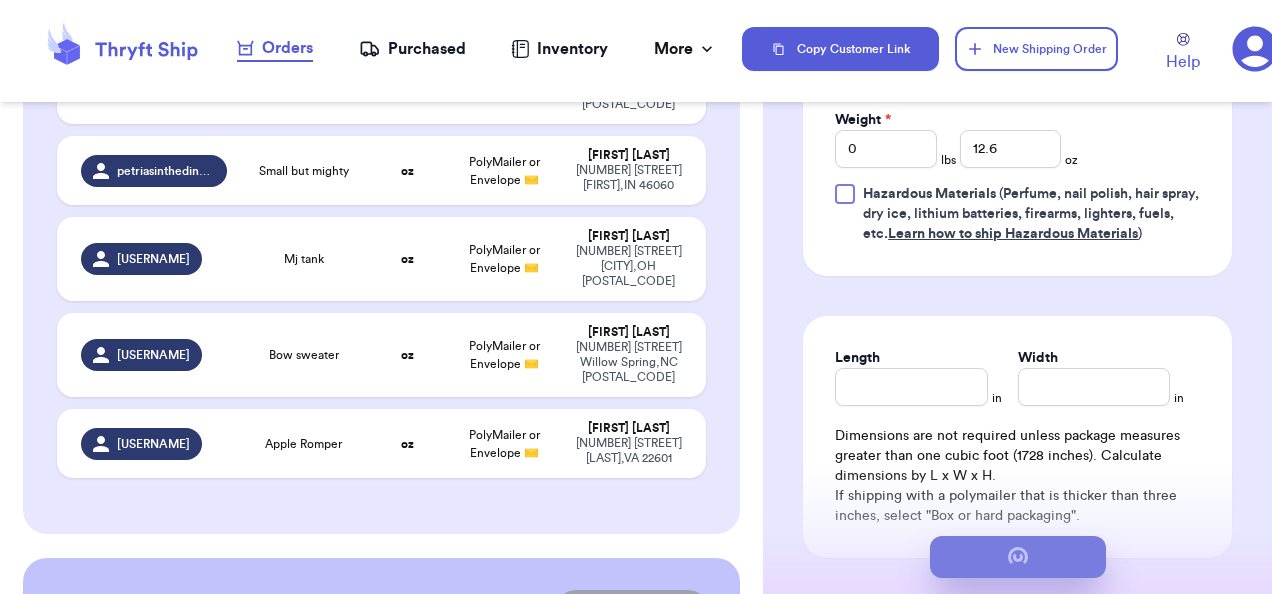 type 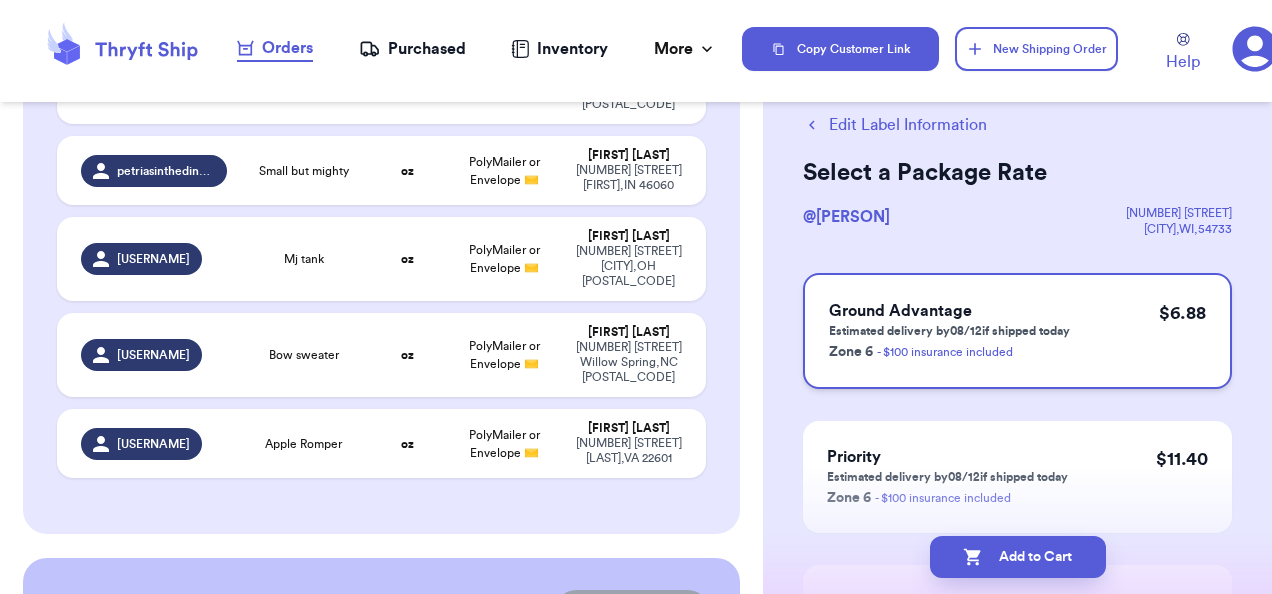 scroll, scrollTop: 51, scrollLeft: 0, axis: vertical 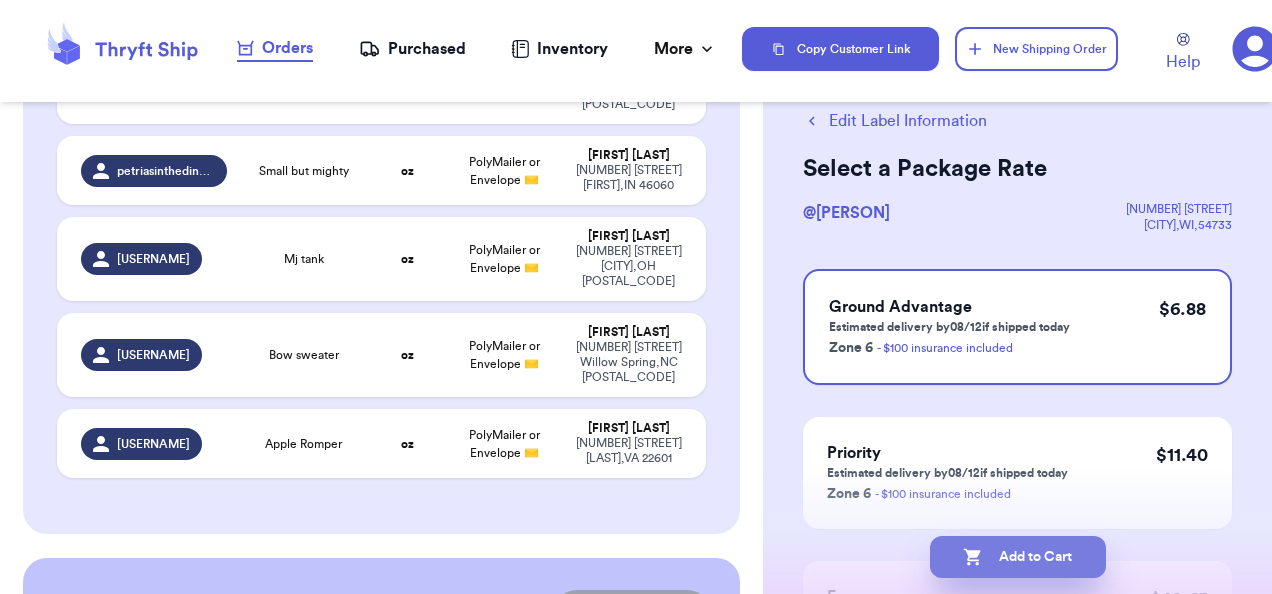 click on "Add to Cart" at bounding box center [1018, 557] 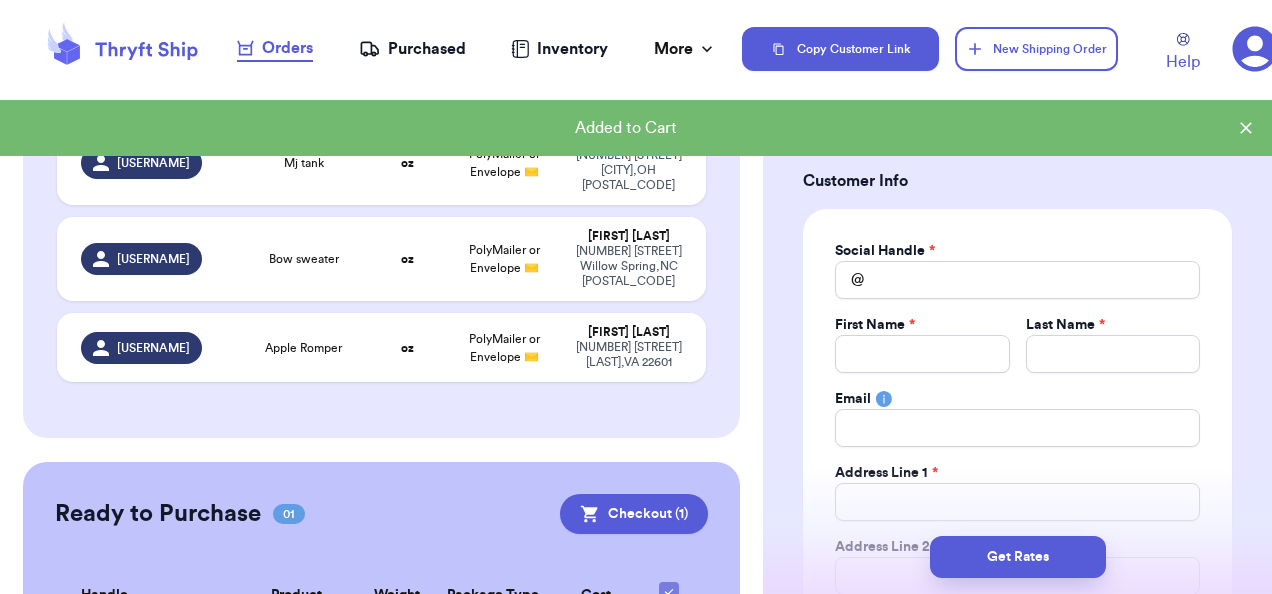 scroll, scrollTop: 1581, scrollLeft: 0, axis: vertical 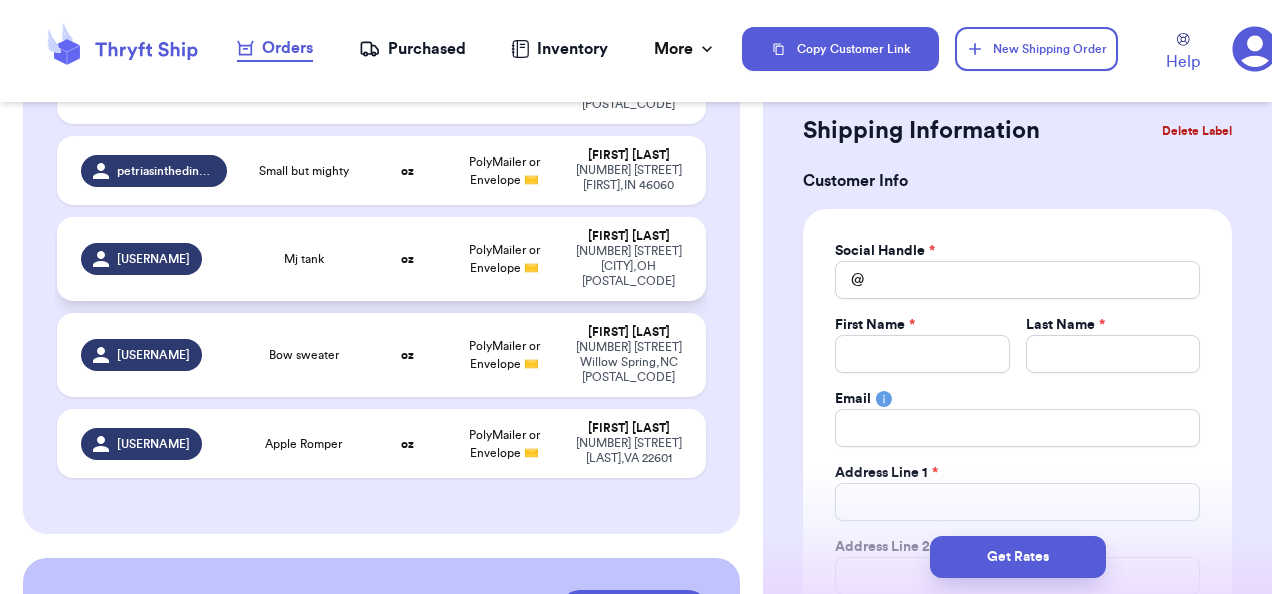 type 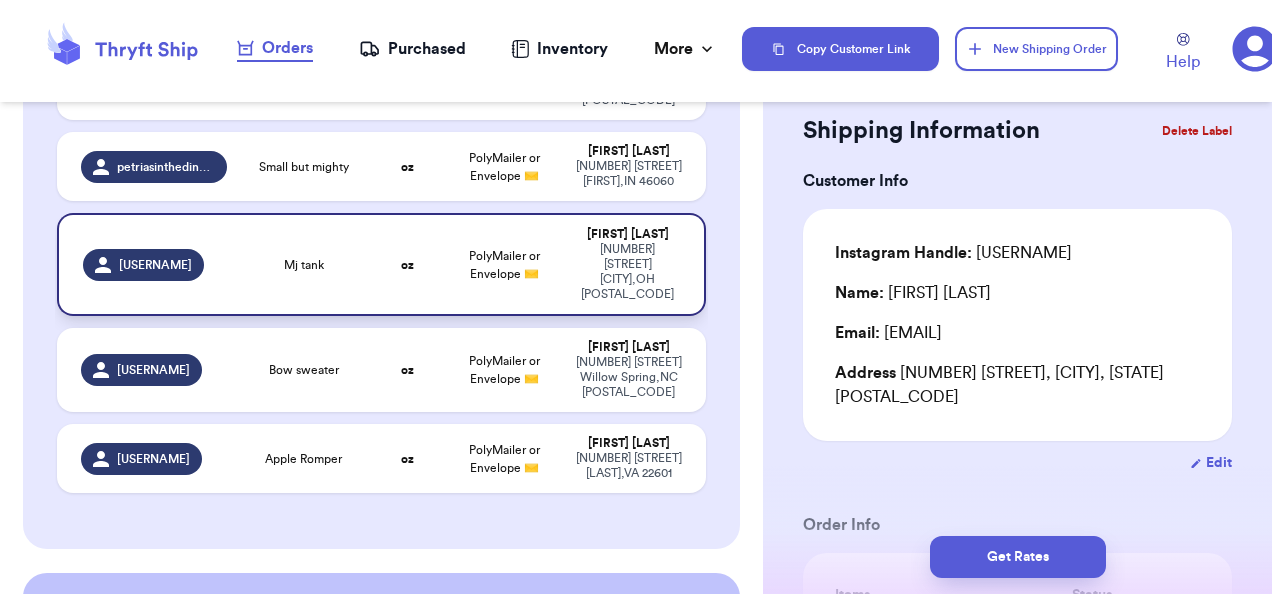 scroll, scrollTop: 1577, scrollLeft: 0, axis: vertical 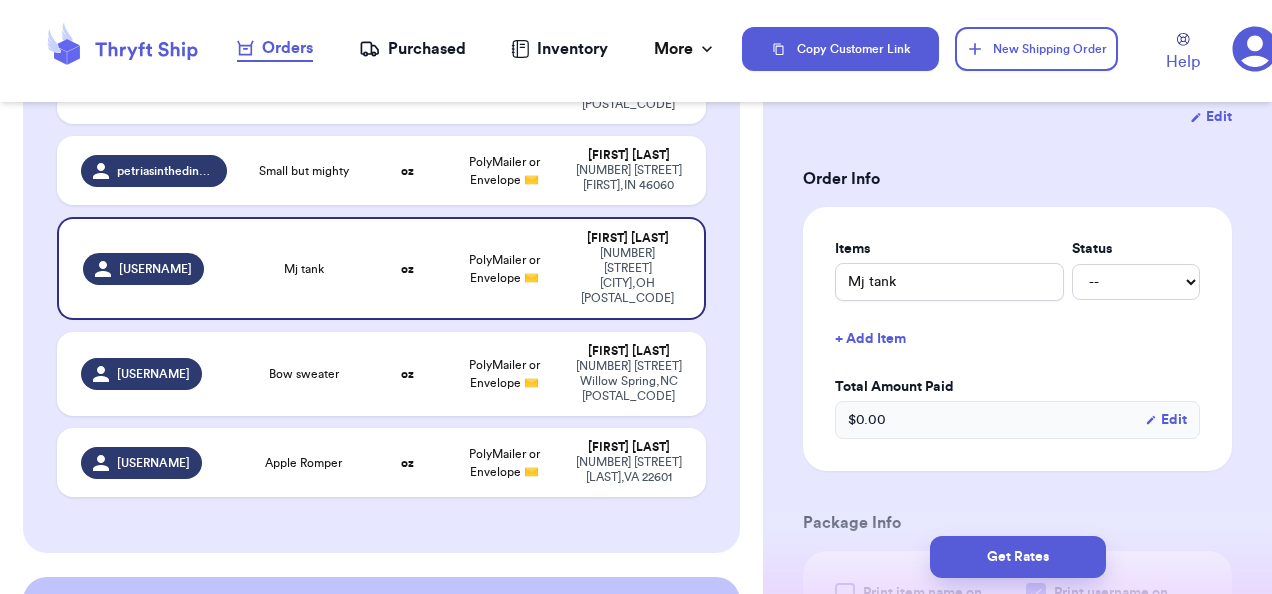 click on "+ Add Item" at bounding box center [1017, 339] 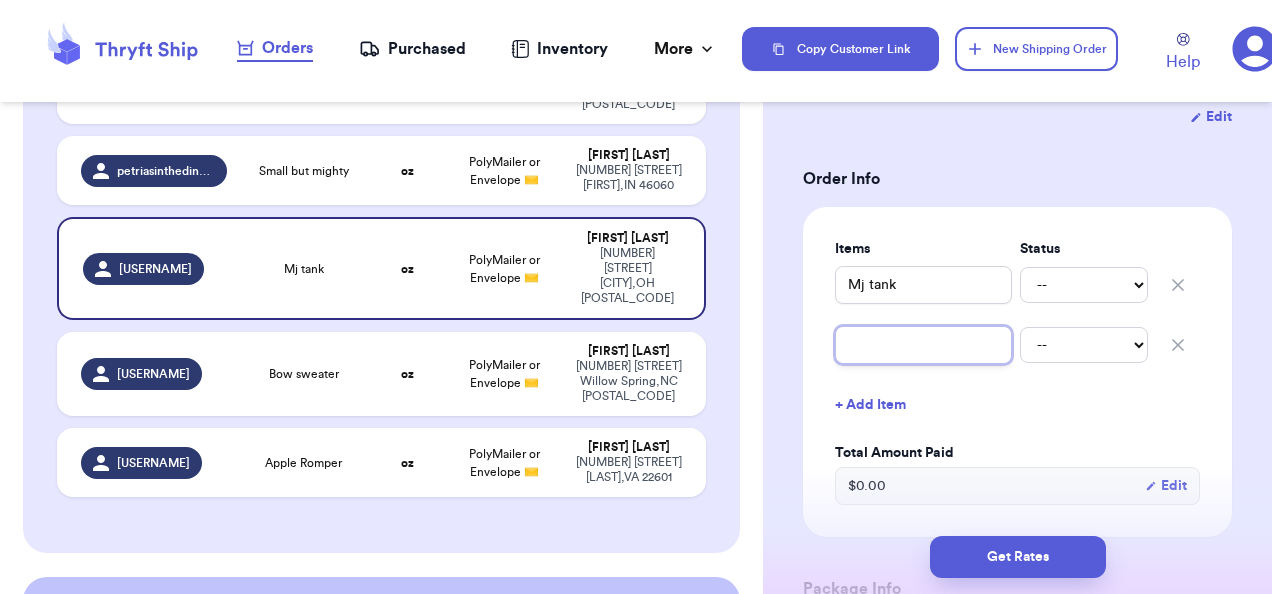 click at bounding box center [923, 345] 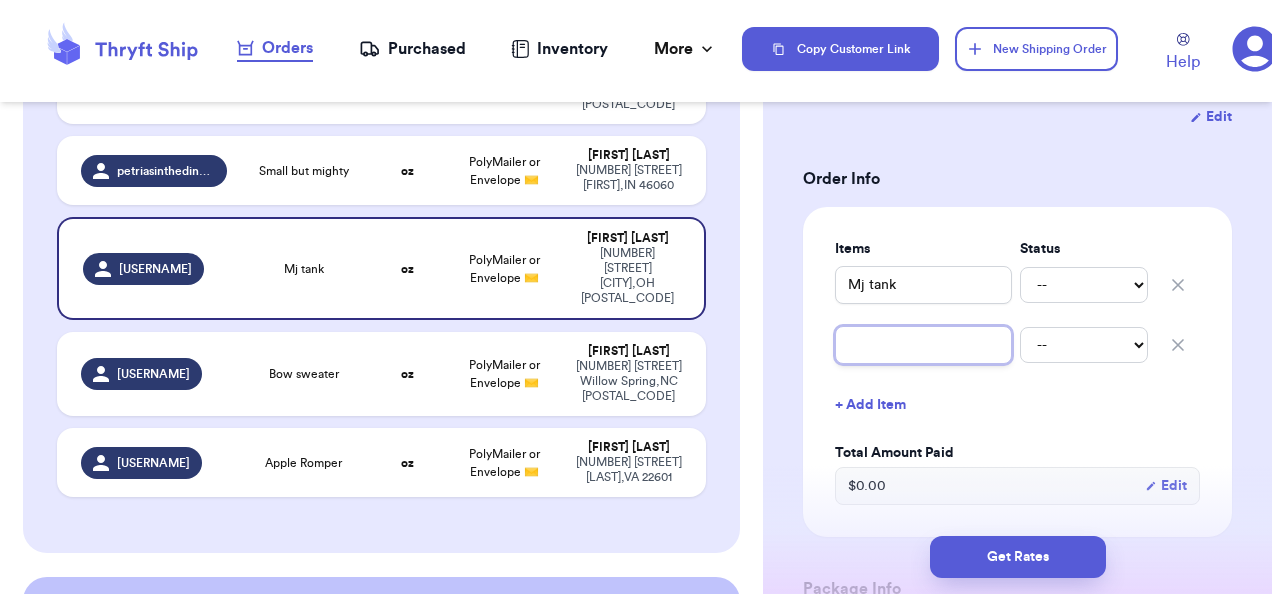 type 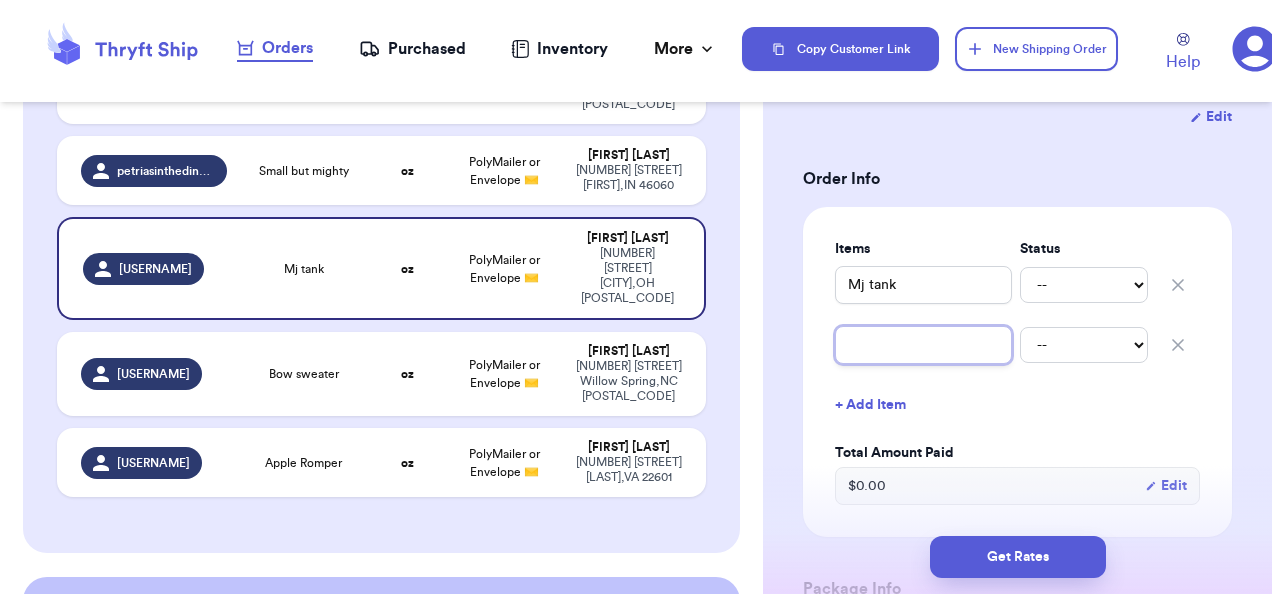 type on "b" 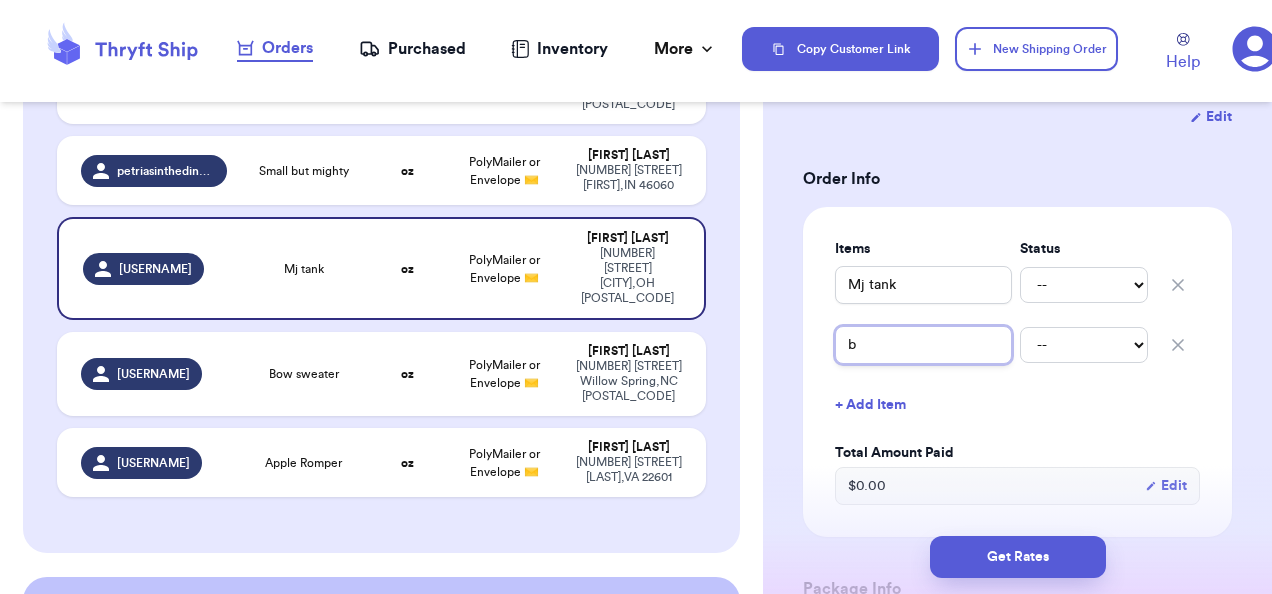 type 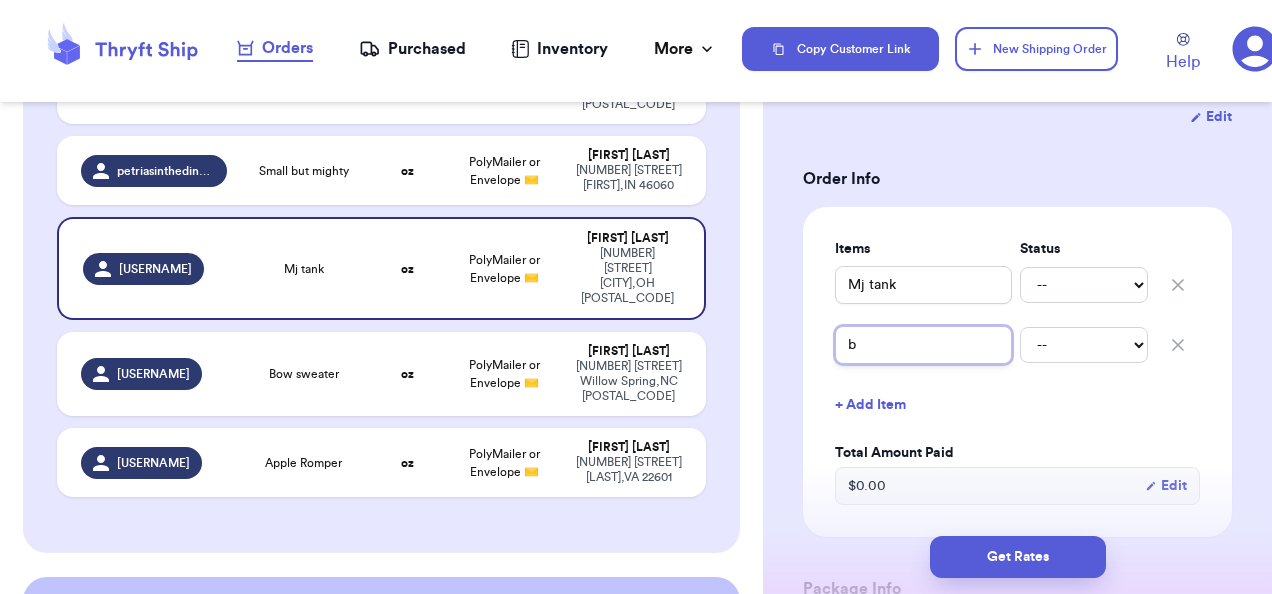 type on "ba" 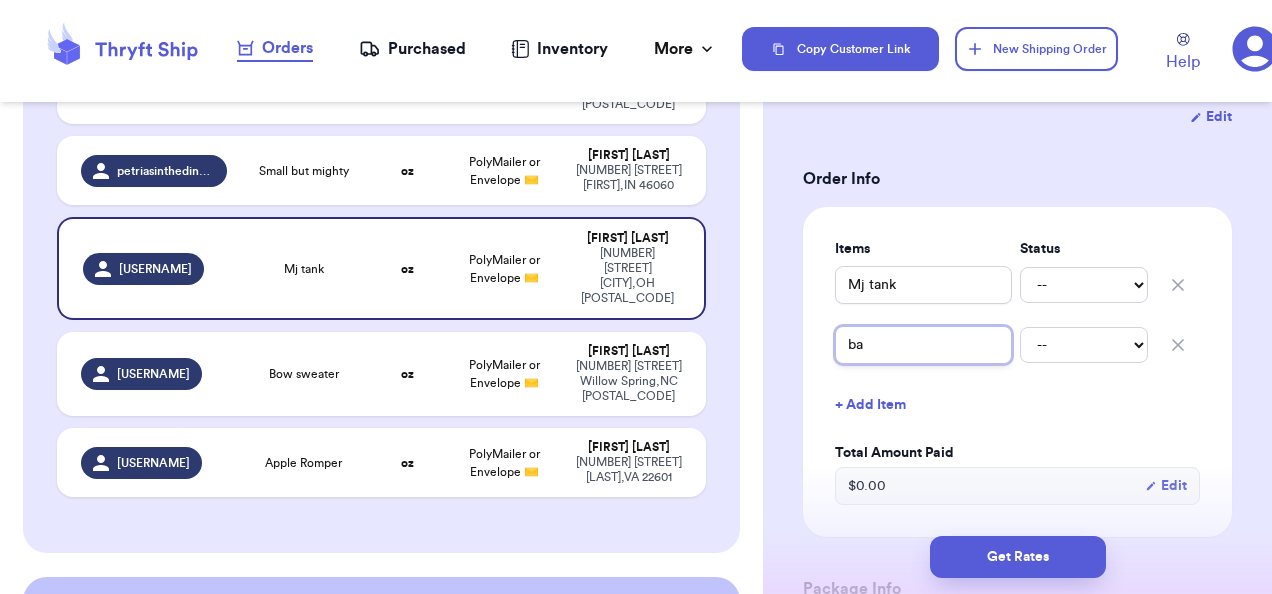 type 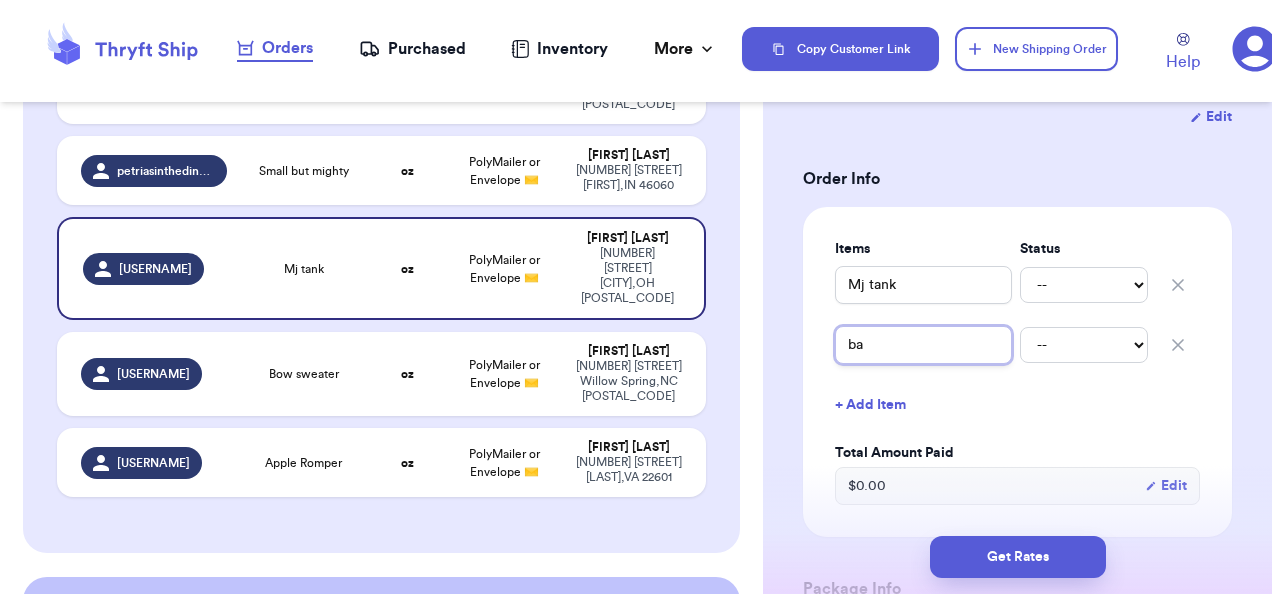 type on "[USERNAME]" 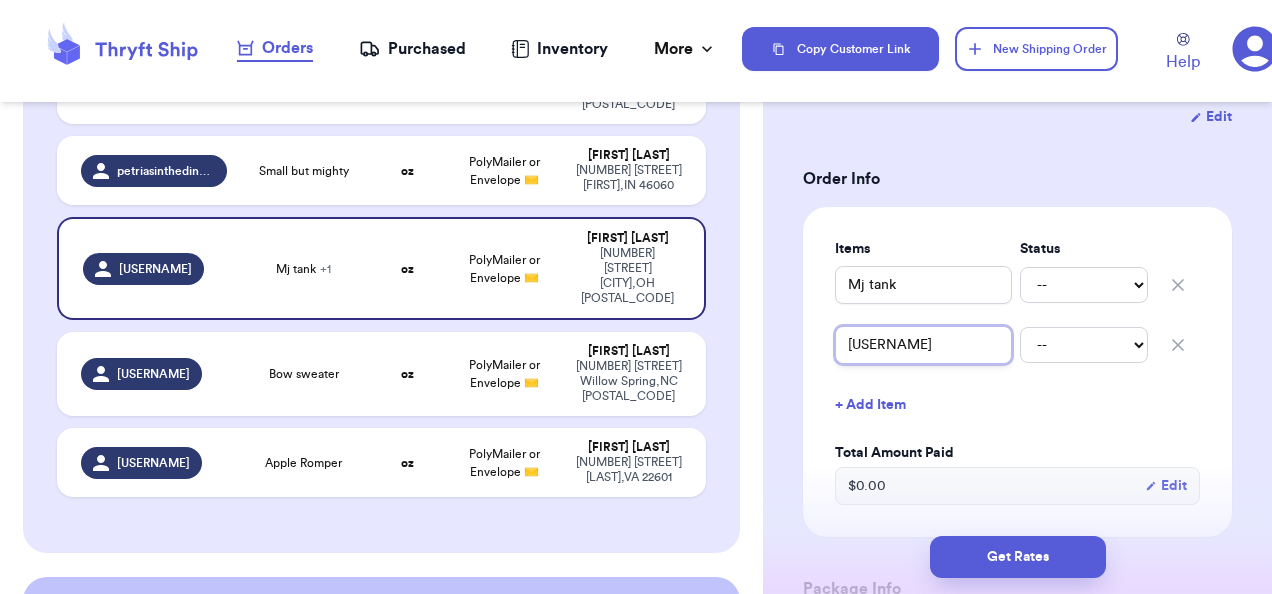 type 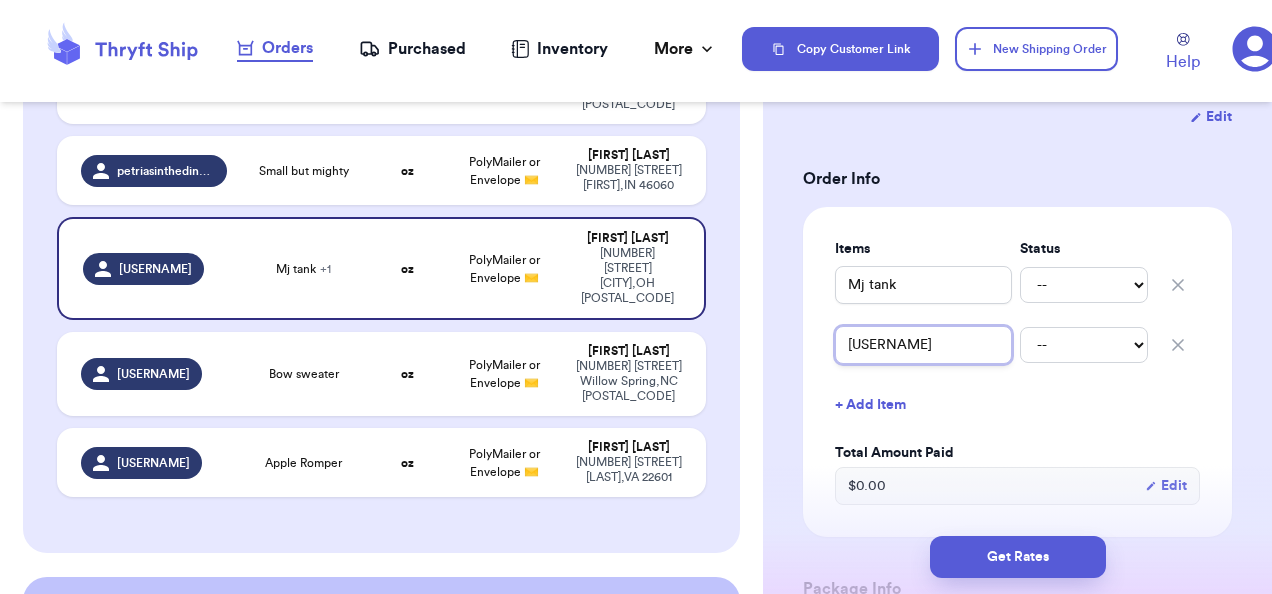 type on "back" 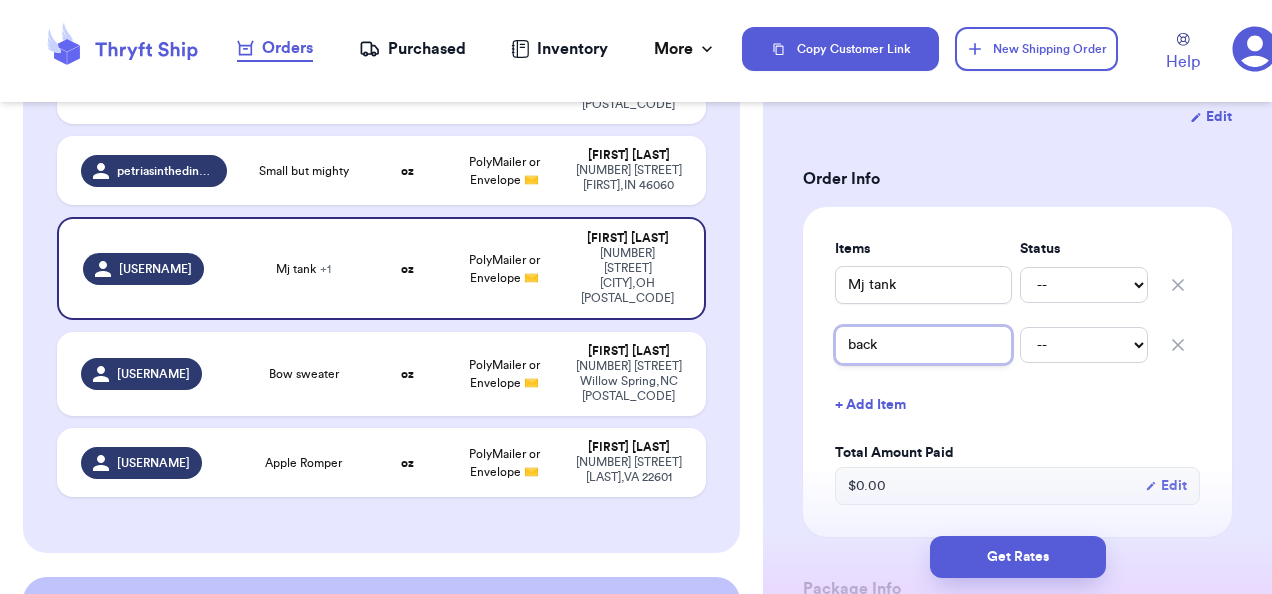 type 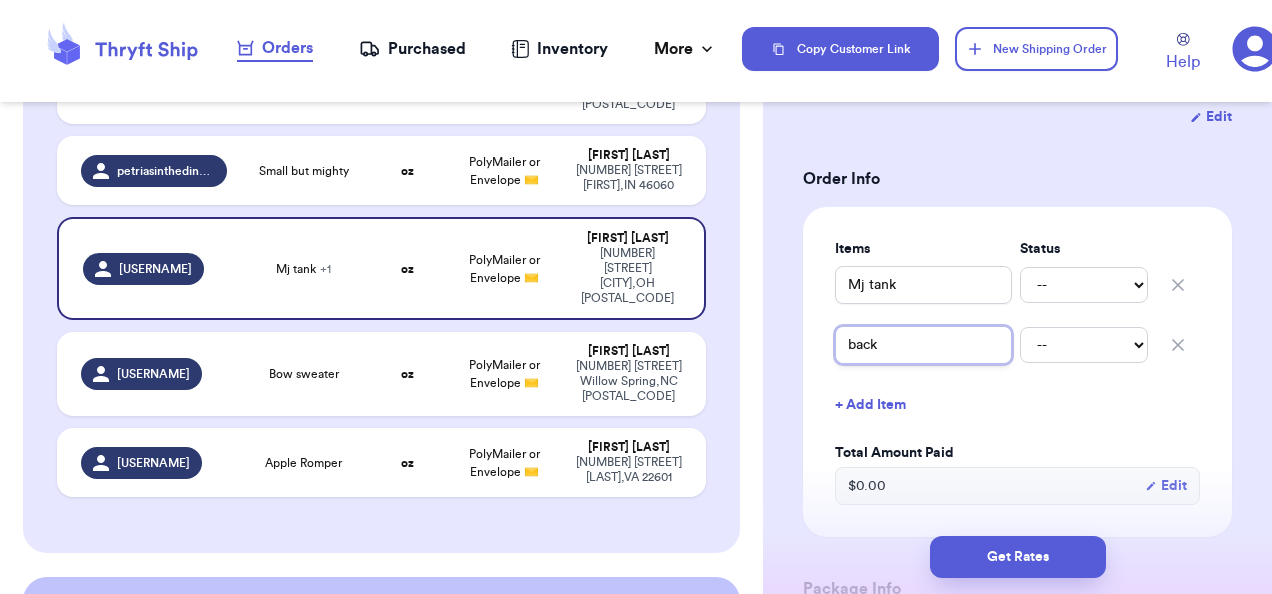 type on "[USERNAME]" 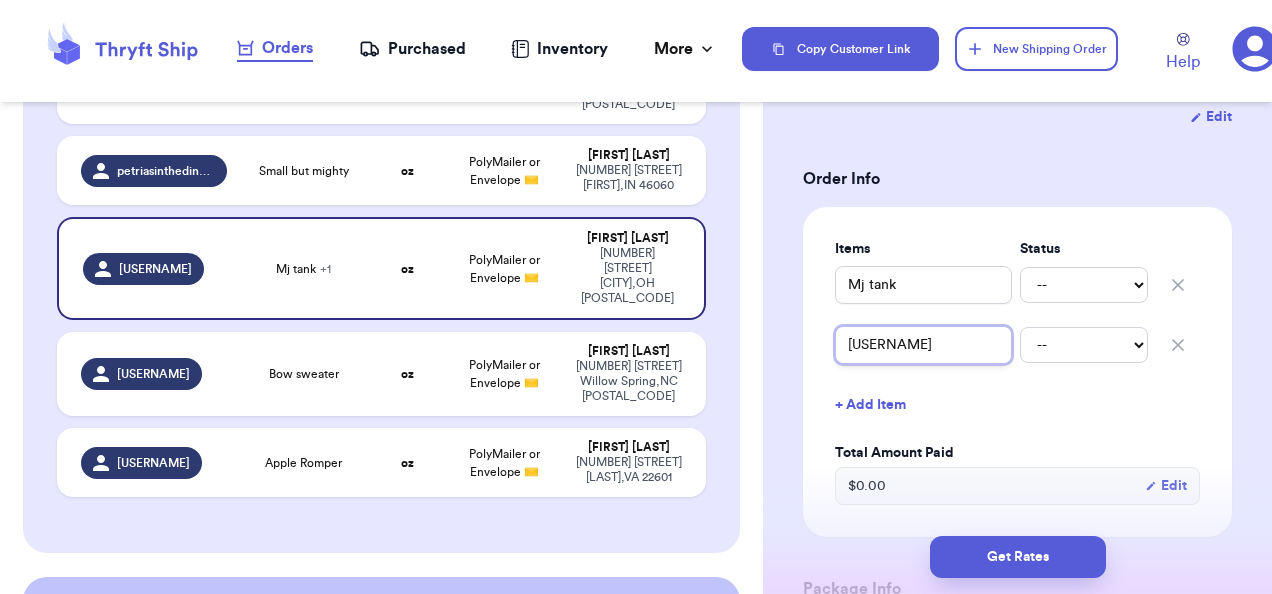 type 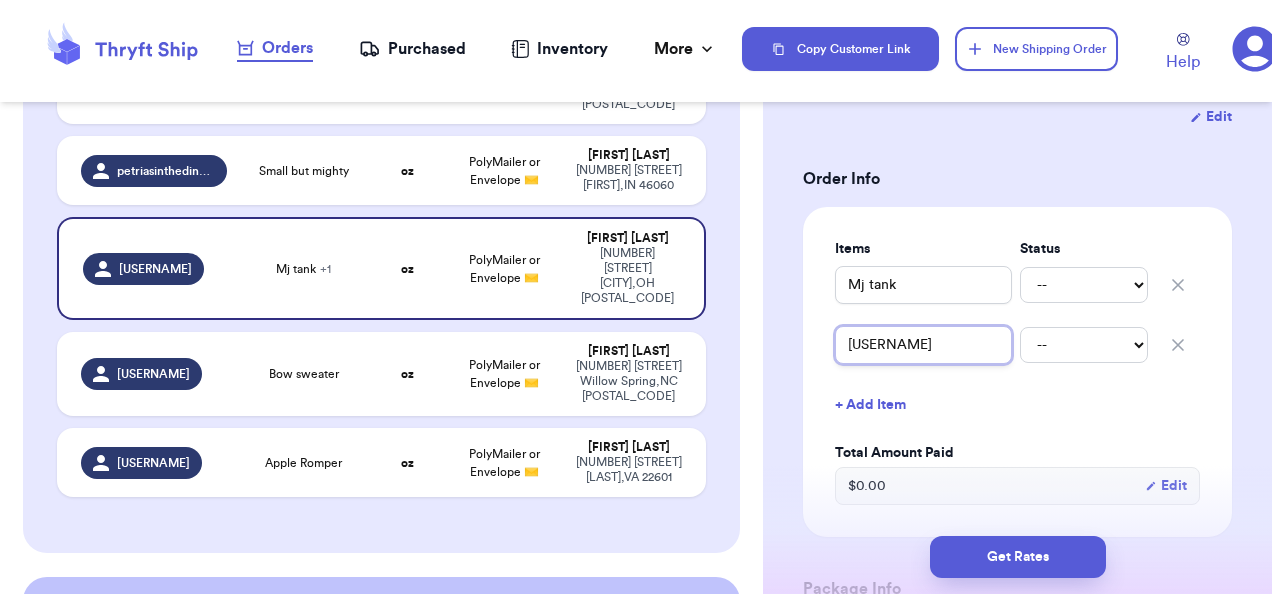 type on "[USERNAME]" 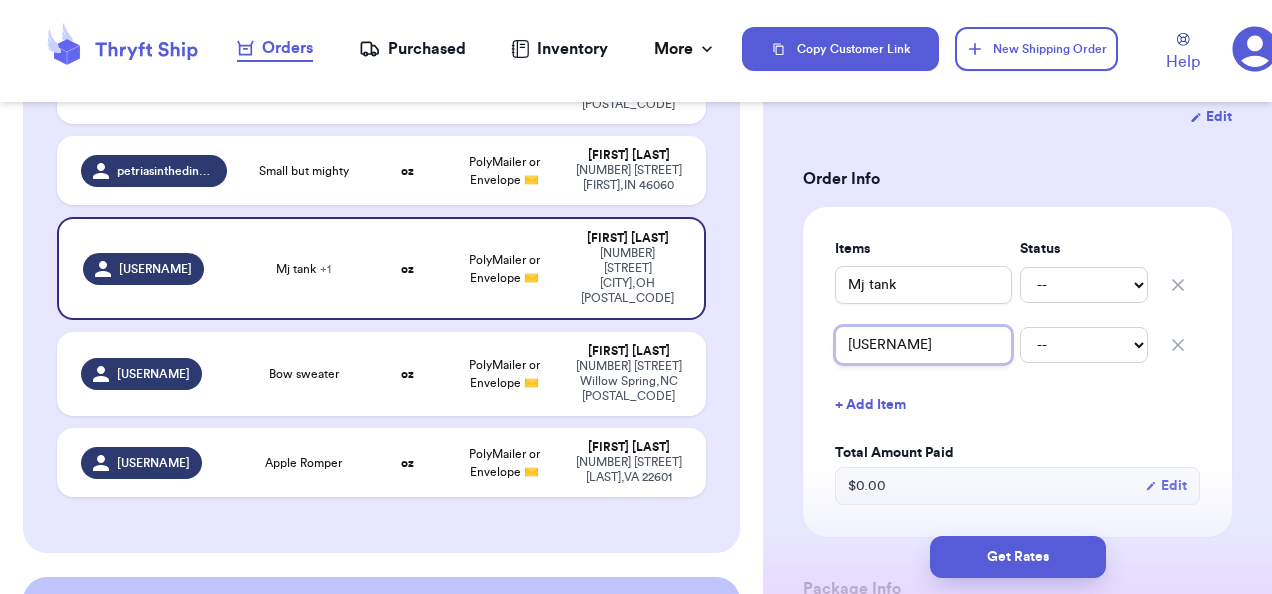 type 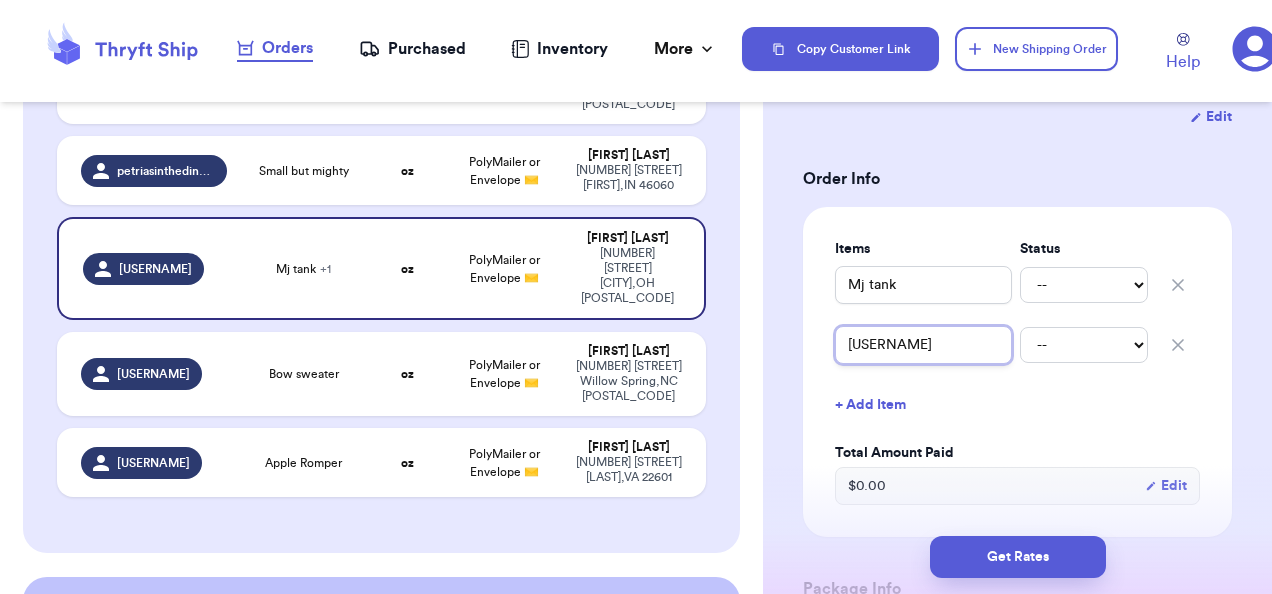 type on "[PRODUCT]" 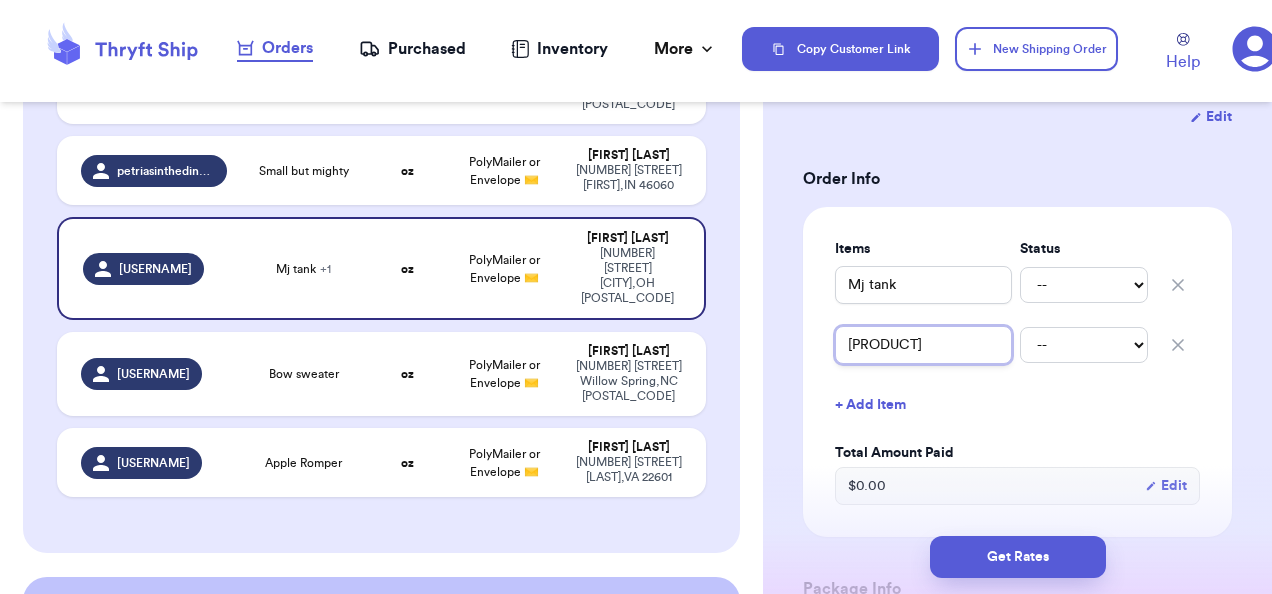 type 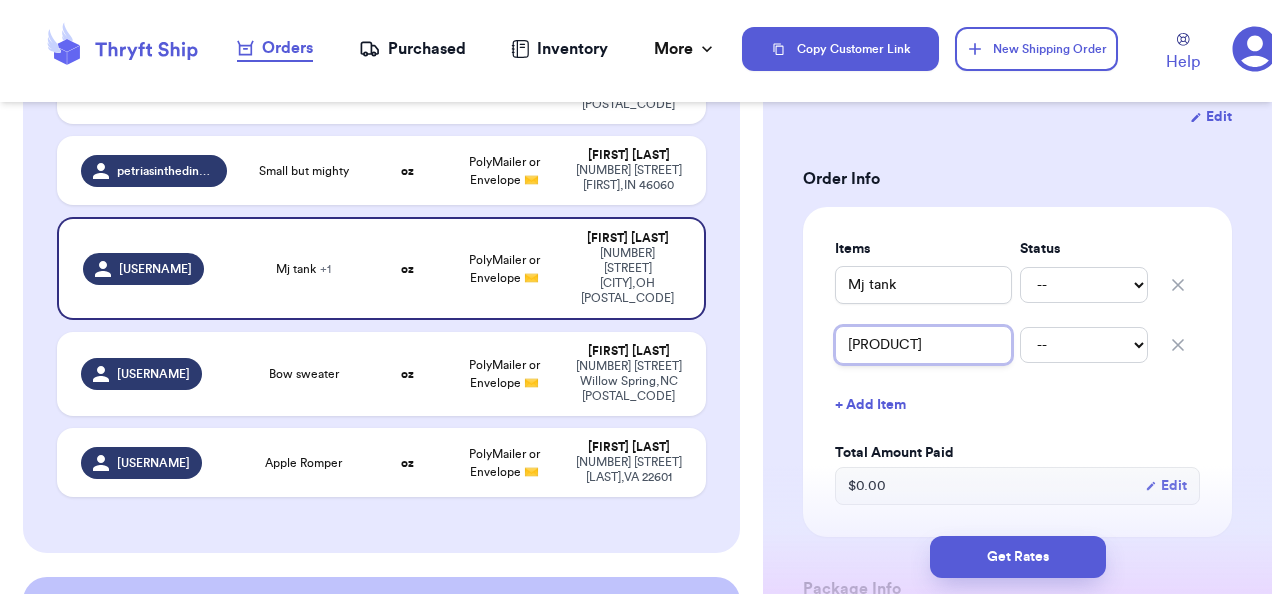 type on "backpack" 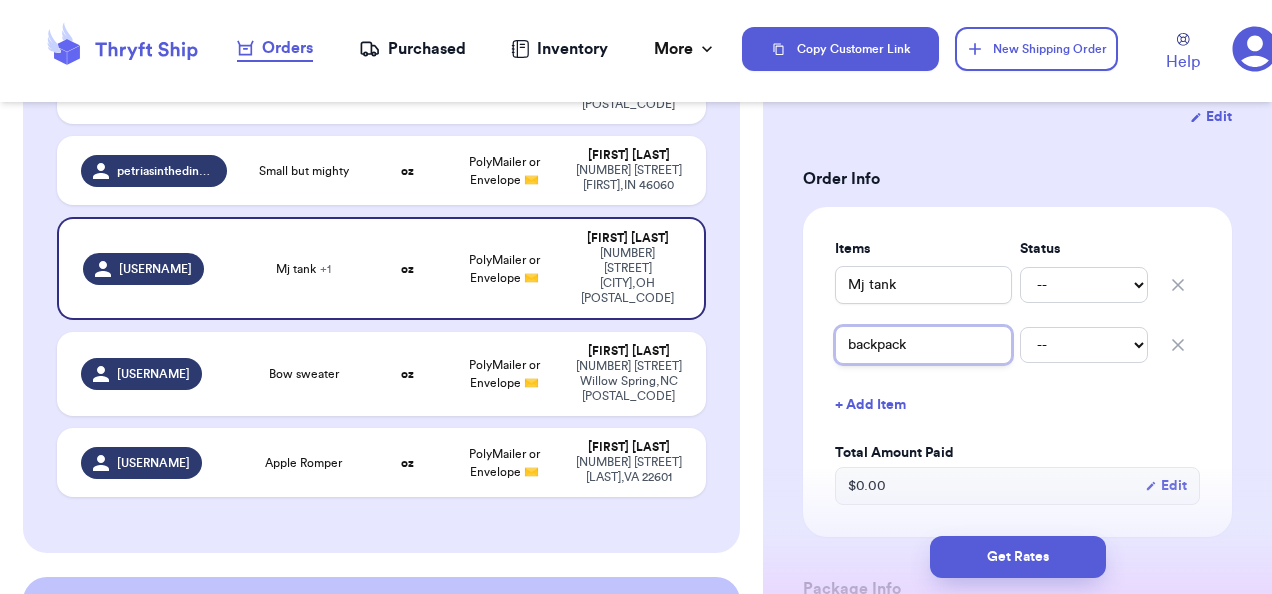 click on "backpack" at bounding box center (923, 345) 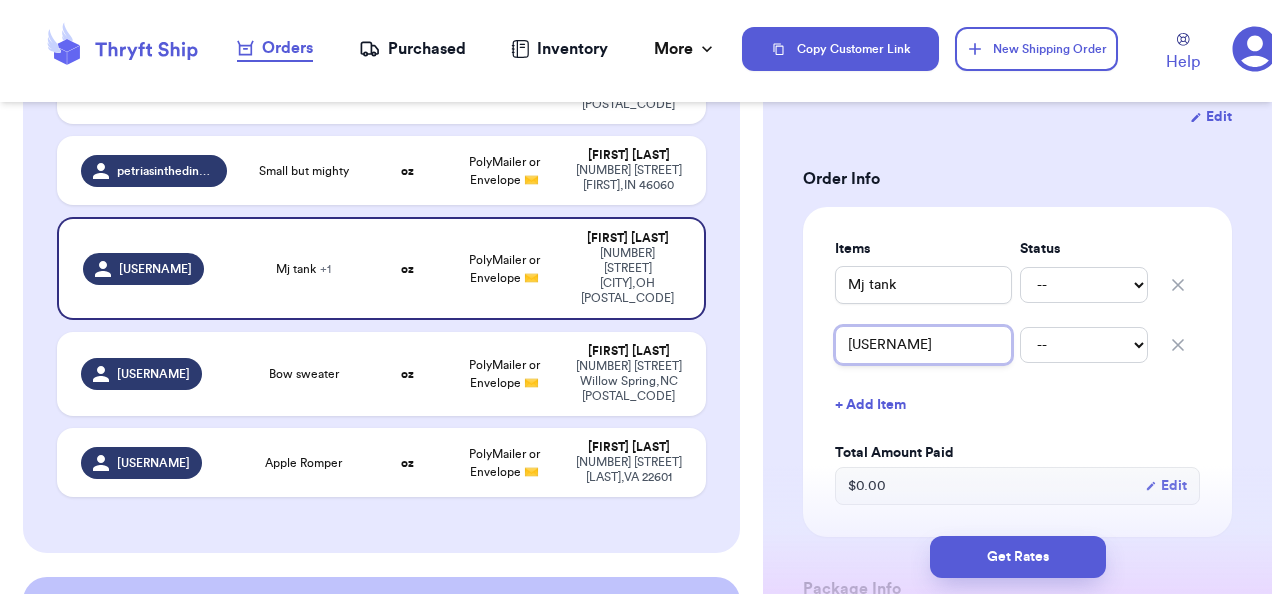 type 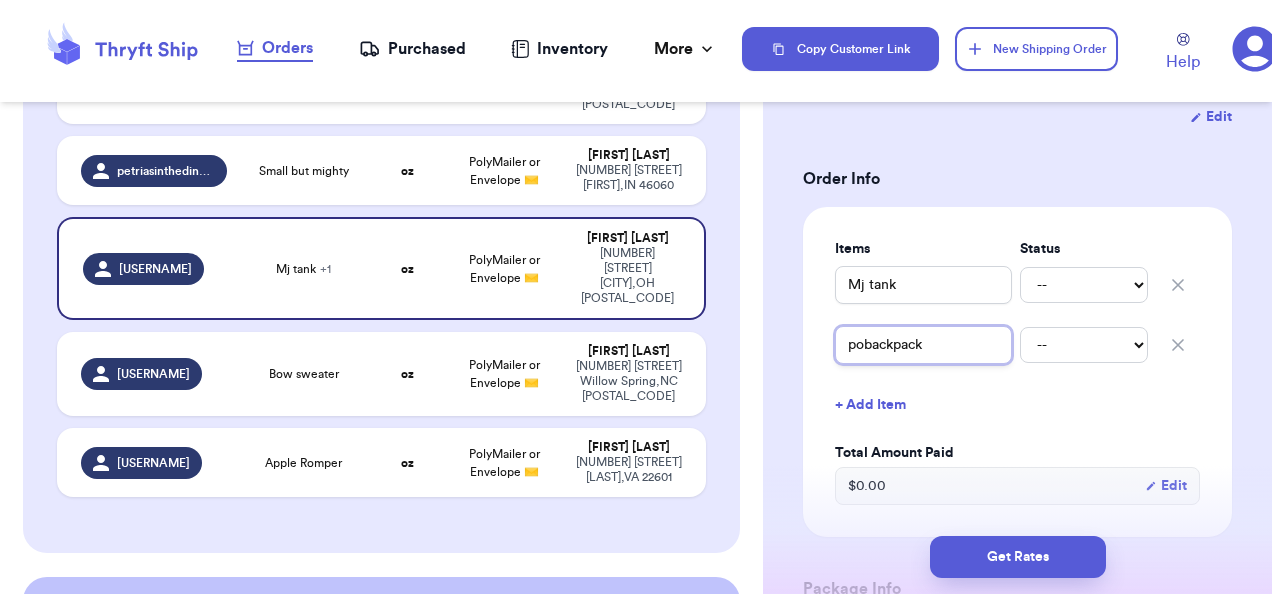type 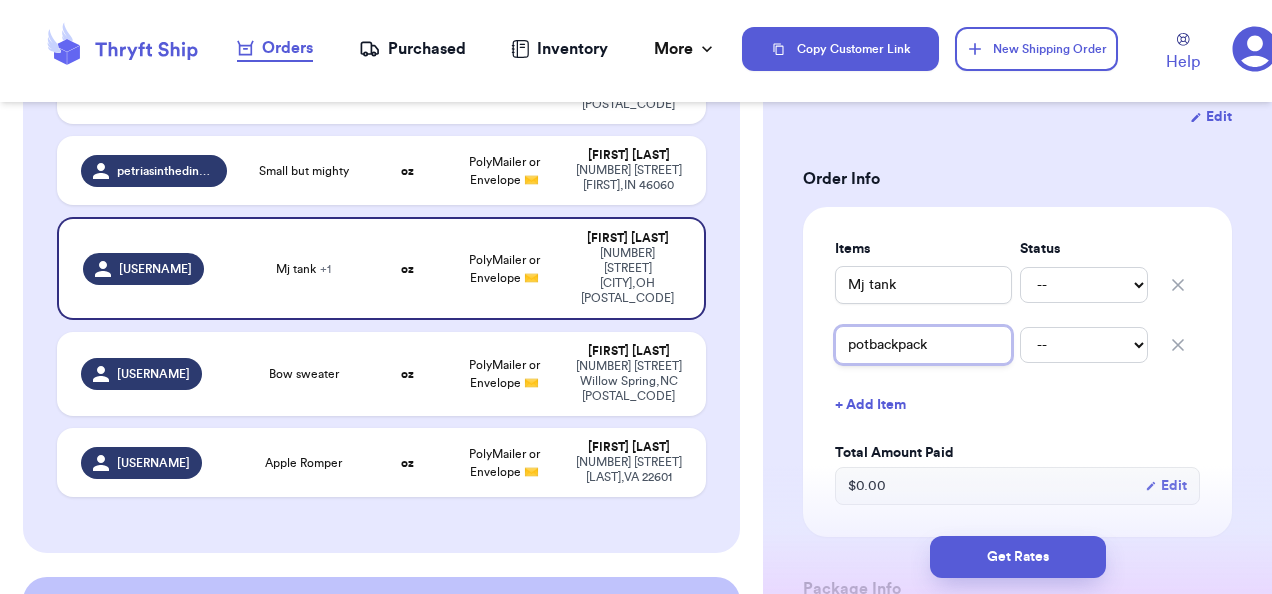 type 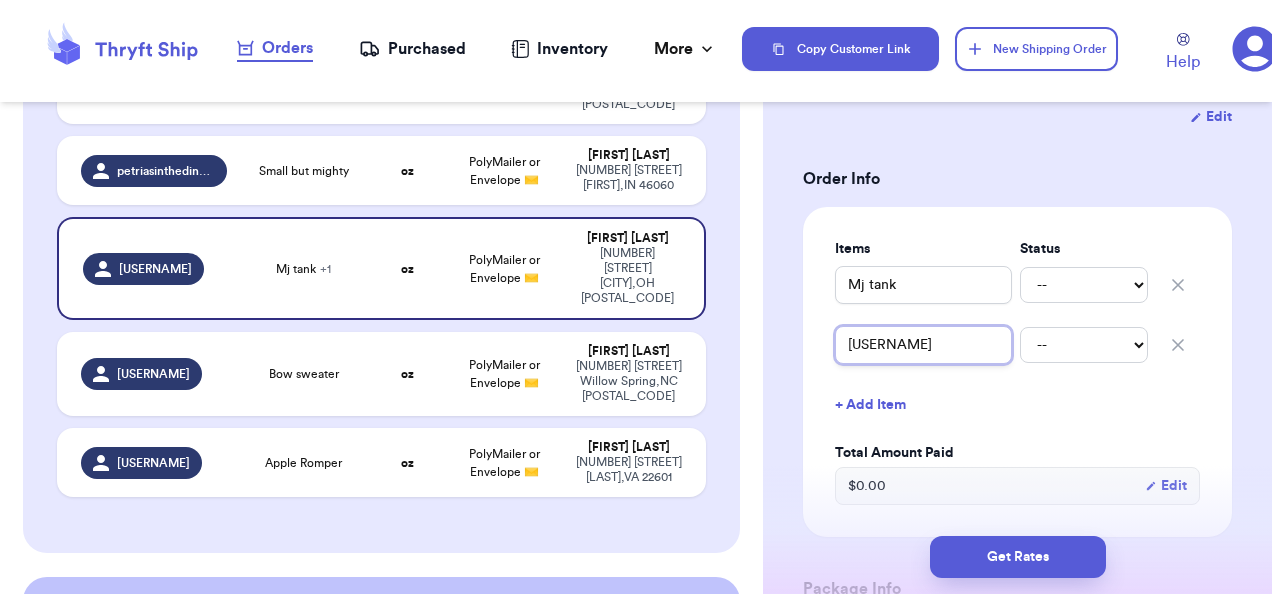 type 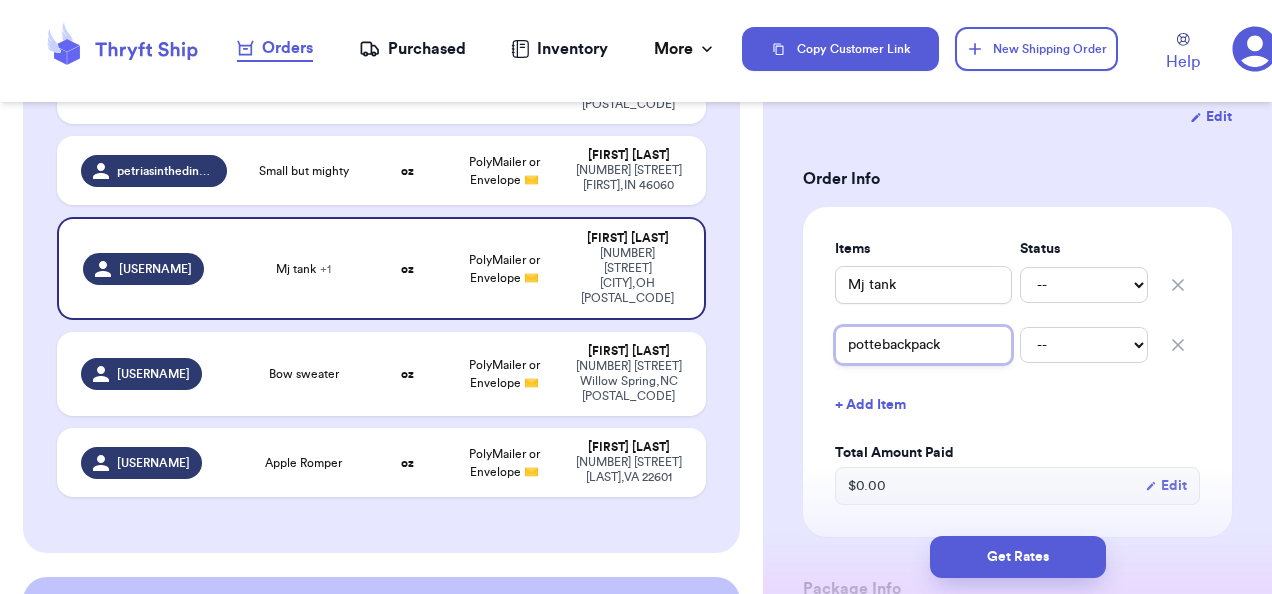 type 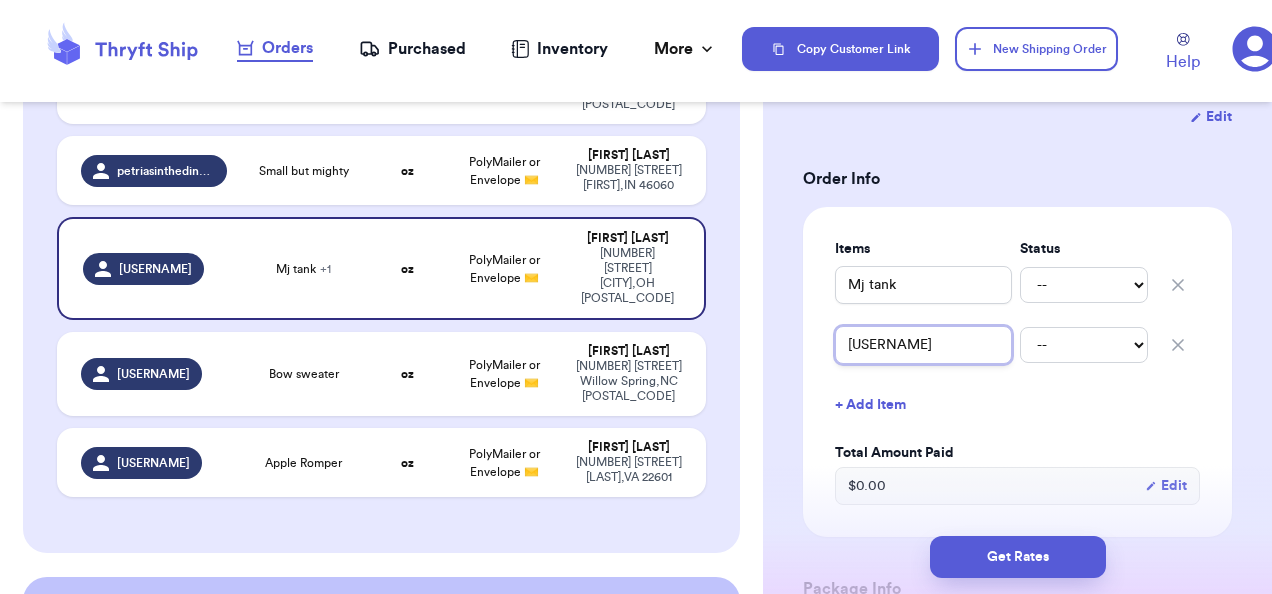 type 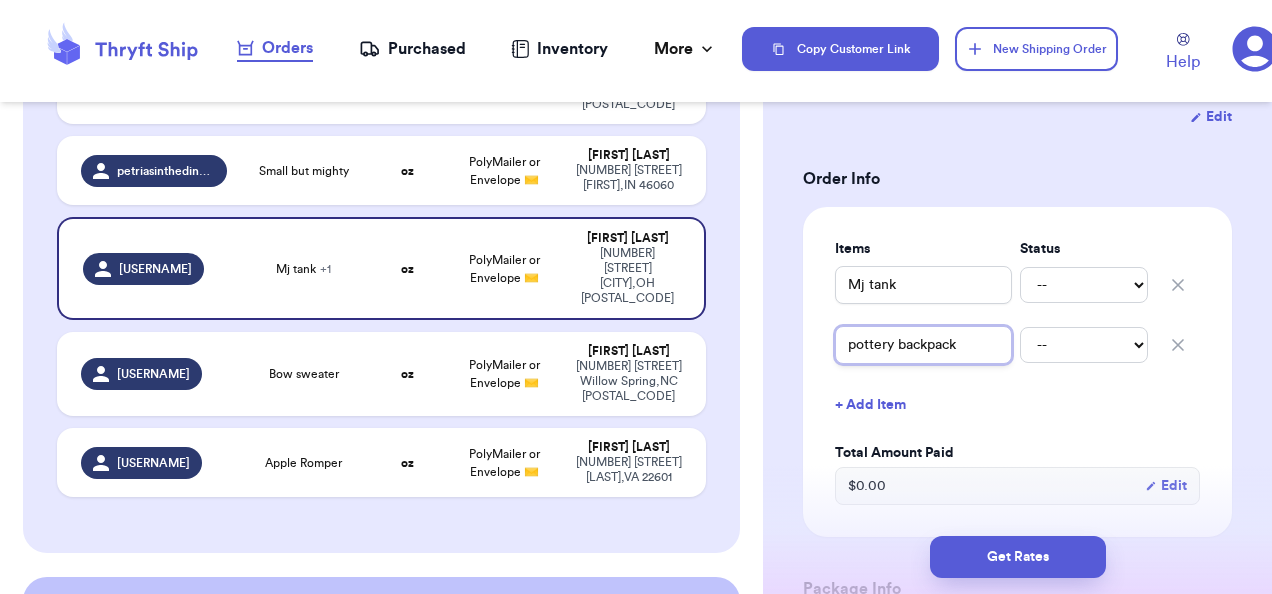 type 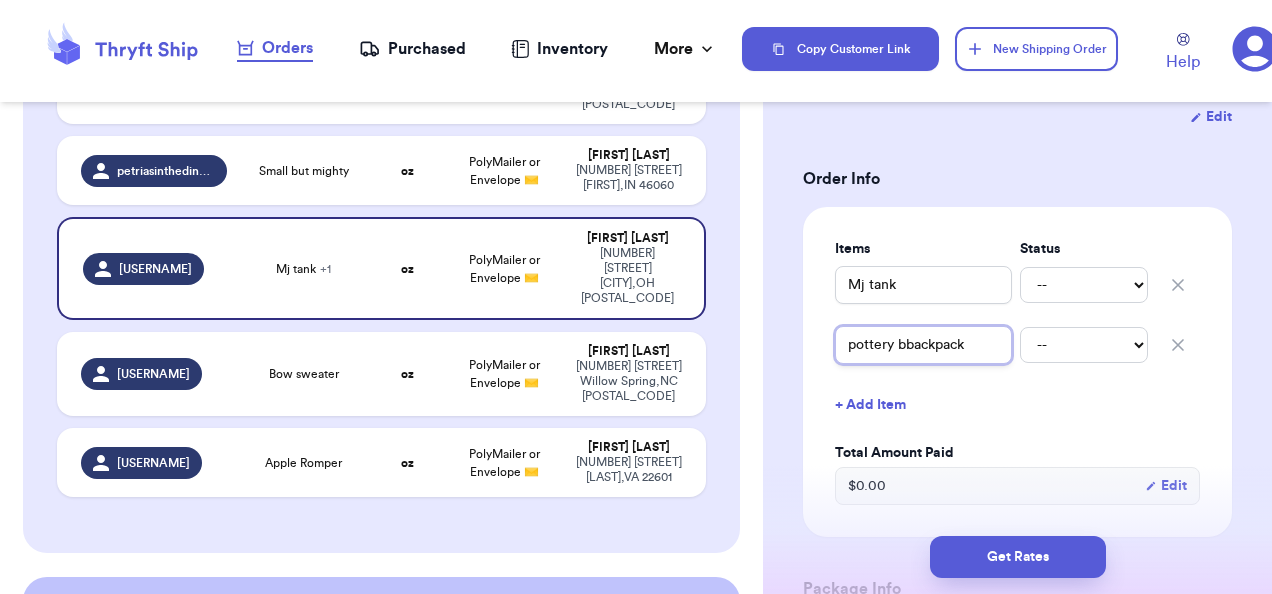 type 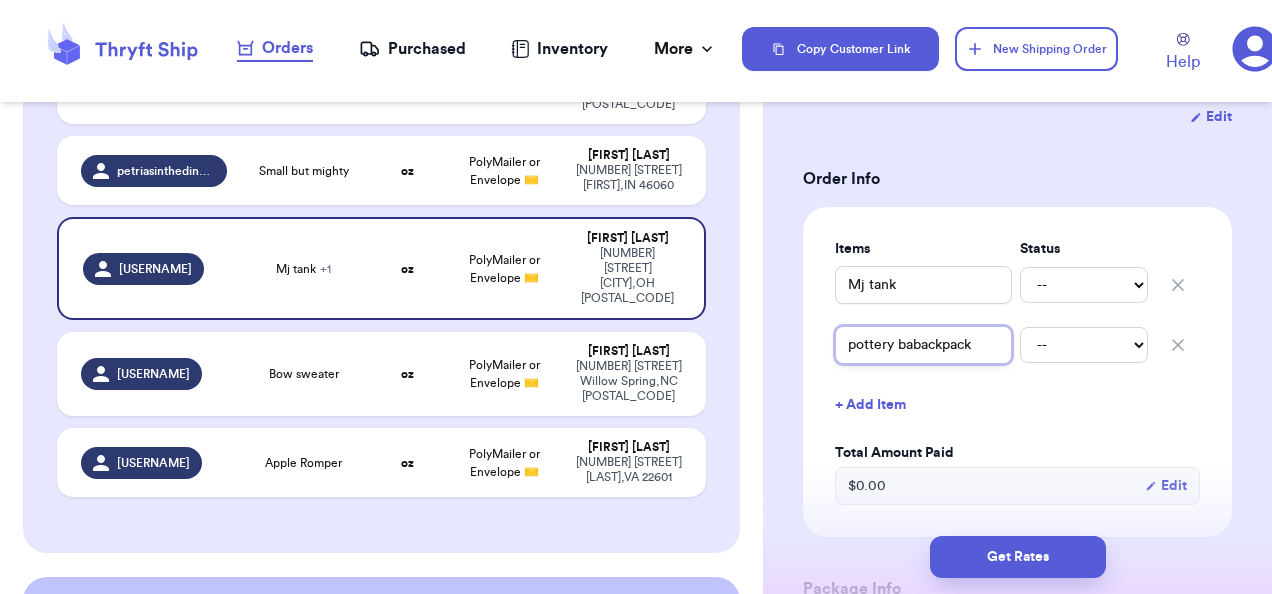 type 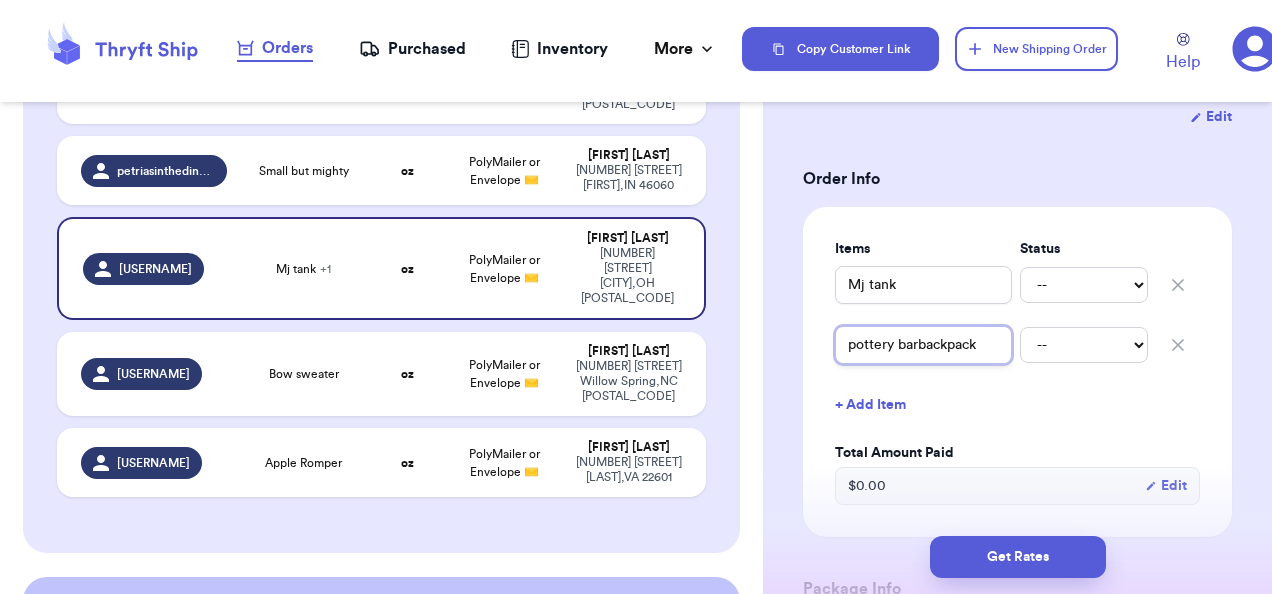 type 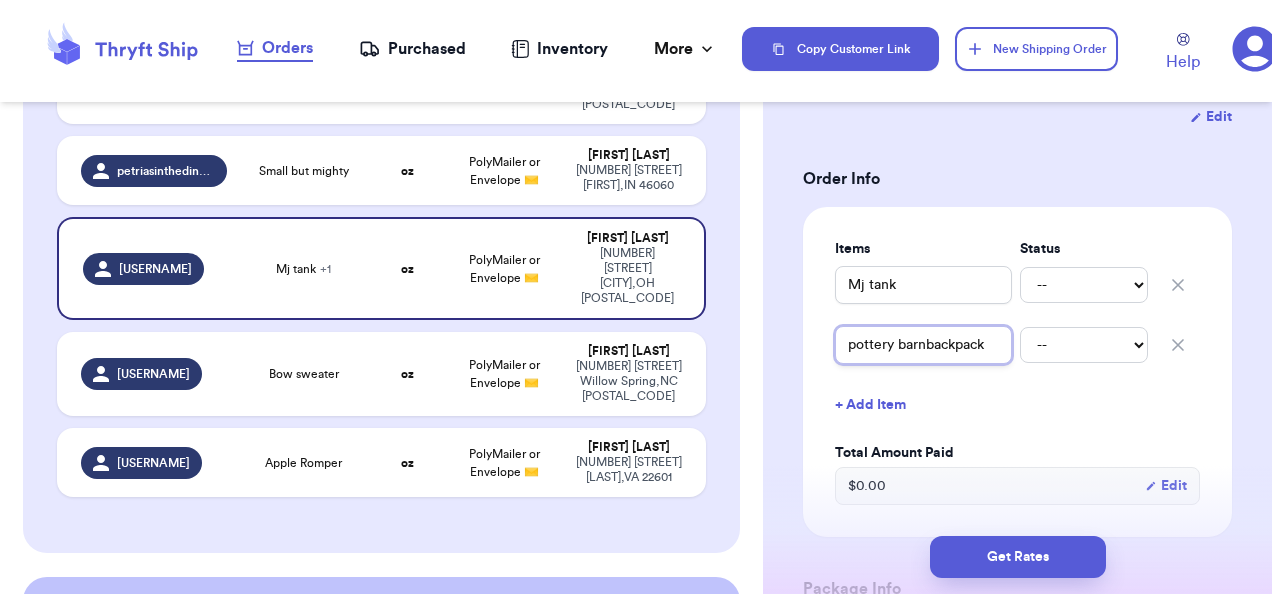 type 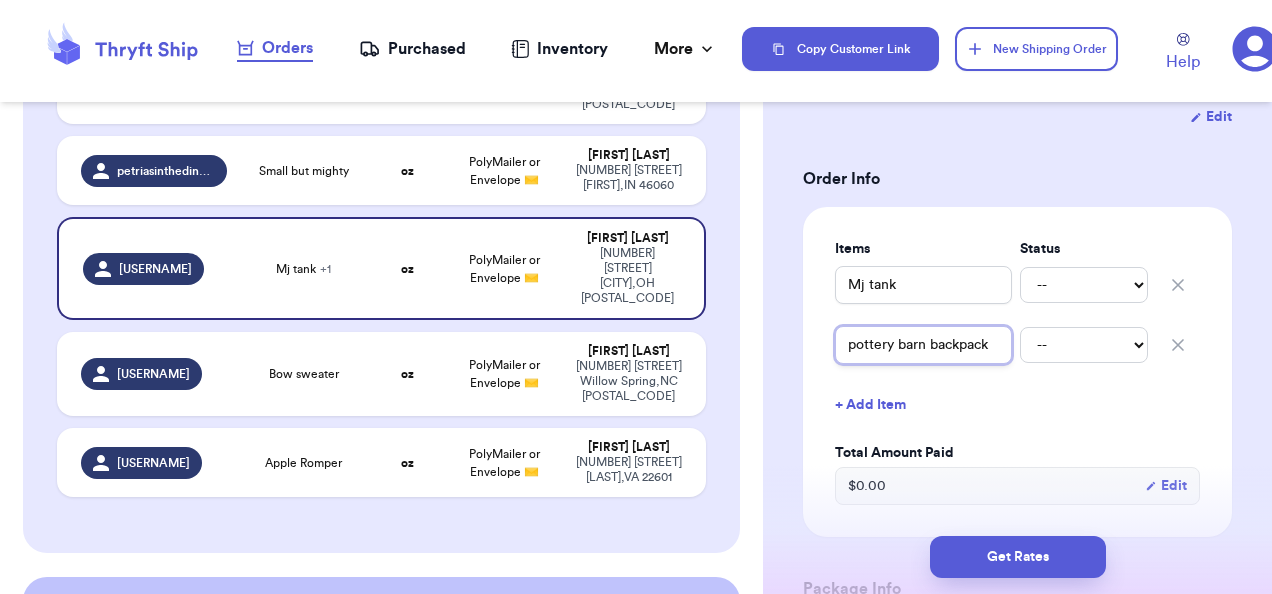 type 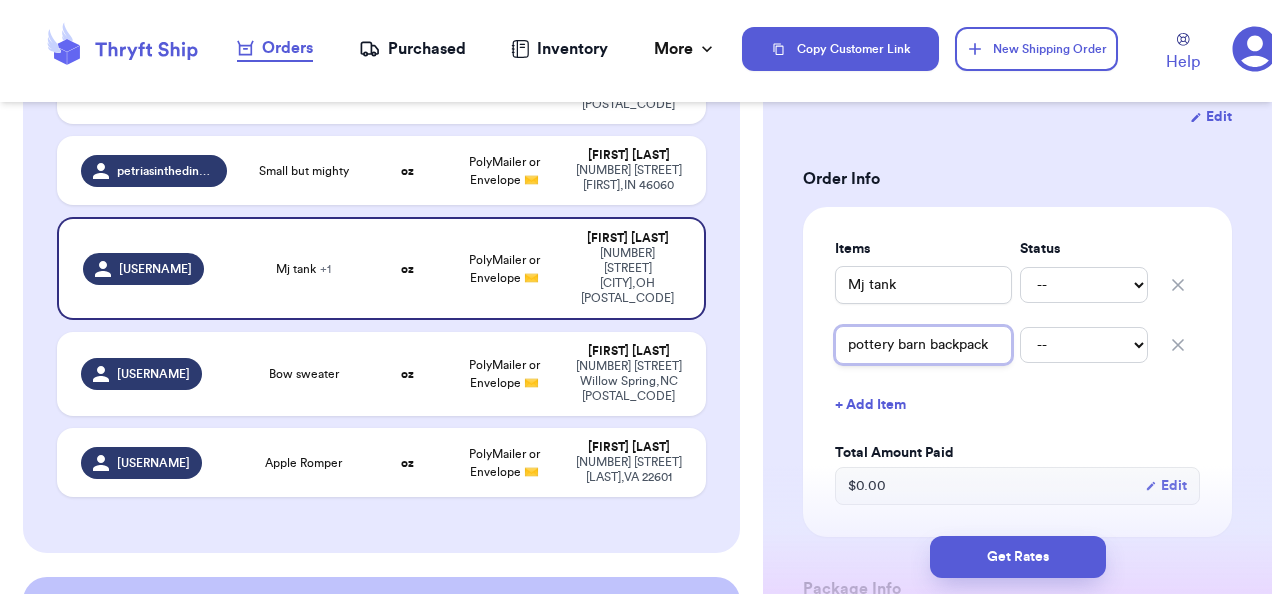 type on "pottery barn backpack" 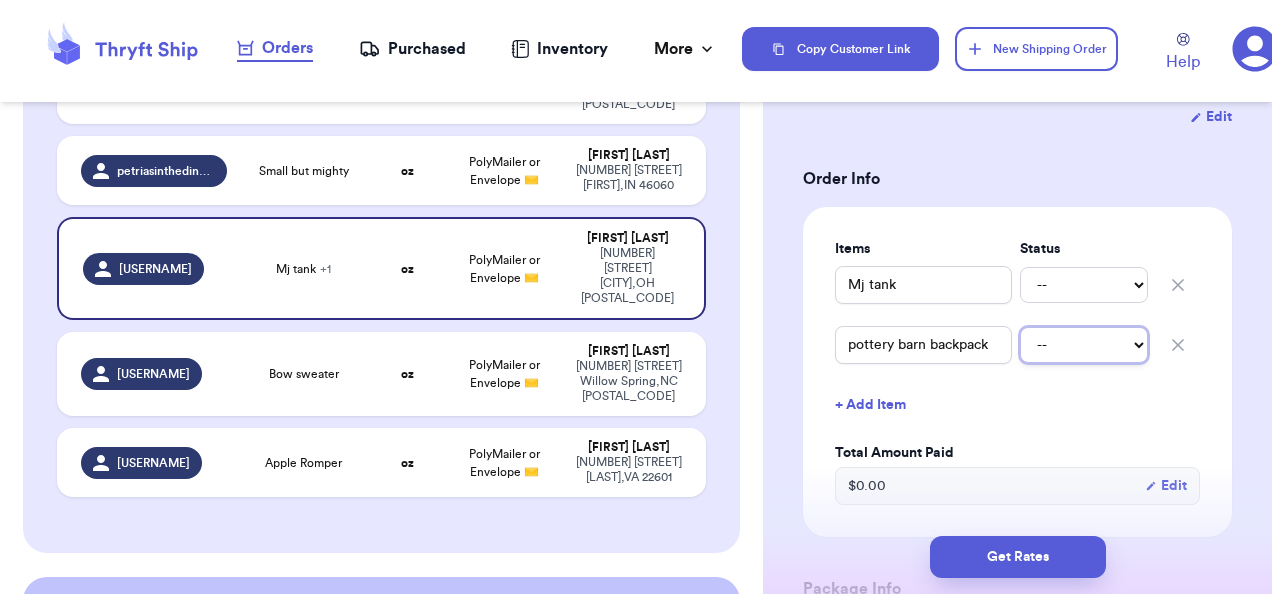 click on "-- Paid Owes" at bounding box center (1084, 345) 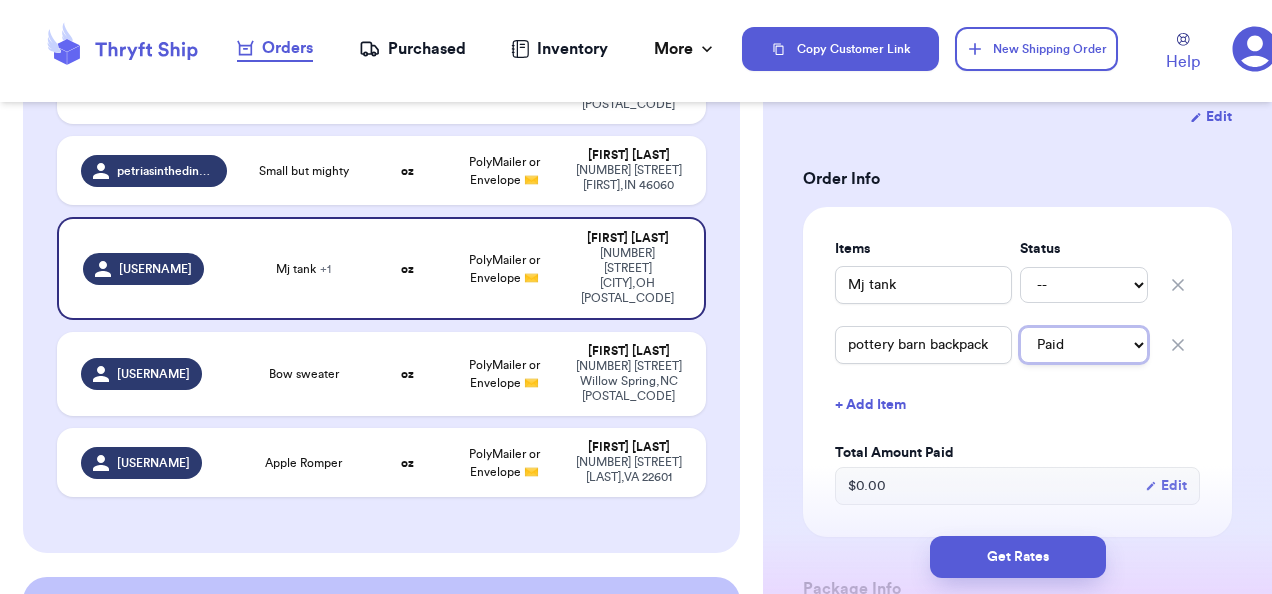 click on "-- Paid Owes" at bounding box center (1084, 345) 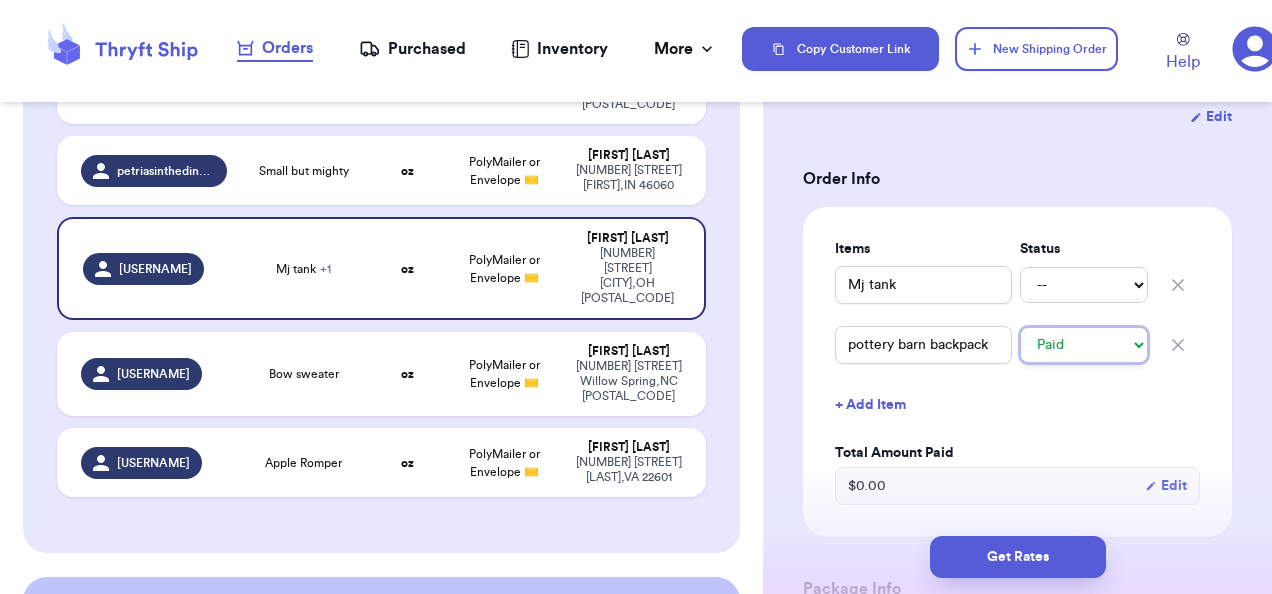type 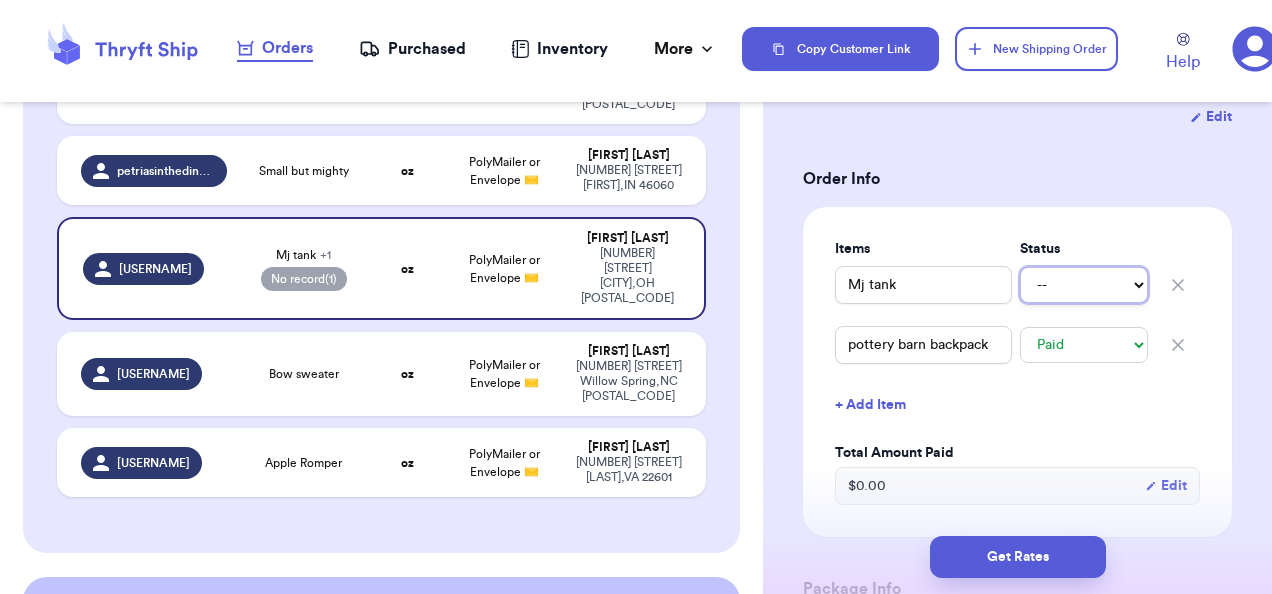 click on "-- Paid Owes" at bounding box center (1084, 285) 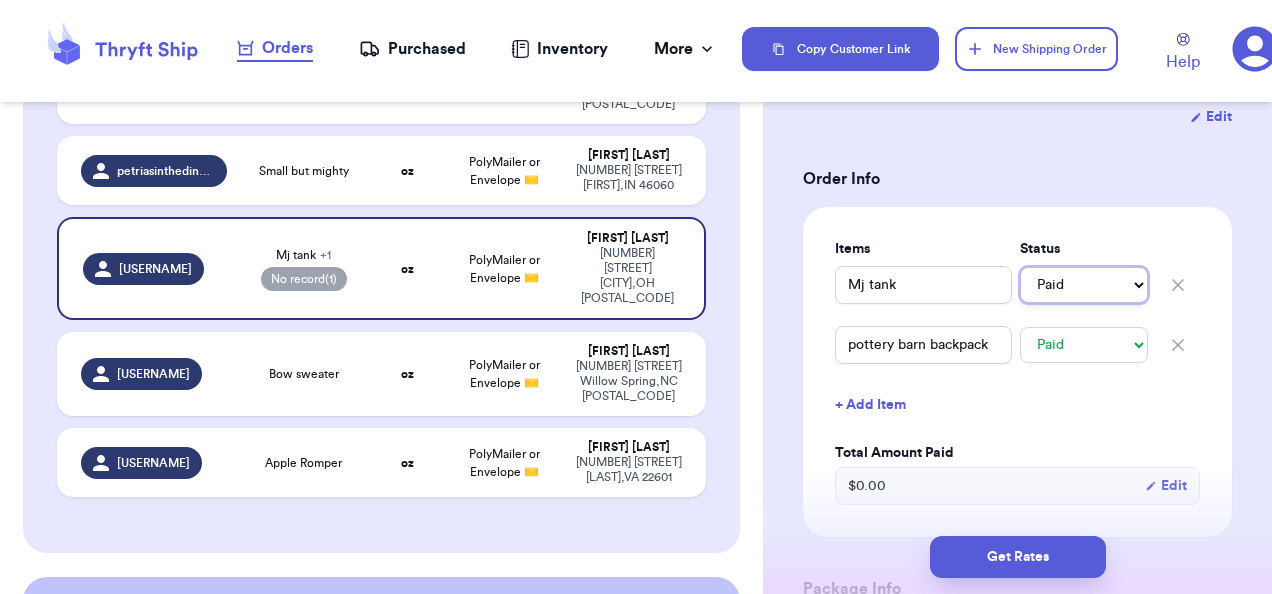click on "-- Paid Owes" at bounding box center [1084, 285] 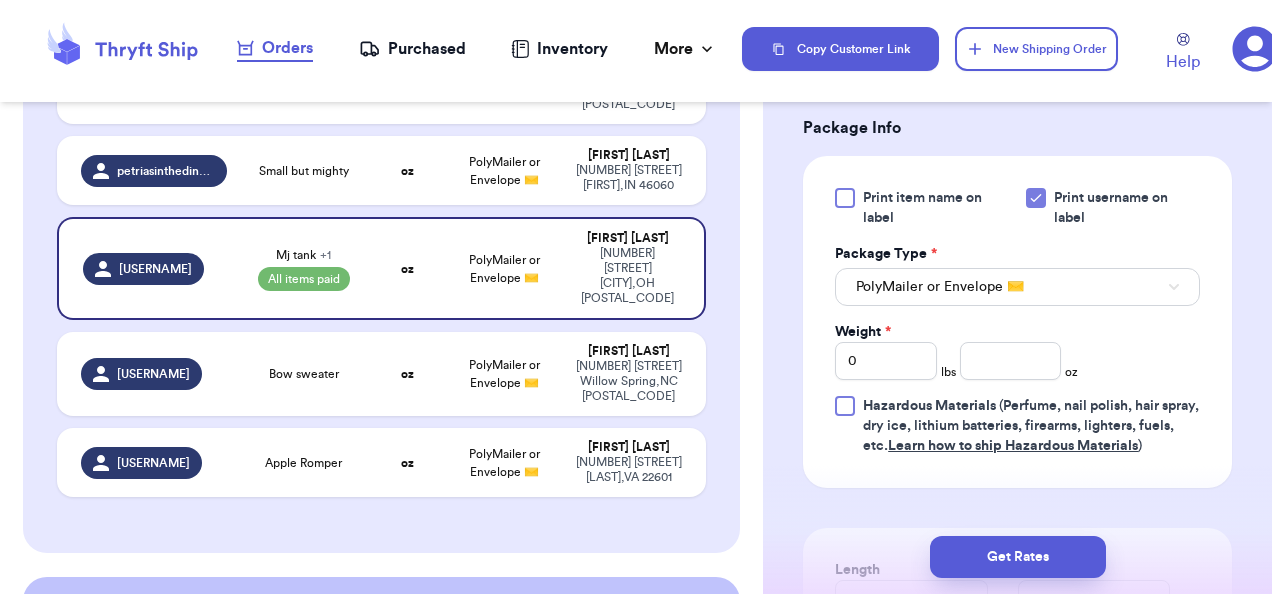 scroll, scrollTop: 859, scrollLeft: 0, axis: vertical 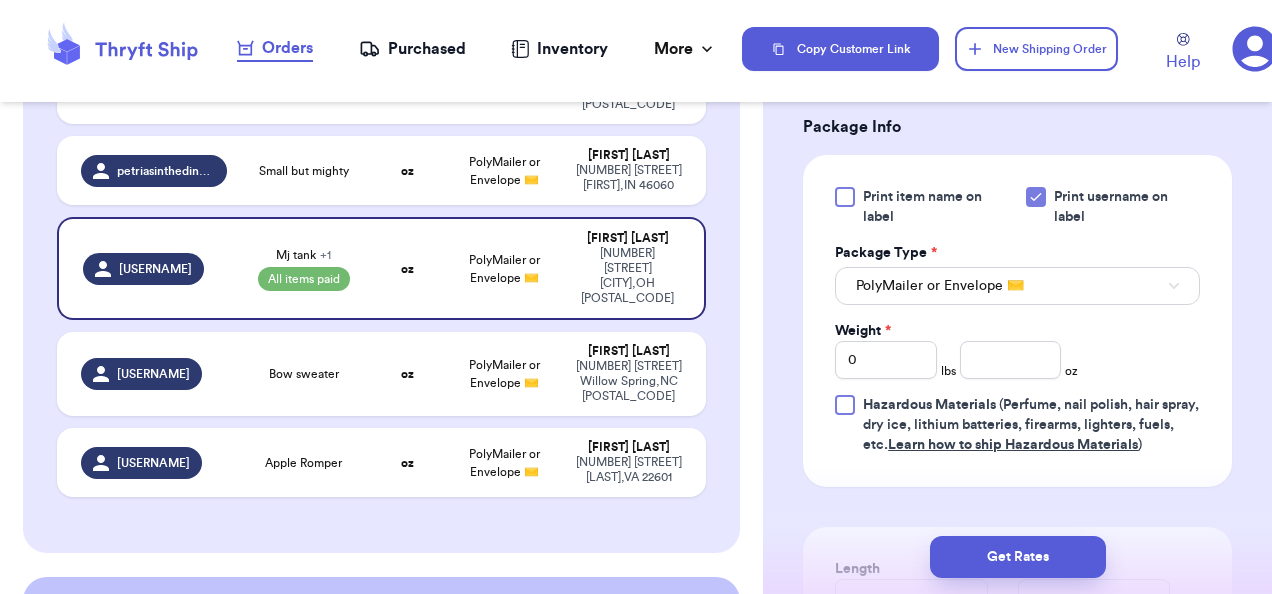 type 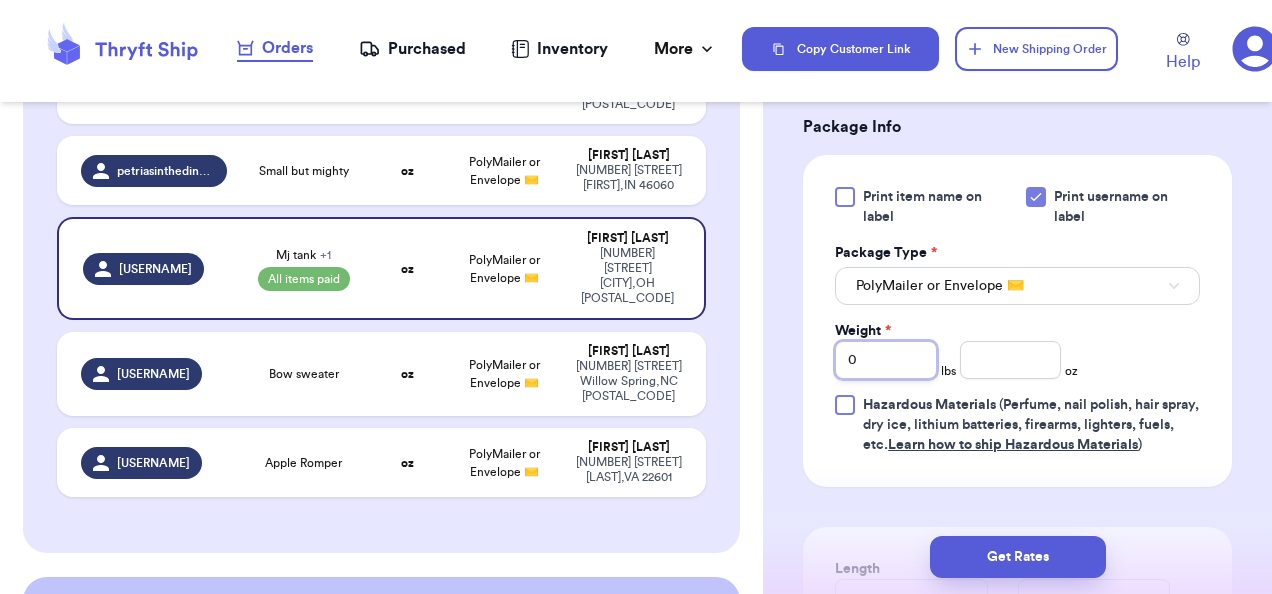 click on "0" at bounding box center (886, 360) 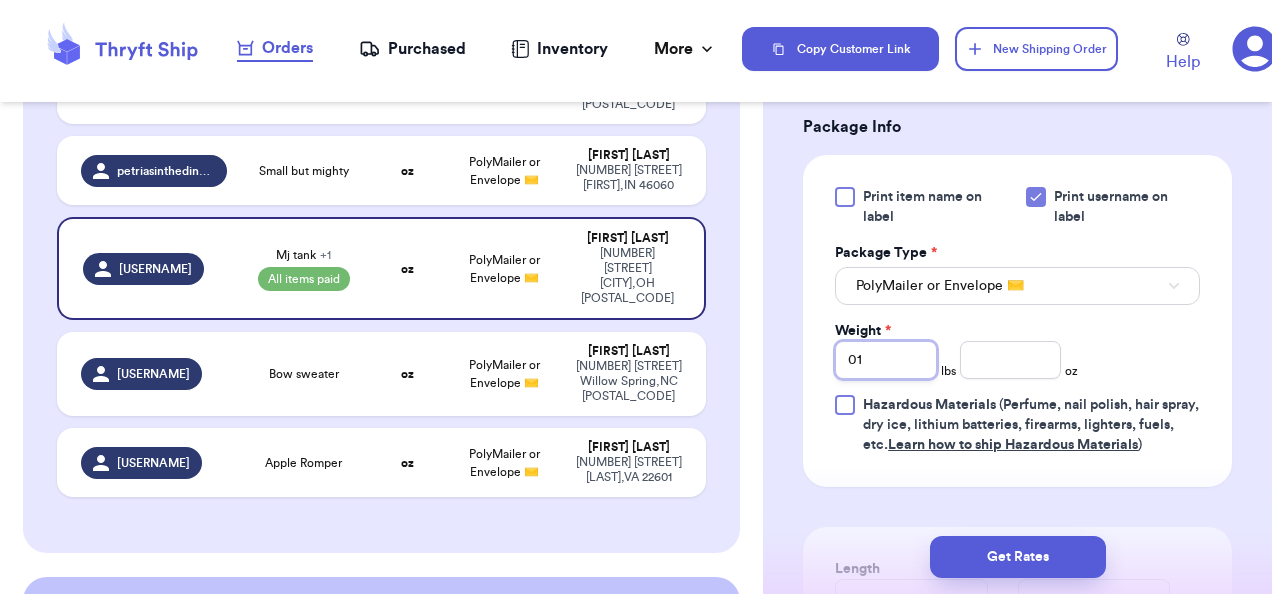 type 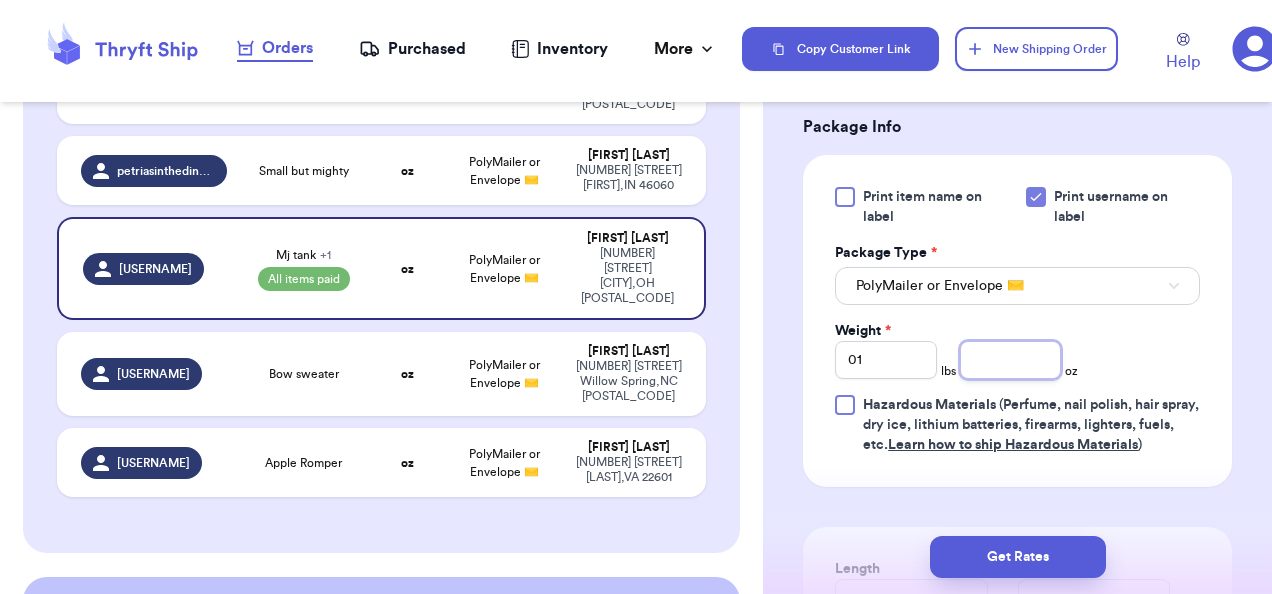 click at bounding box center [1011, 360] 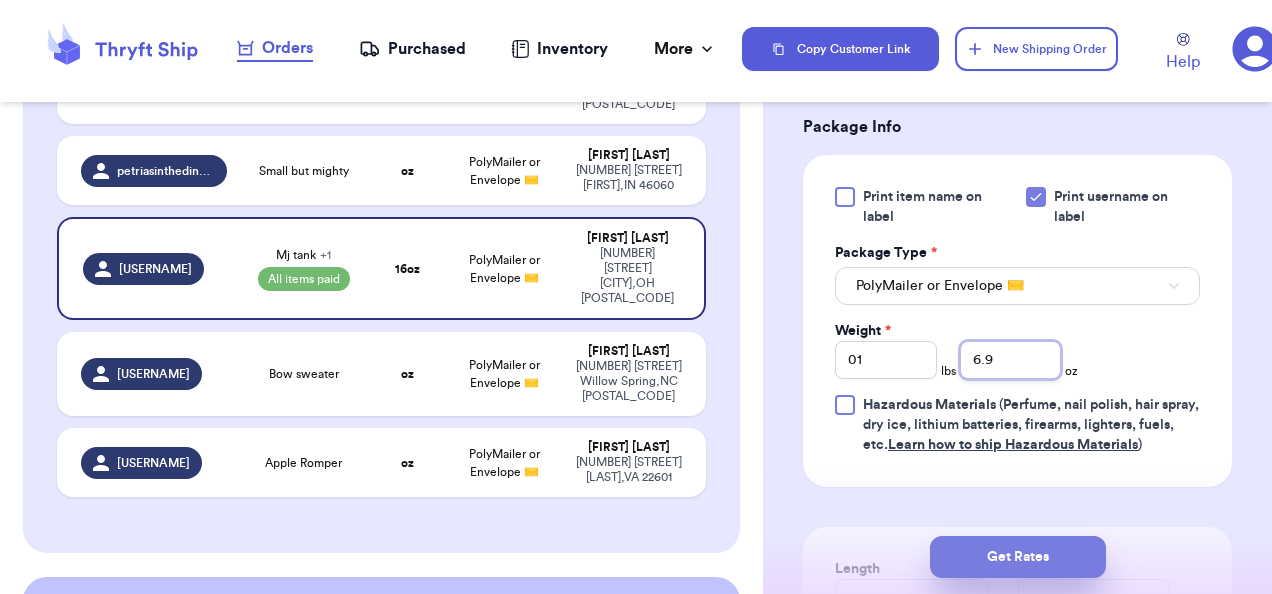 type on "6.9" 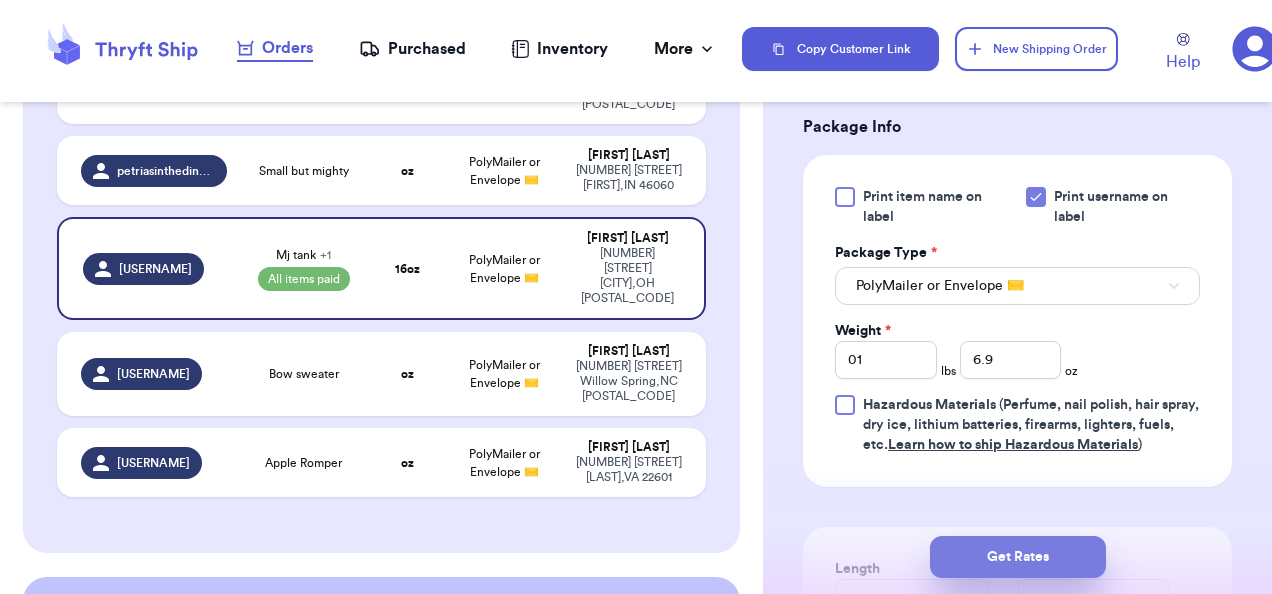 click on "Get Rates" at bounding box center (1018, 557) 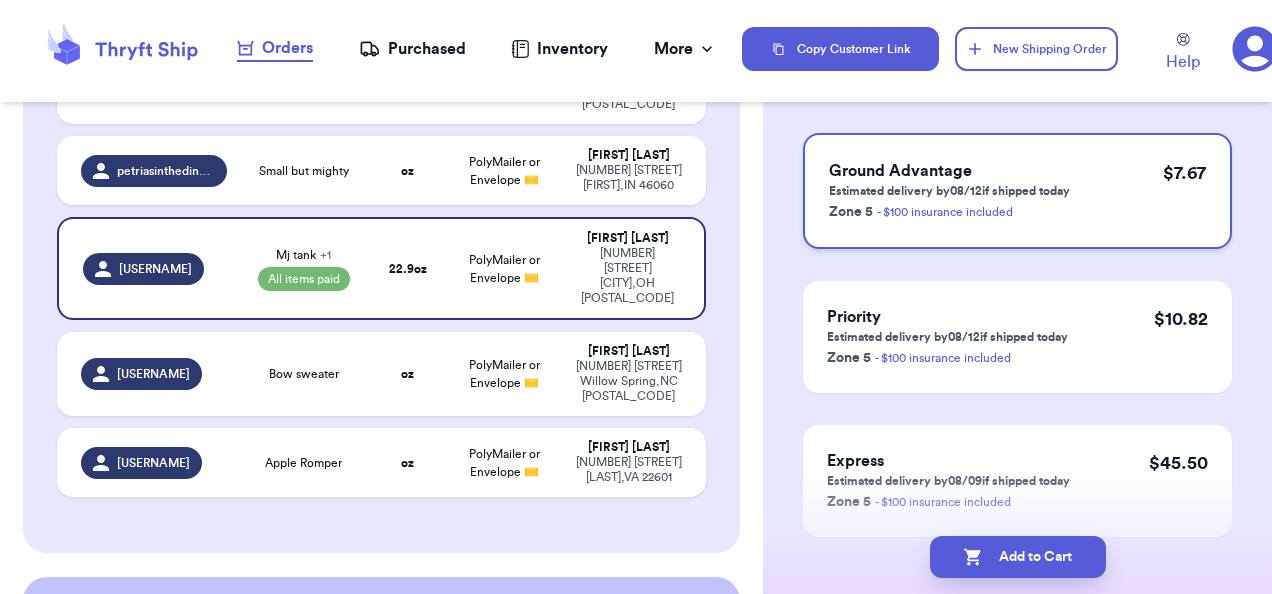 scroll, scrollTop: 62, scrollLeft: 0, axis: vertical 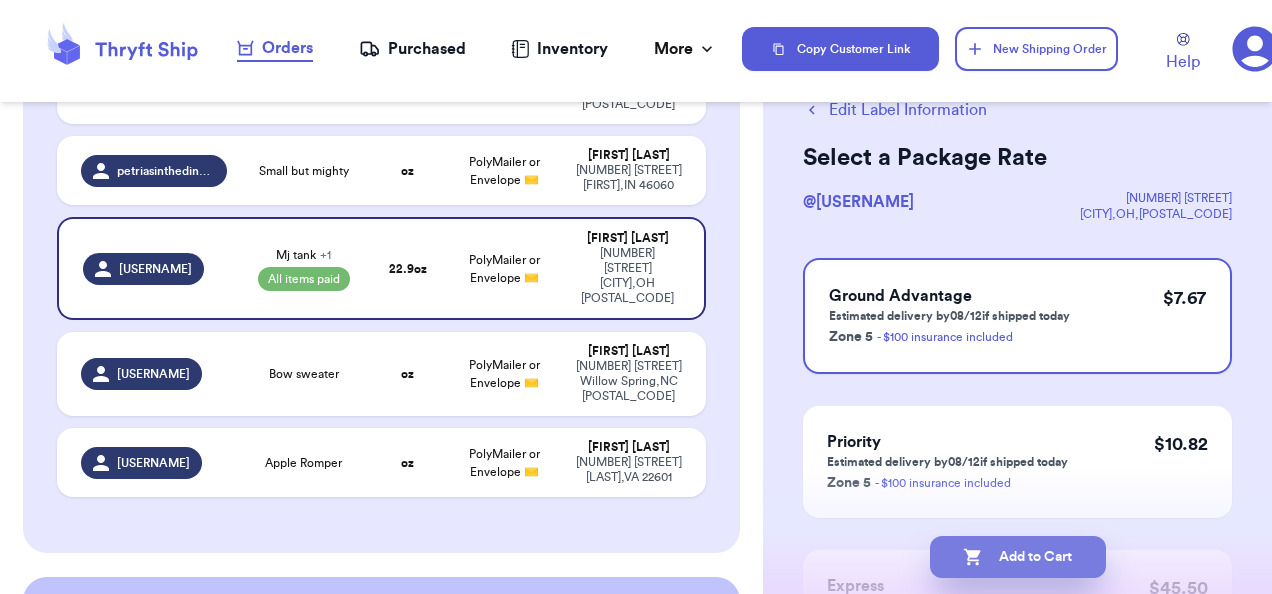 click on "Add to Cart" at bounding box center [1018, 557] 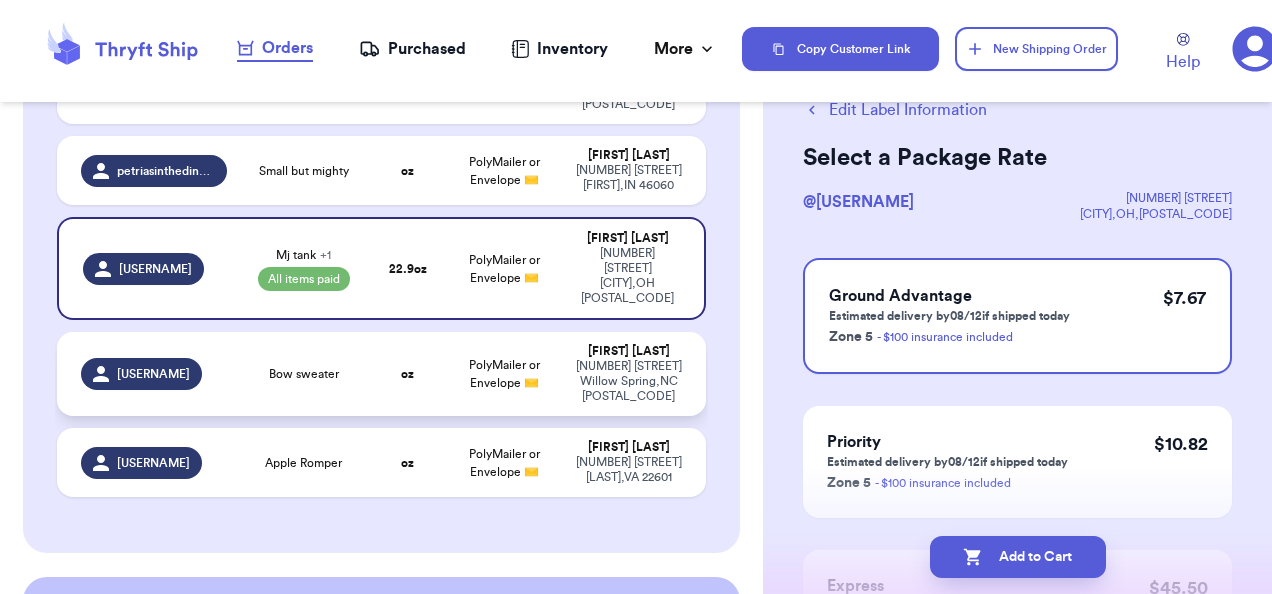 checkbox on "true" 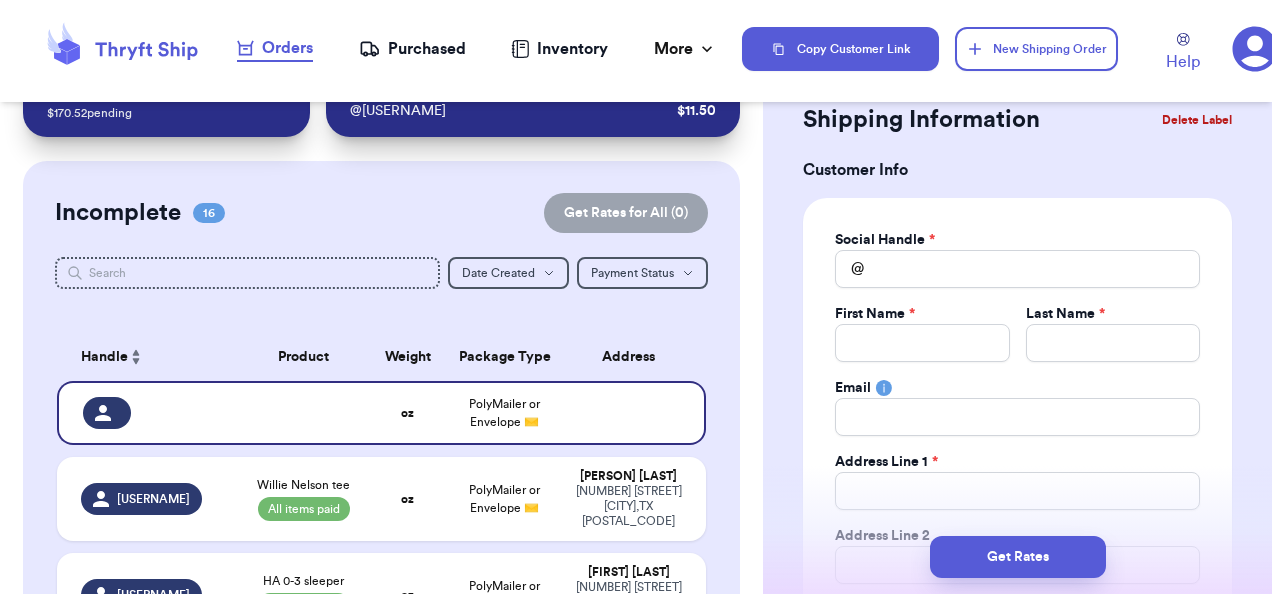 scroll, scrollTop: 89, scrollLeft: 0, axis: vertical 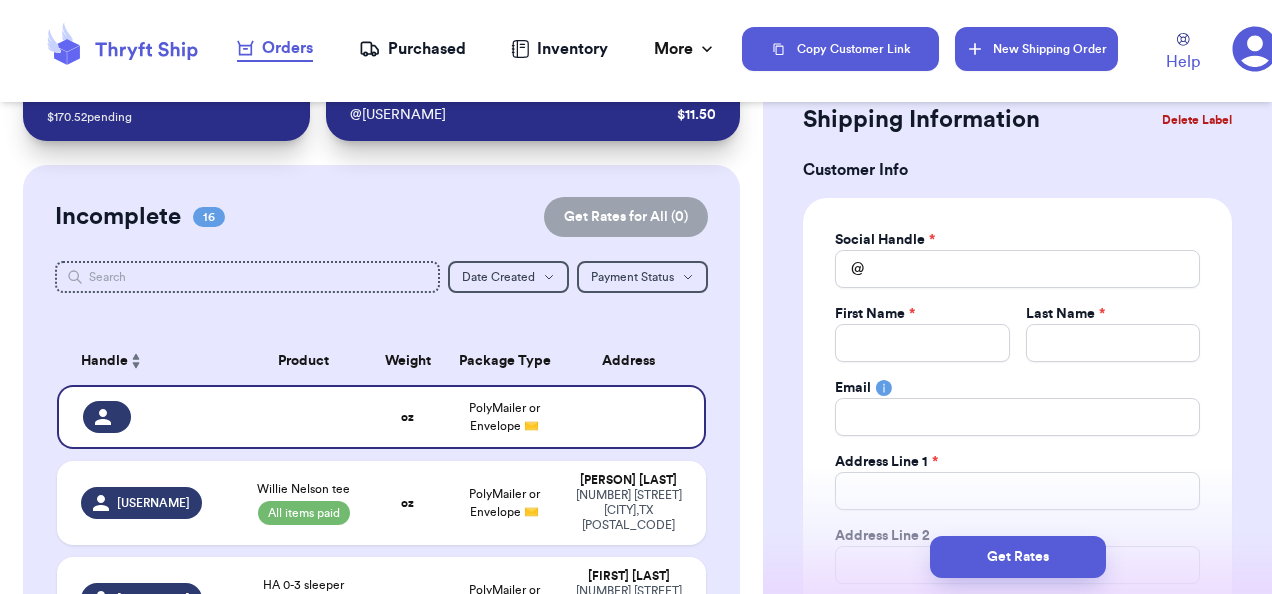 click on "New Shipping Order" at bounding box center (1036, 49) 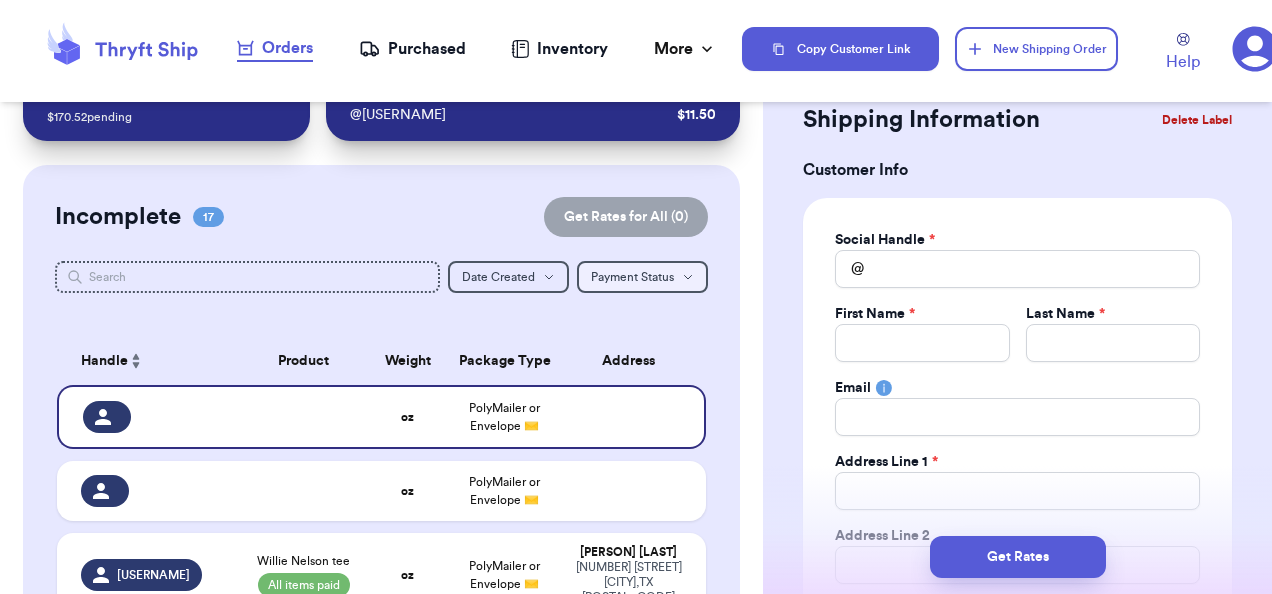 scroll, scrollTop: 0, scrollLeft: 0, axis: both 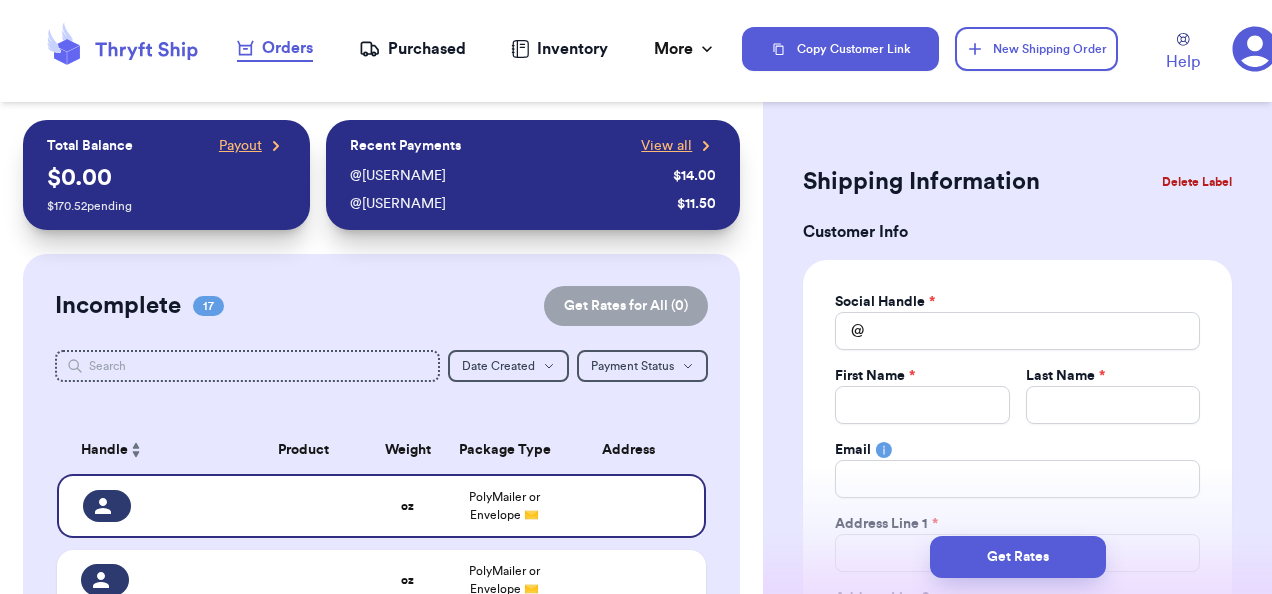 type 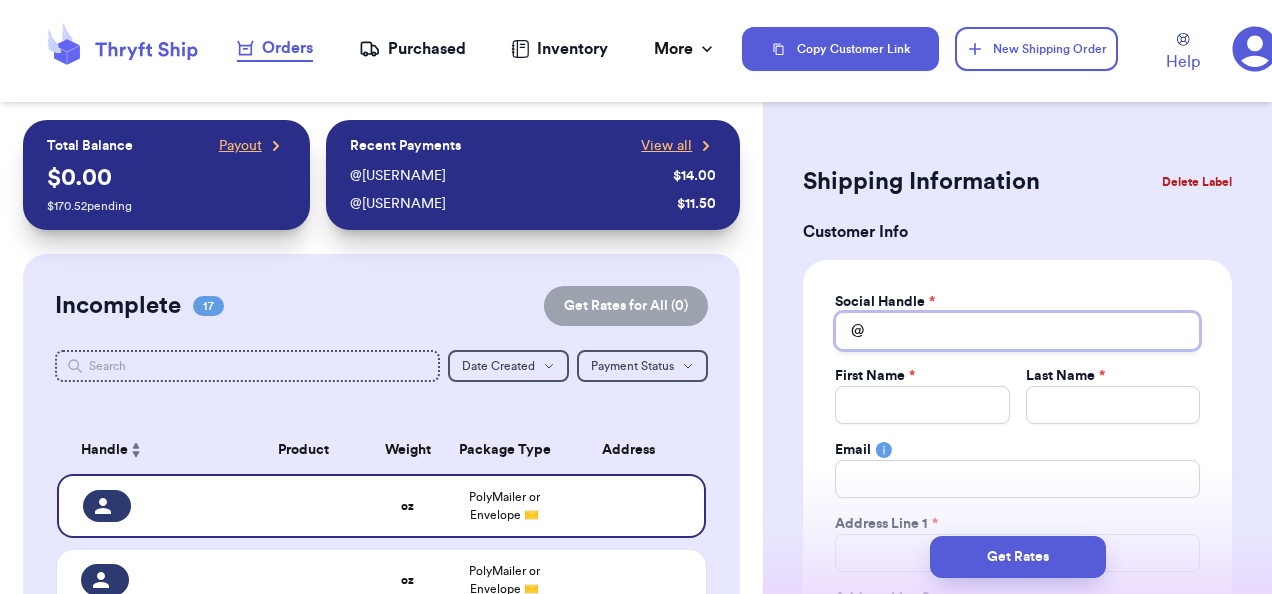 click on "Total Amount Paid" at bounding box center (1017, 331) 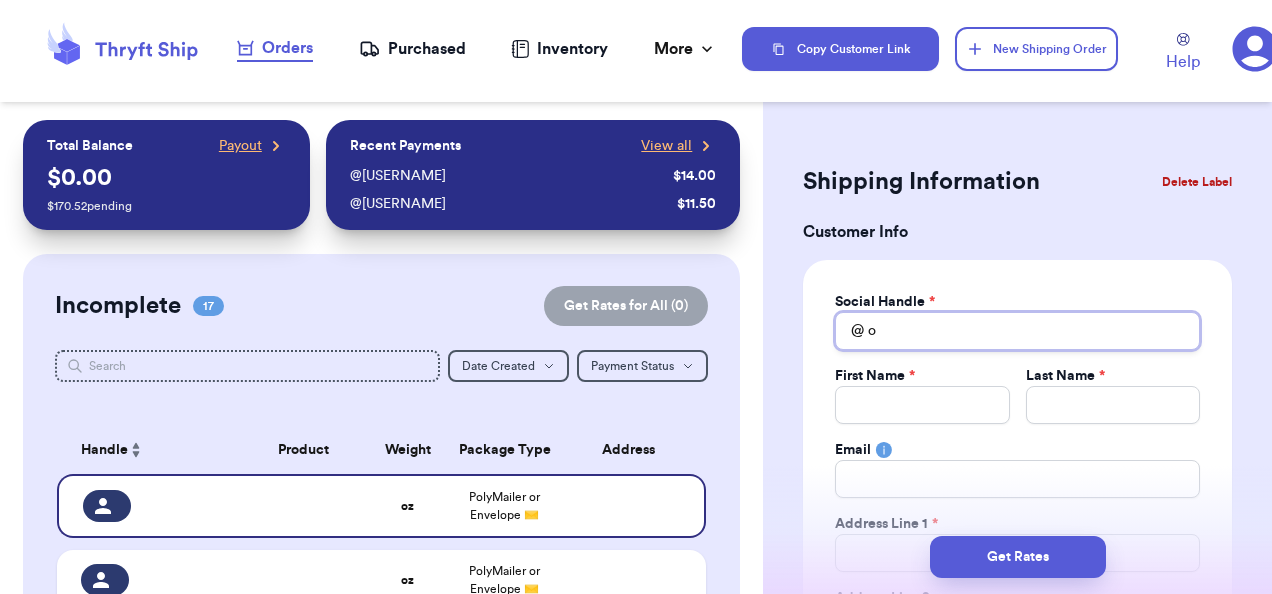 type 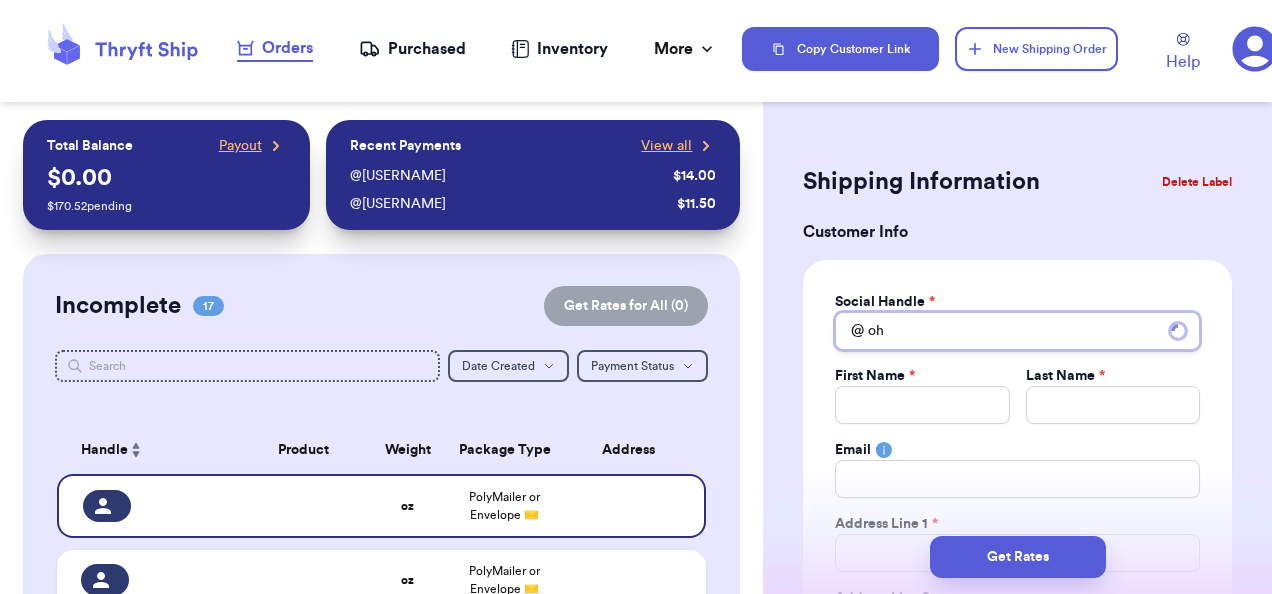 type 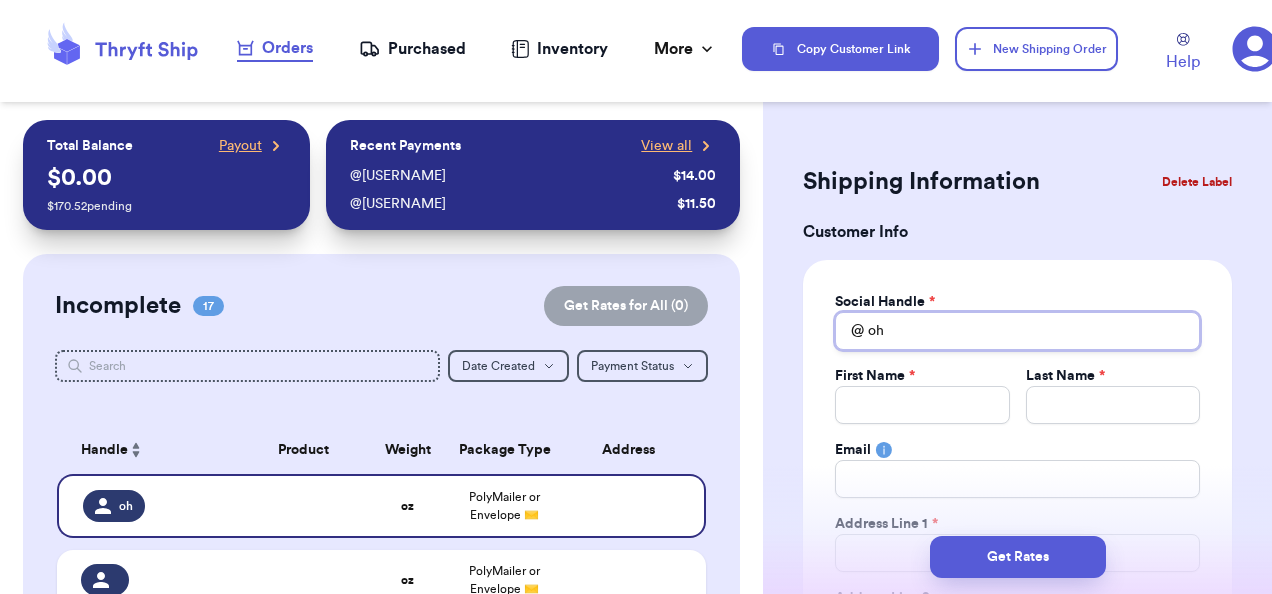 type on "[USERNAME]" 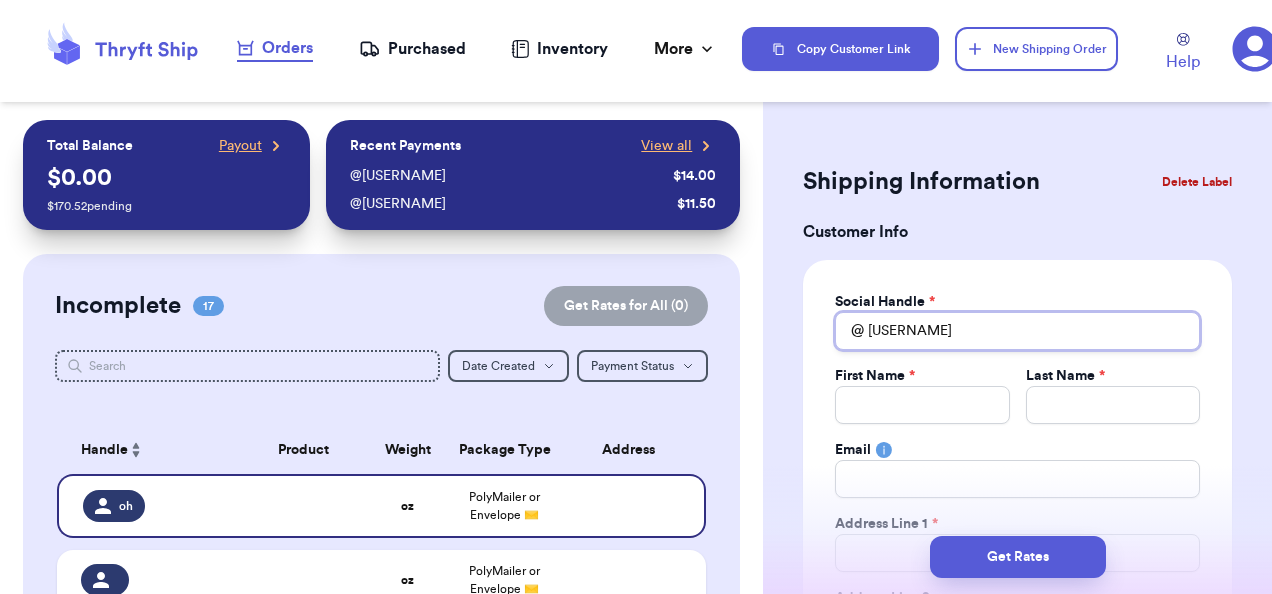 type 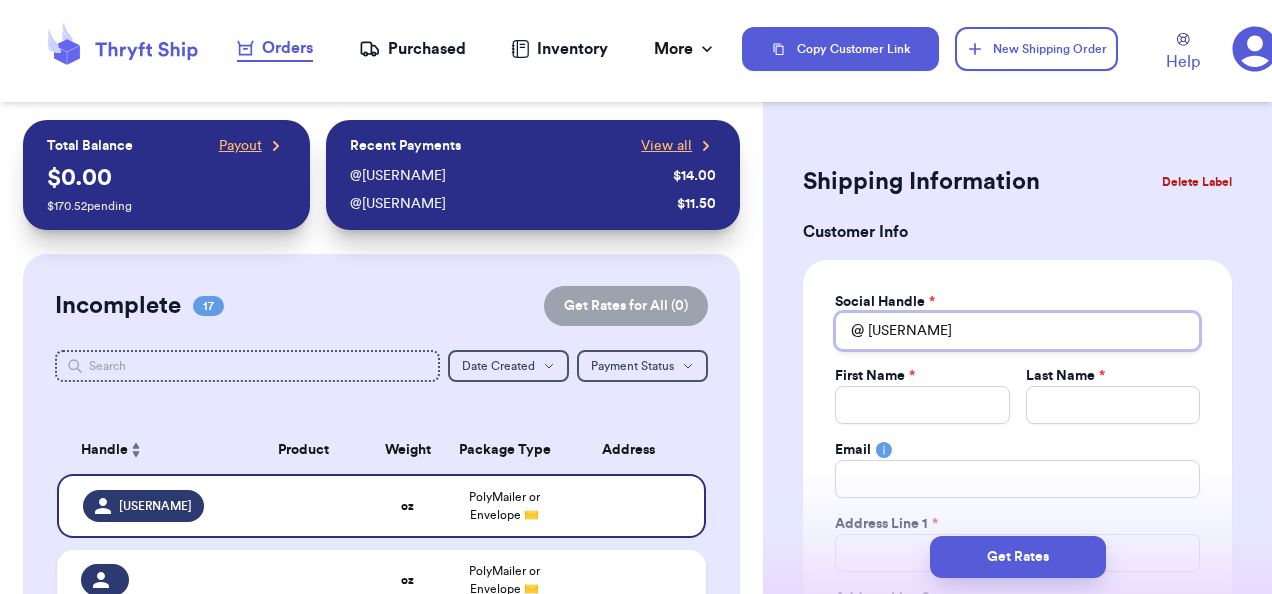 type on "oh_m" 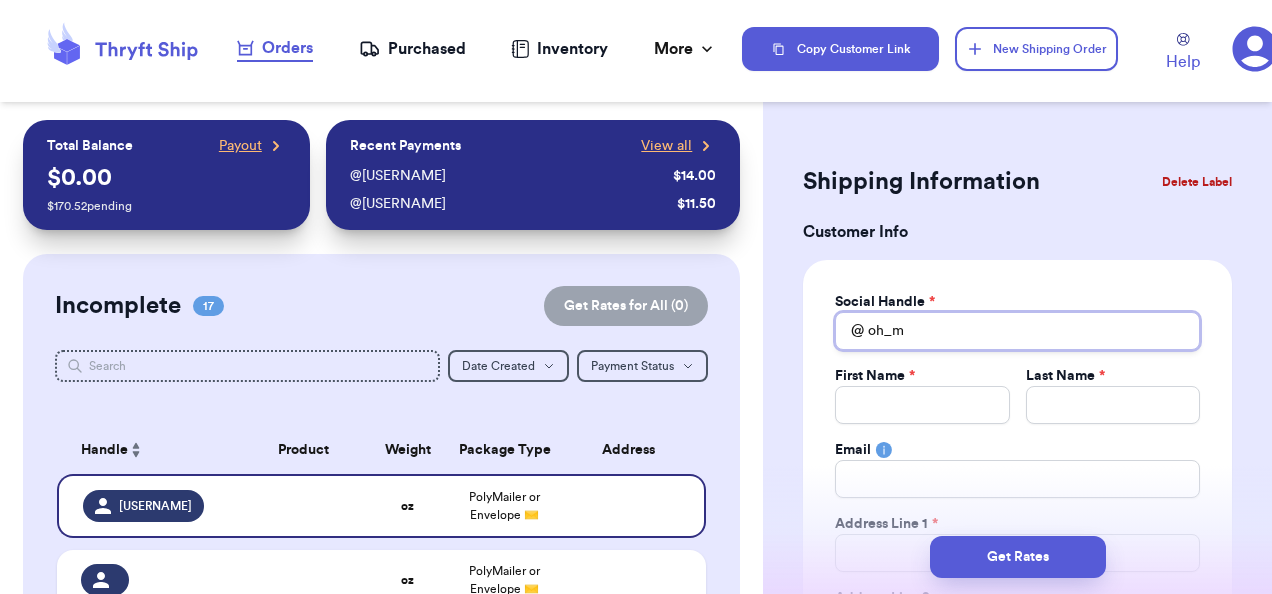 type 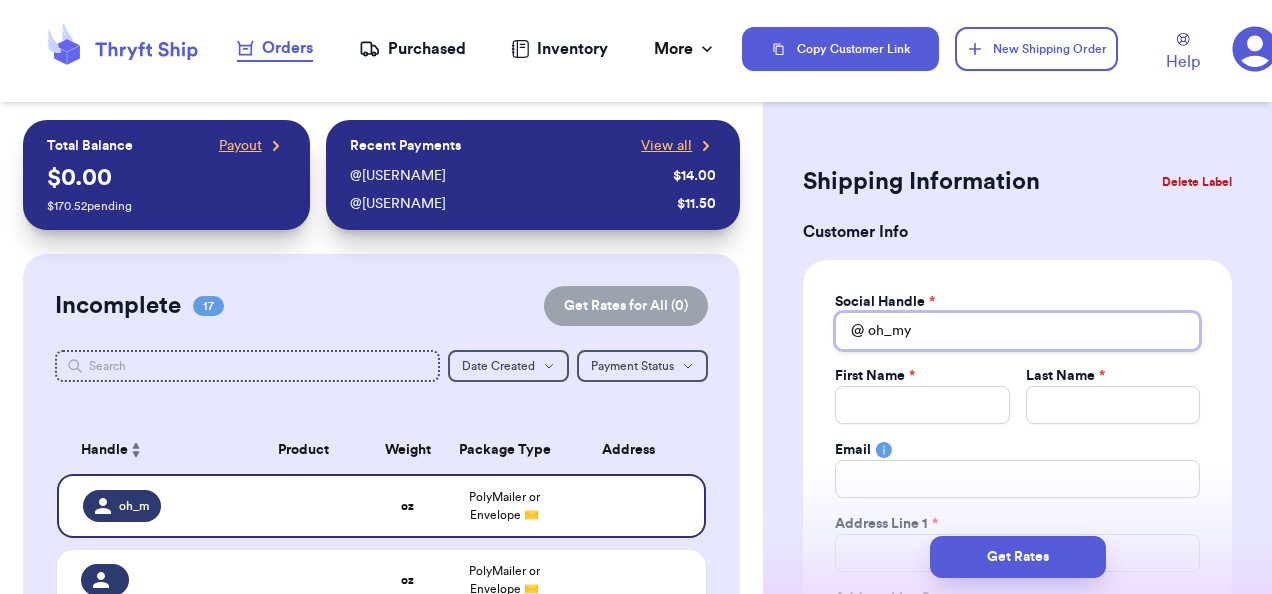 type 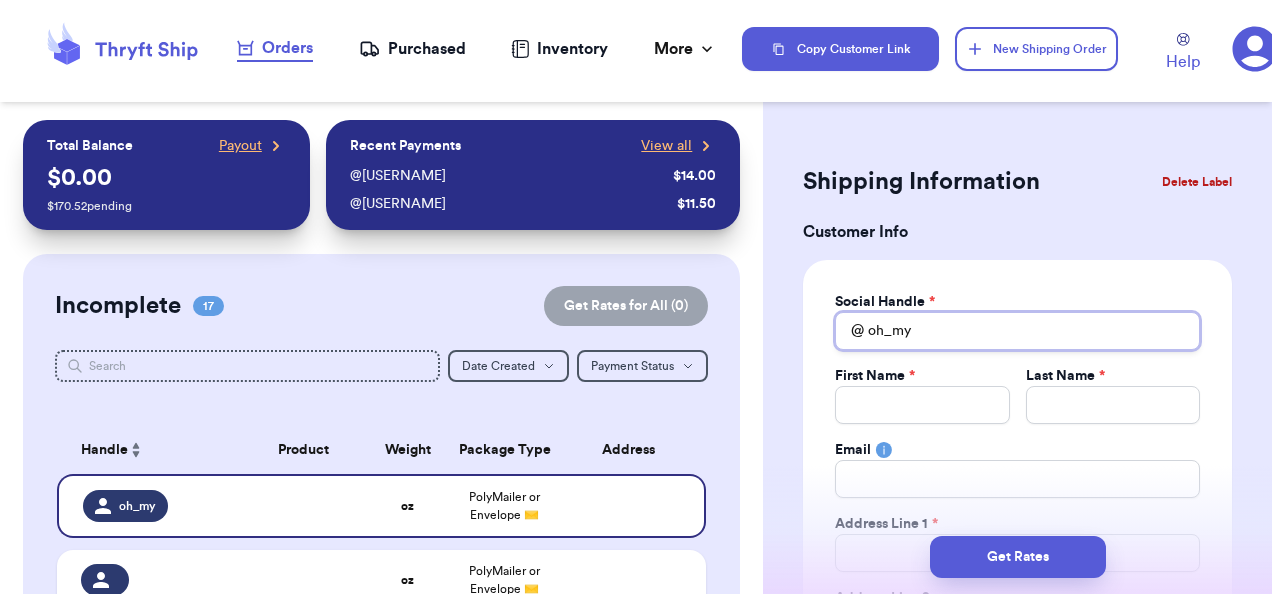 type on "[USERNAME]" 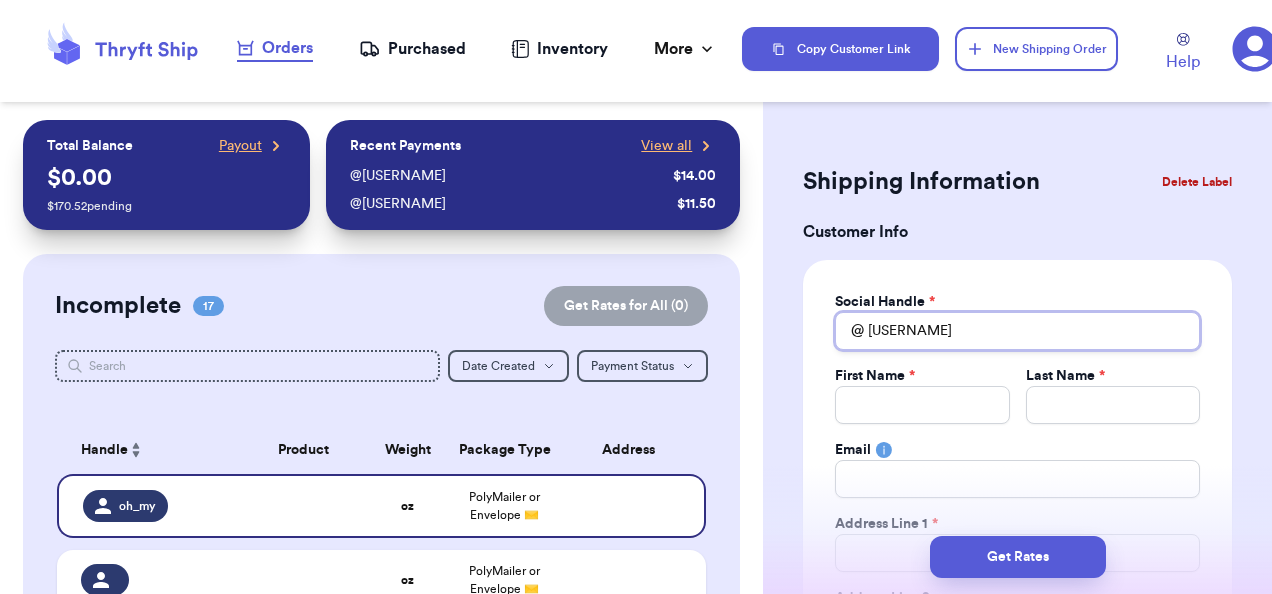 type 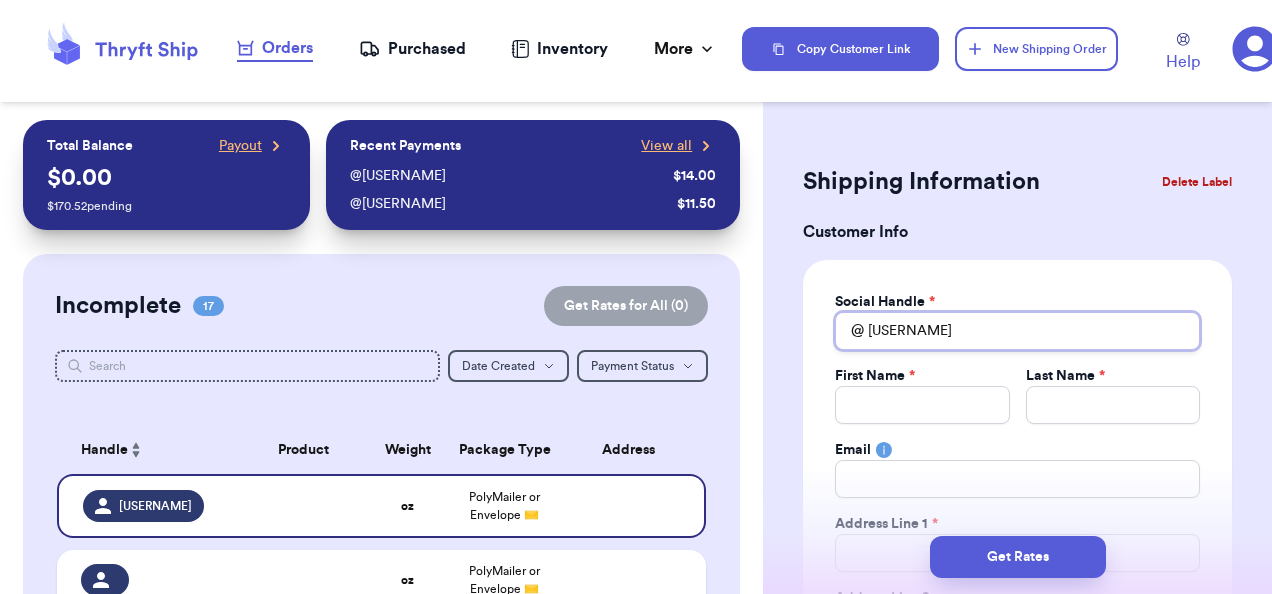 type on "[USERNAME]" 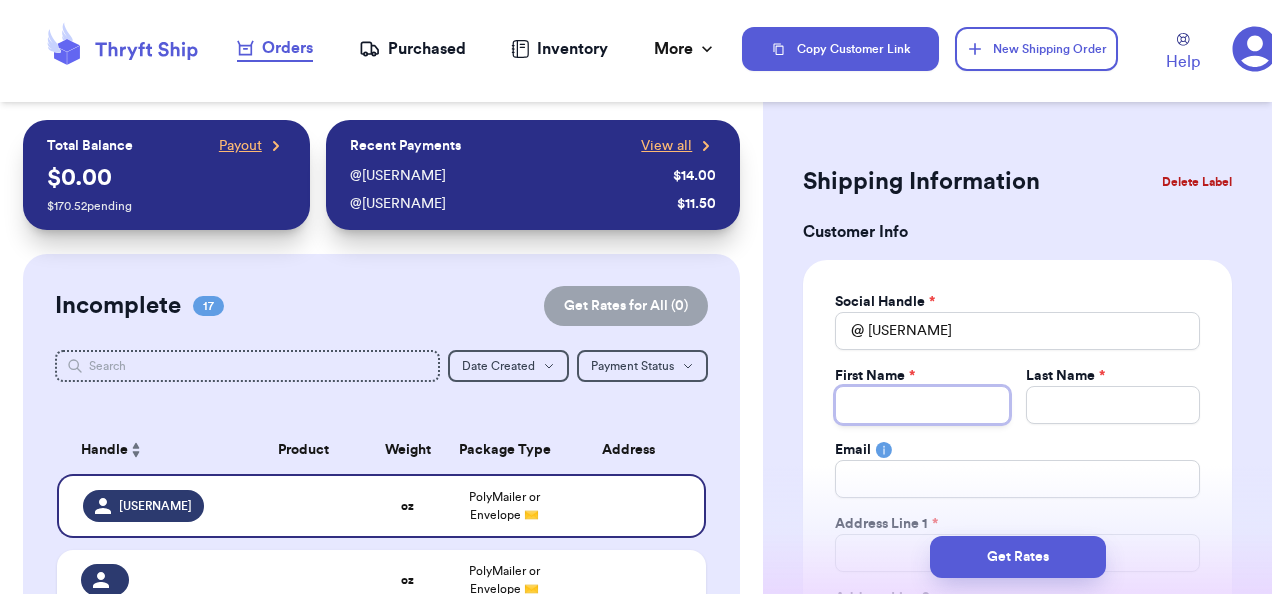click on "Total Amount Paid" at bounding box center (922, 405) 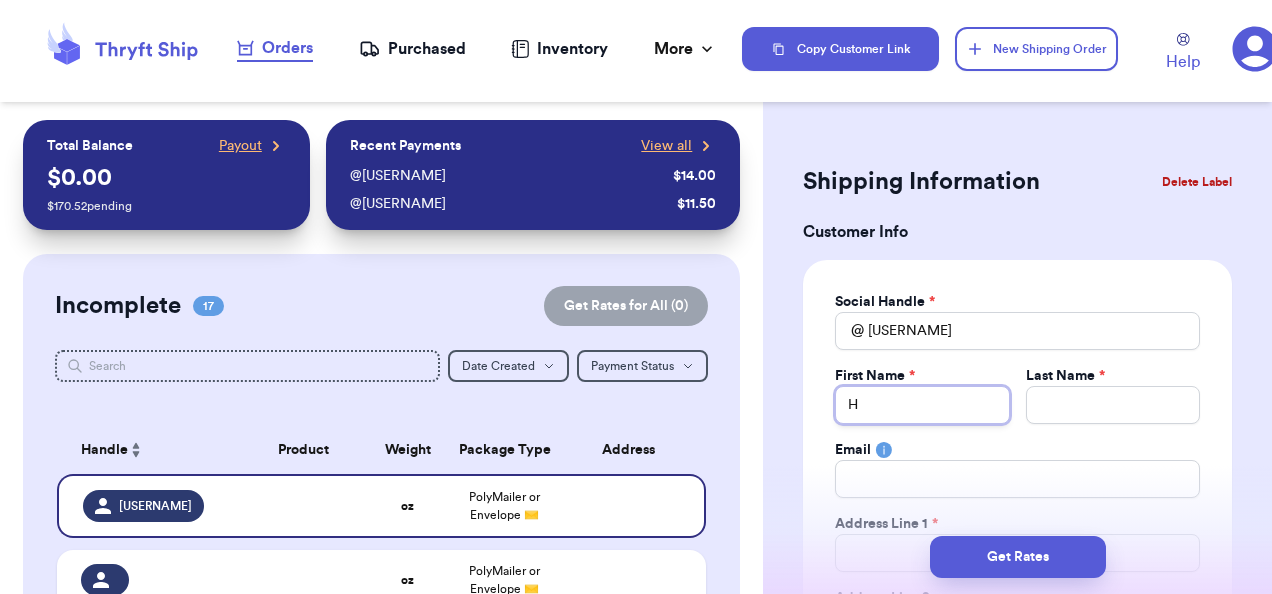 type 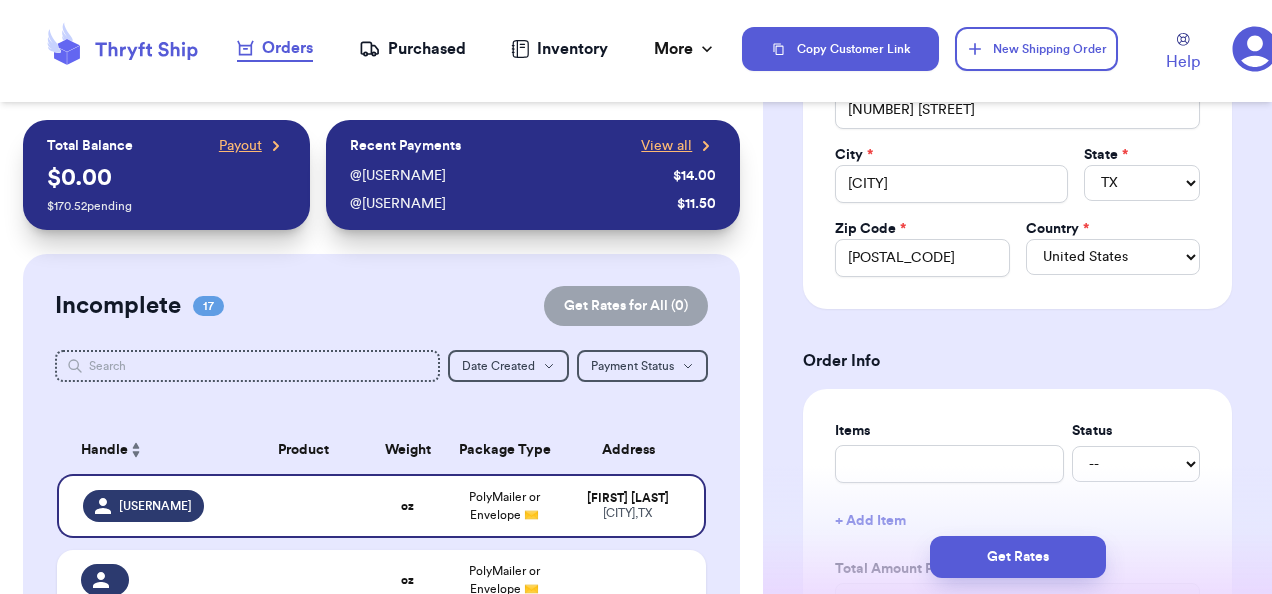 scroll, scrollTop: 631, scrollLeft: 0, axis: vertical 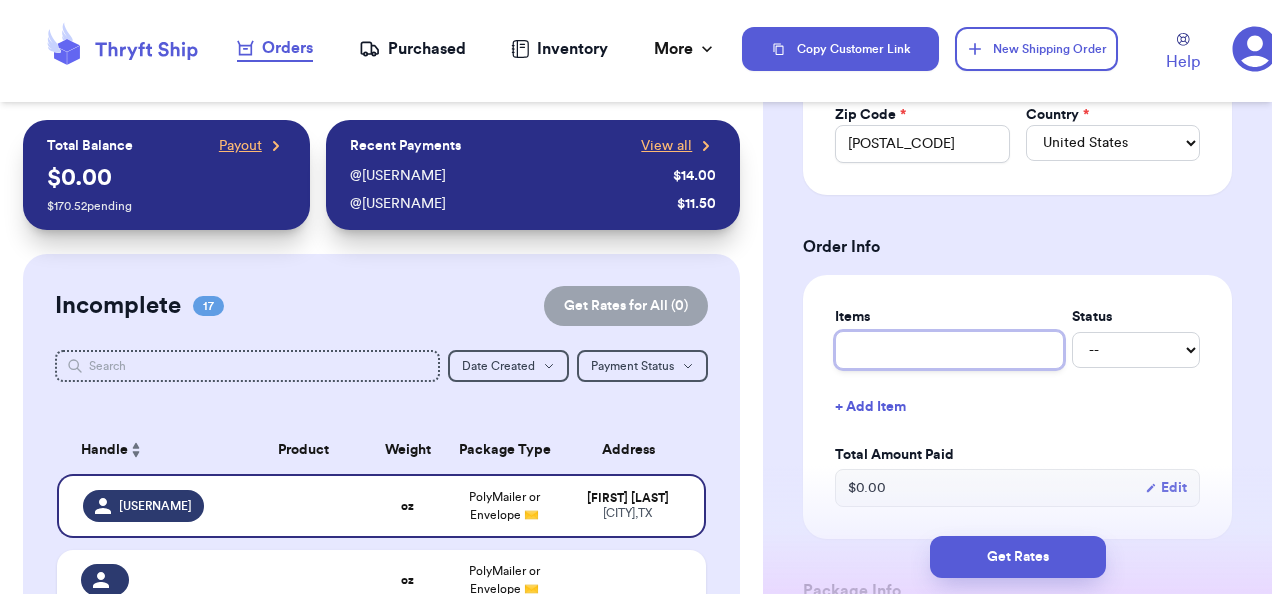 click at bounding box center (949, 350) 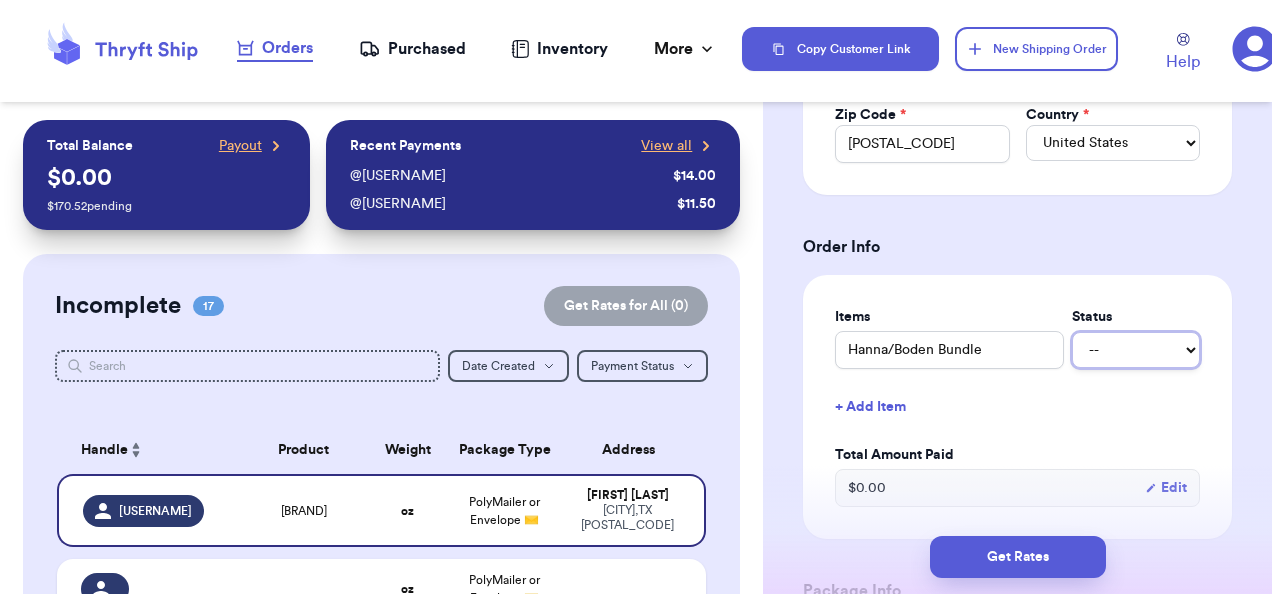 click on "-- Paid Owes" at bounding box center [1136, 350] 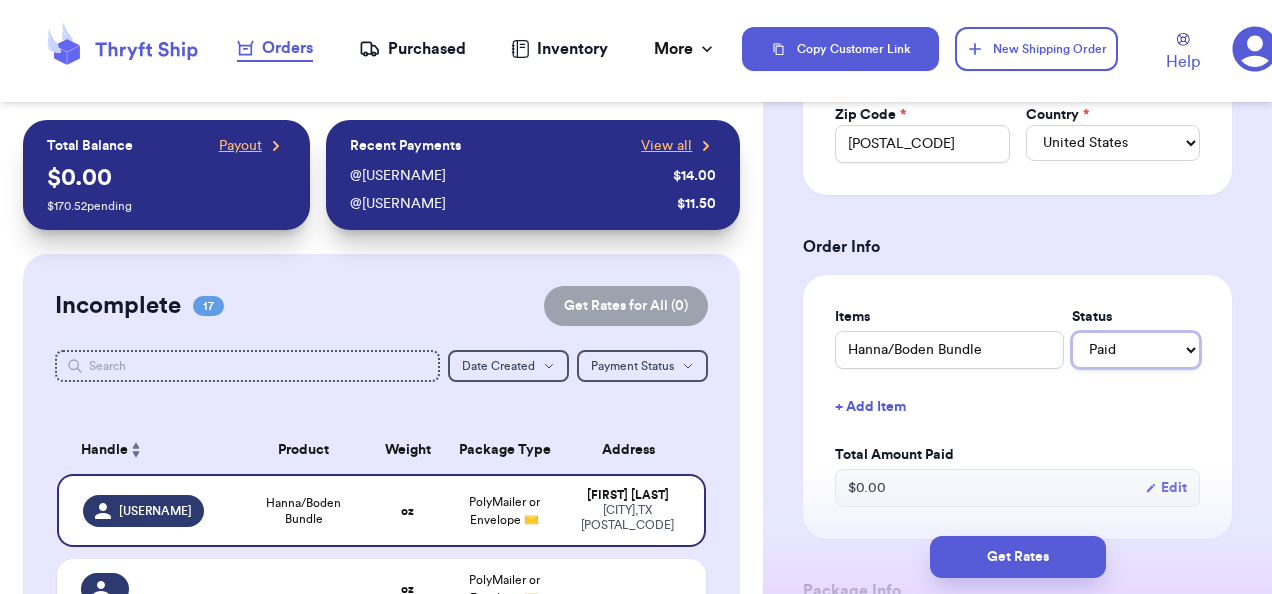 click on "-- Paid Owes" at bounding box center (1136, 350) 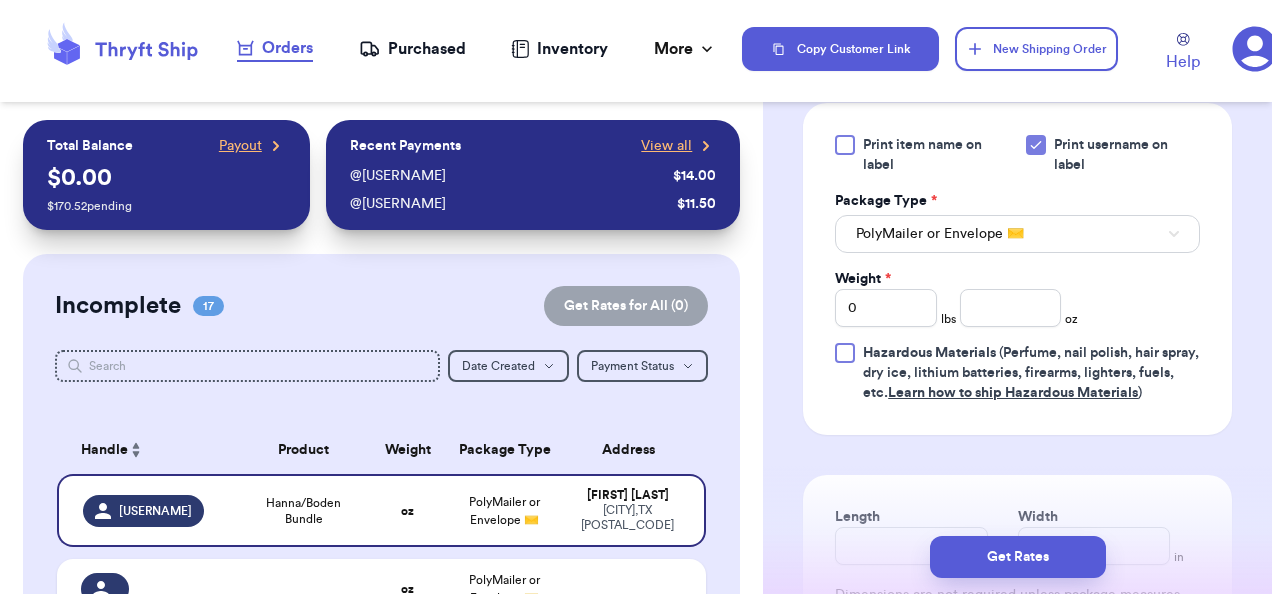 scroll, scrollTop: 1148, scrollLeft: 0, axis: vertical 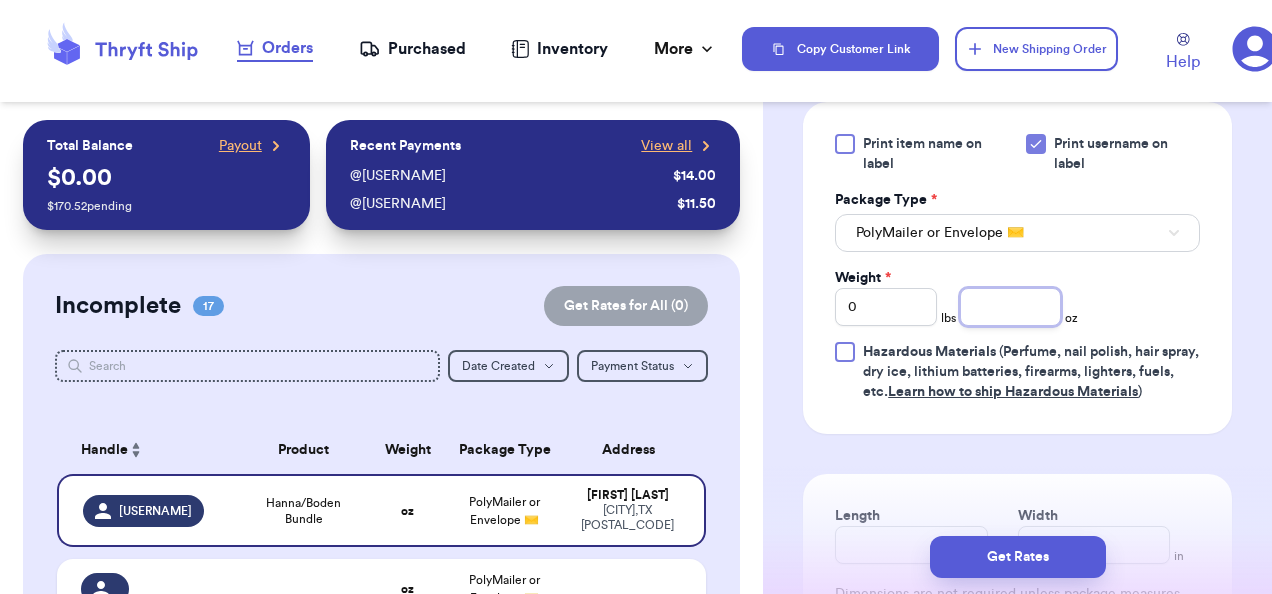 click at bounding box center [1011, 307] 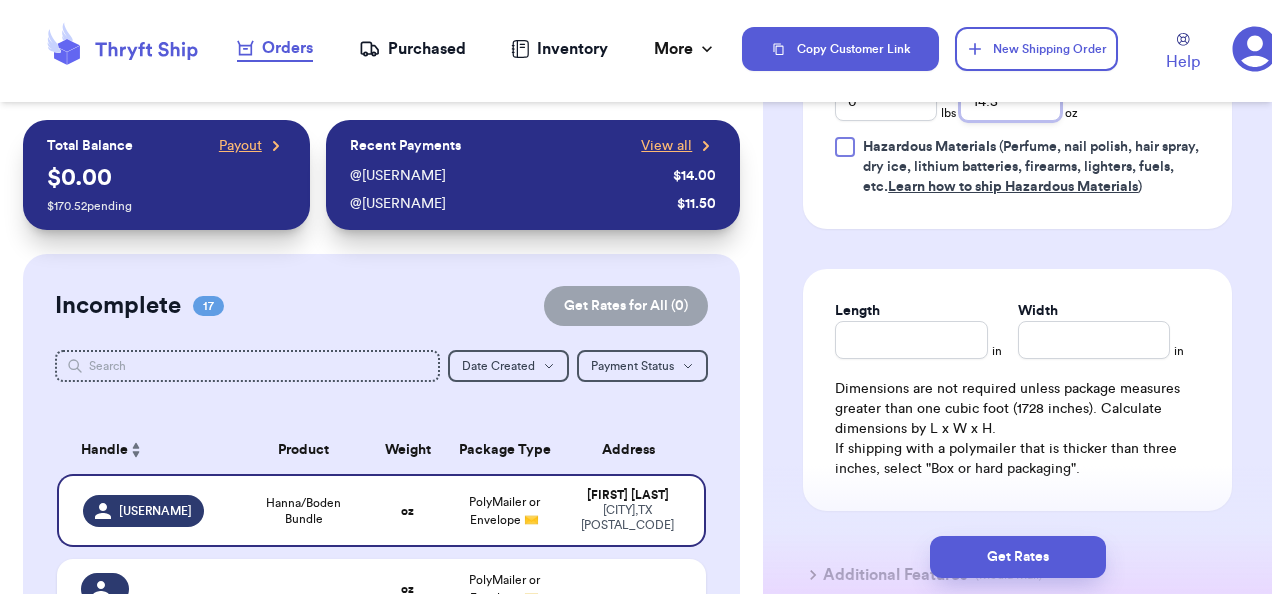 scroll, scrollTop: 1362, scrollLeft: 0, axis: vertical 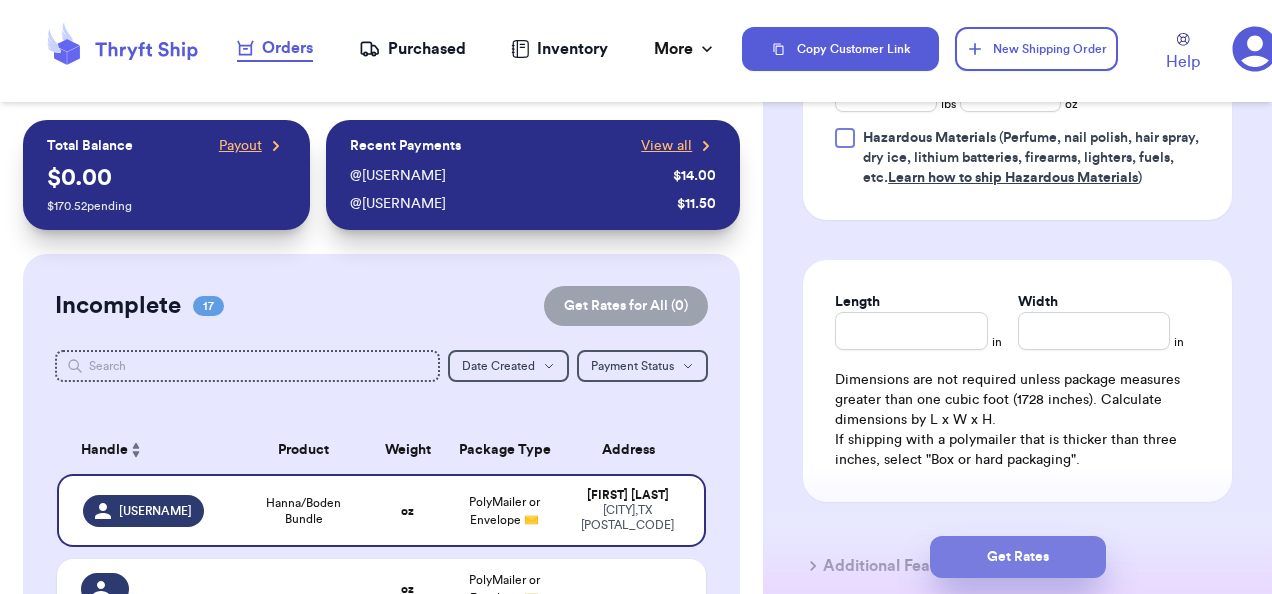 click on "Get Rates" at bounding box center [1018, 557] 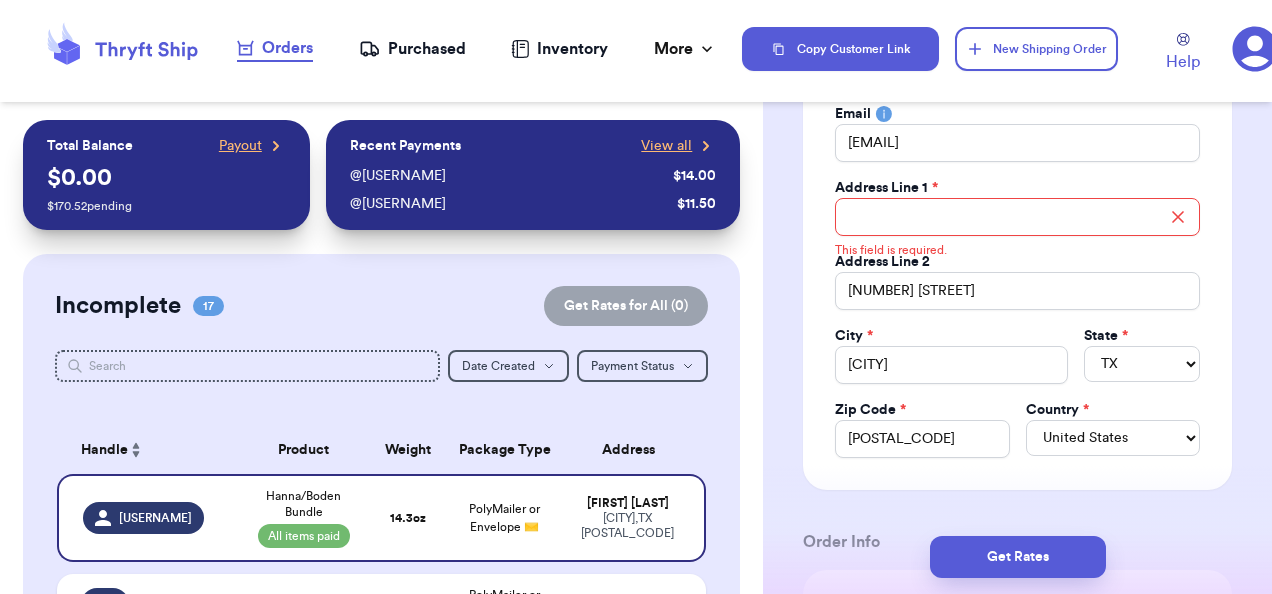 scroll, scrollTop: 254, scrollLeft: 0, axis: vertical 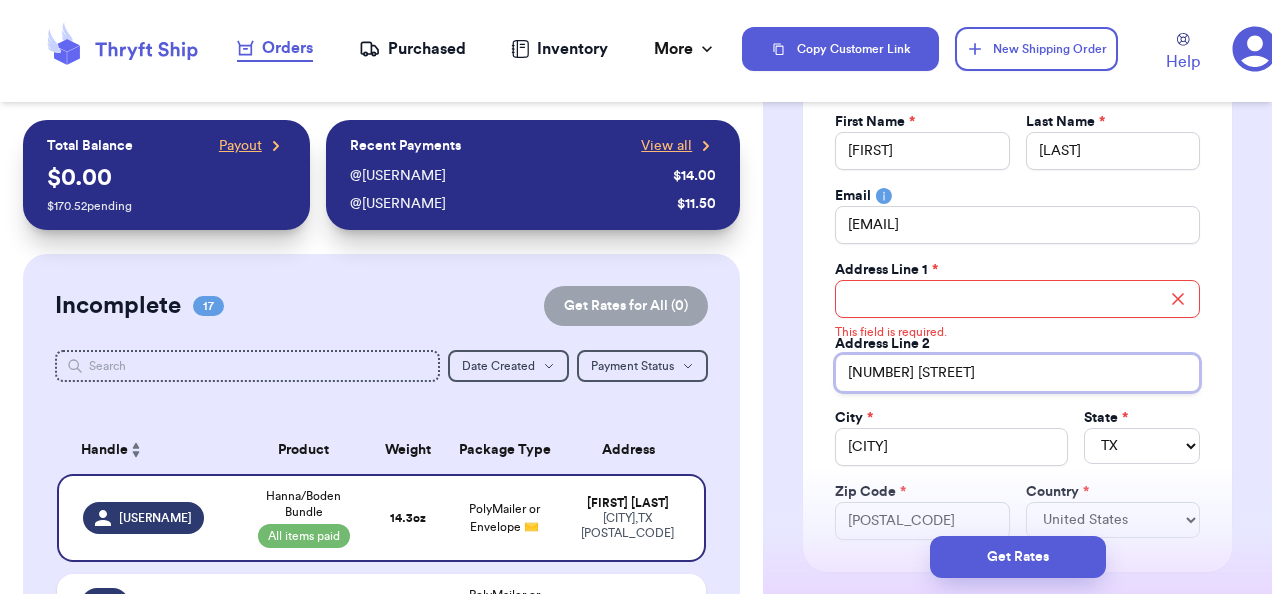 drag, startPoint x: 956, startPoint y: 374, endPoint x: 785, endPoint y: 379, distance: 171.07309 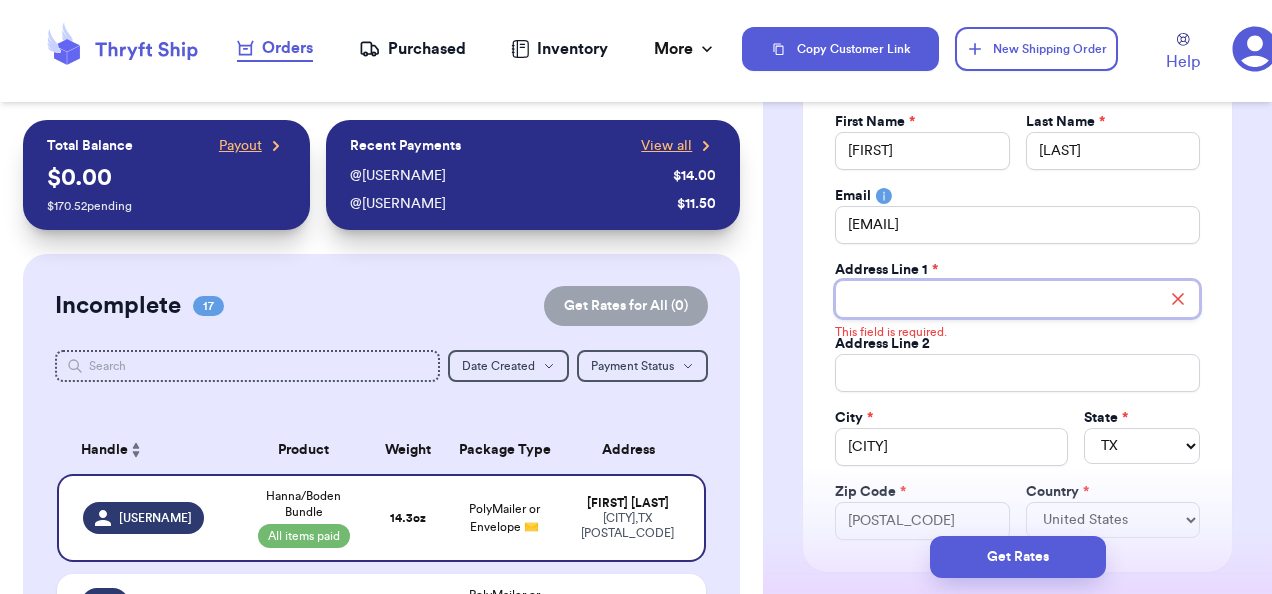 click on "Total Amount Paid" at bounding box center [1017, 299] 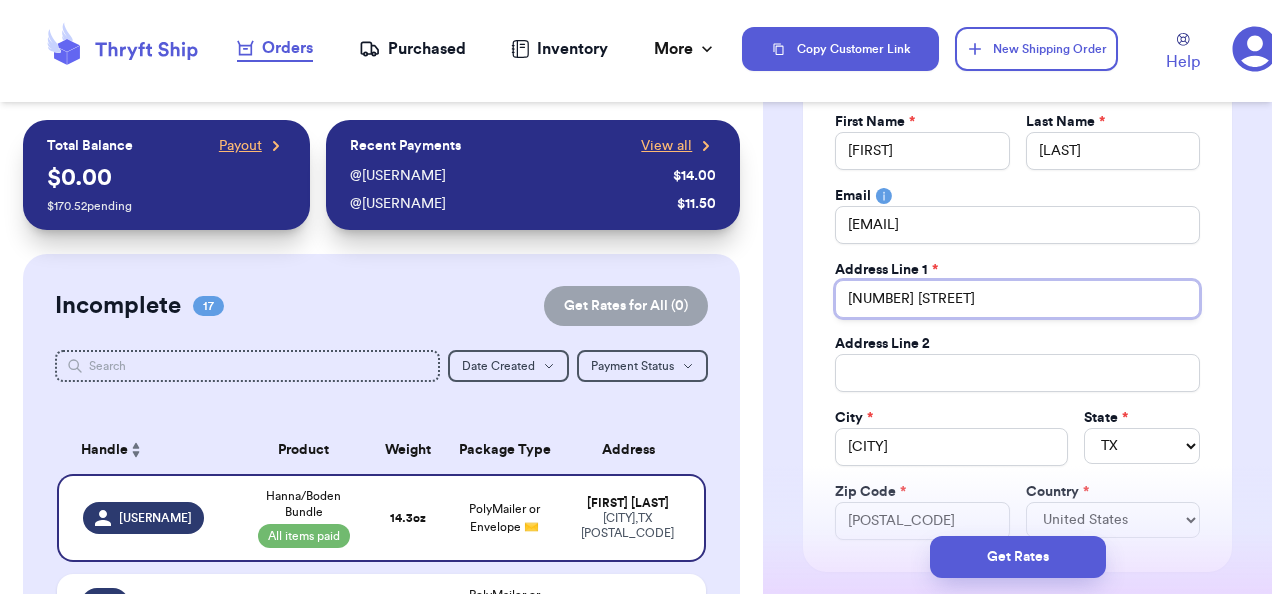 scroll, scrollTop: 332, scrollLeft: 0, axis: vertical 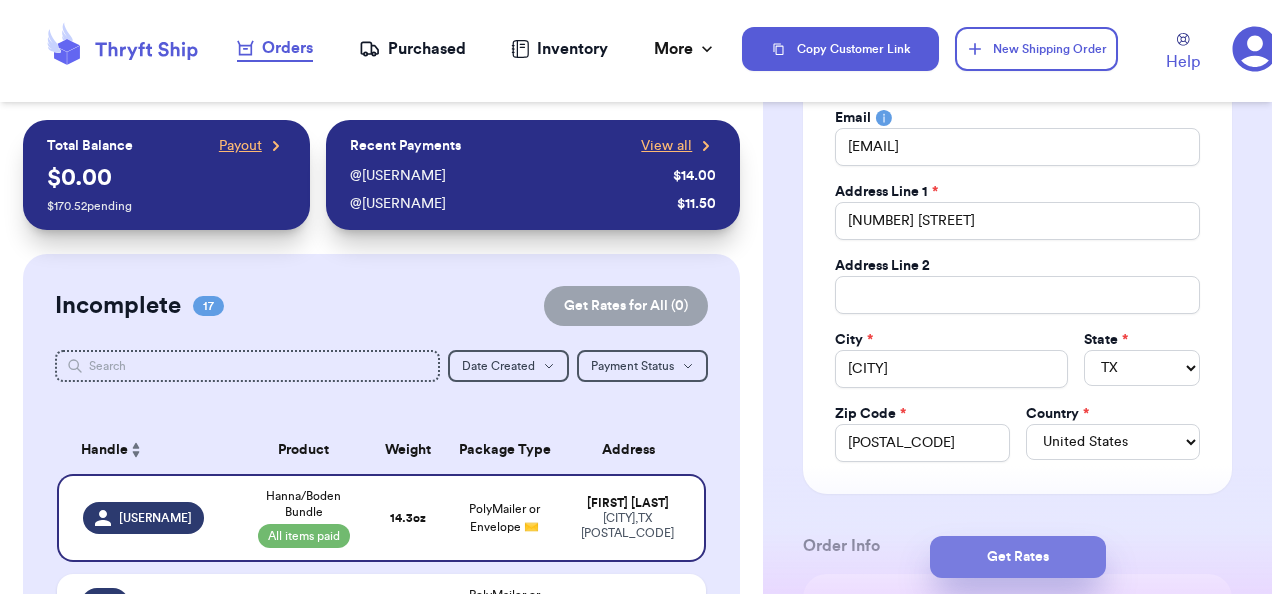 click on "Get Rates" at bounding box center (1018, 557) 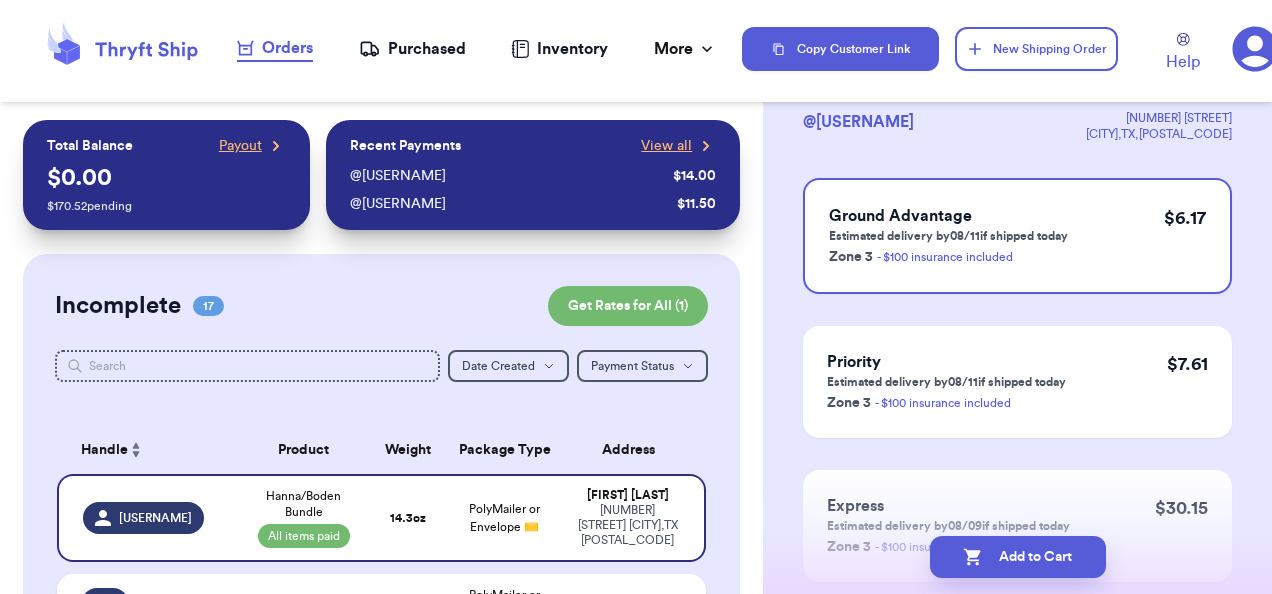 scroll, scrollTop: 0, scrollLeft: 0, axis: both 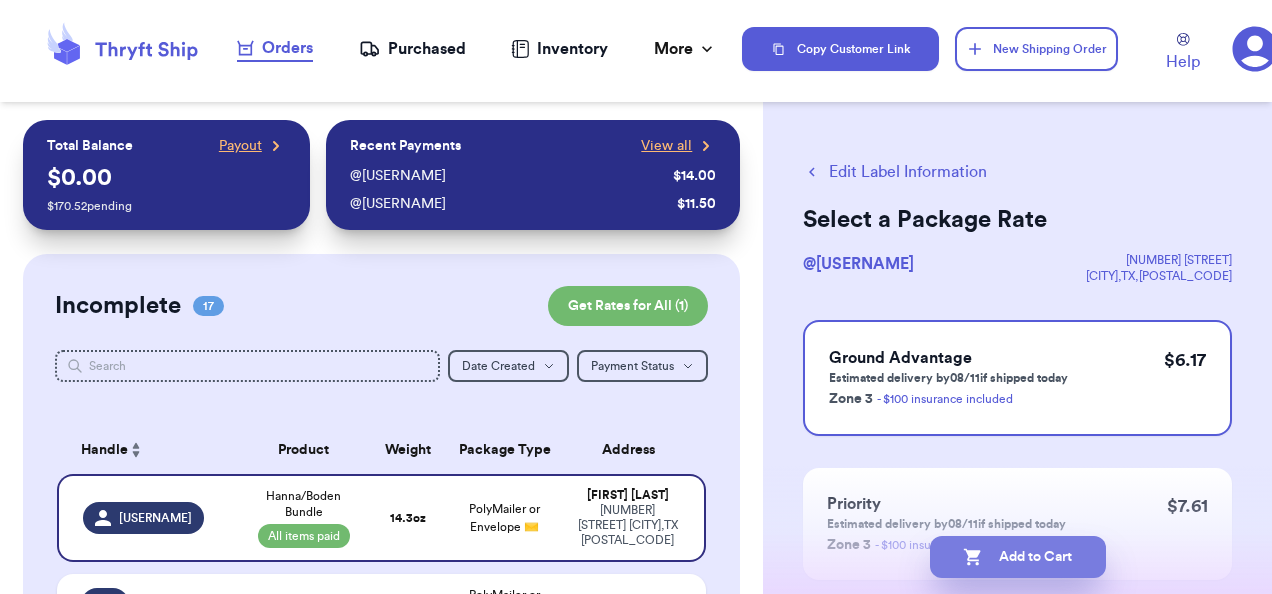 click on "Add to Cart" at bounding box center [1018, 557] 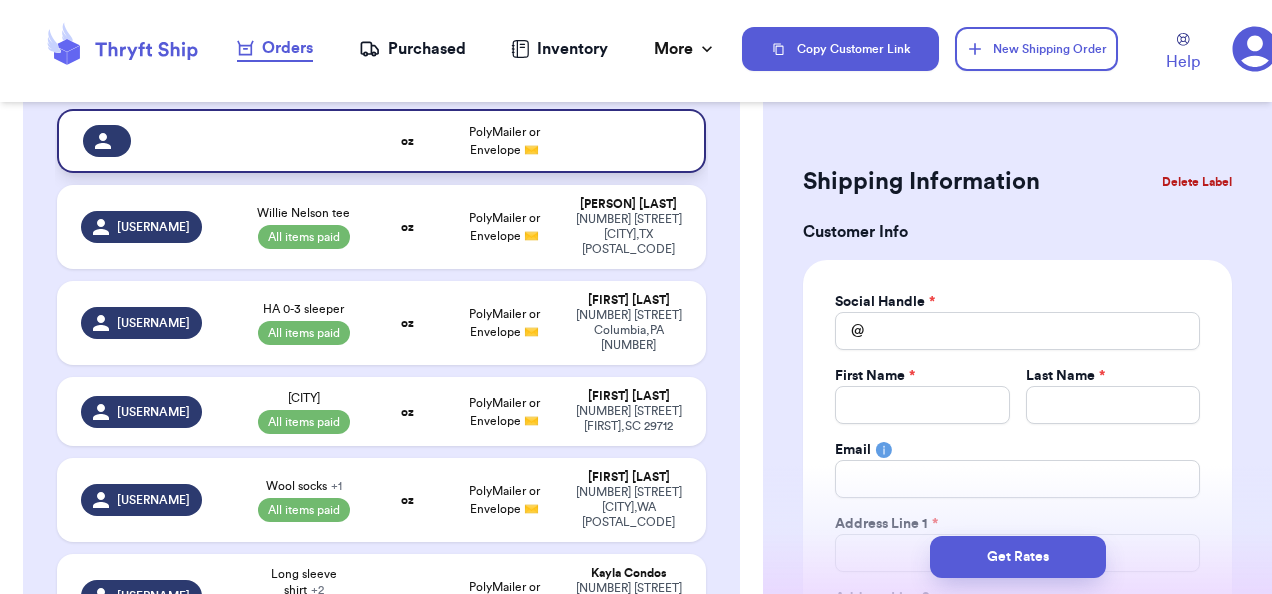 scroll, scrollTop: 165, scrollLeft: 0, axis: vertical 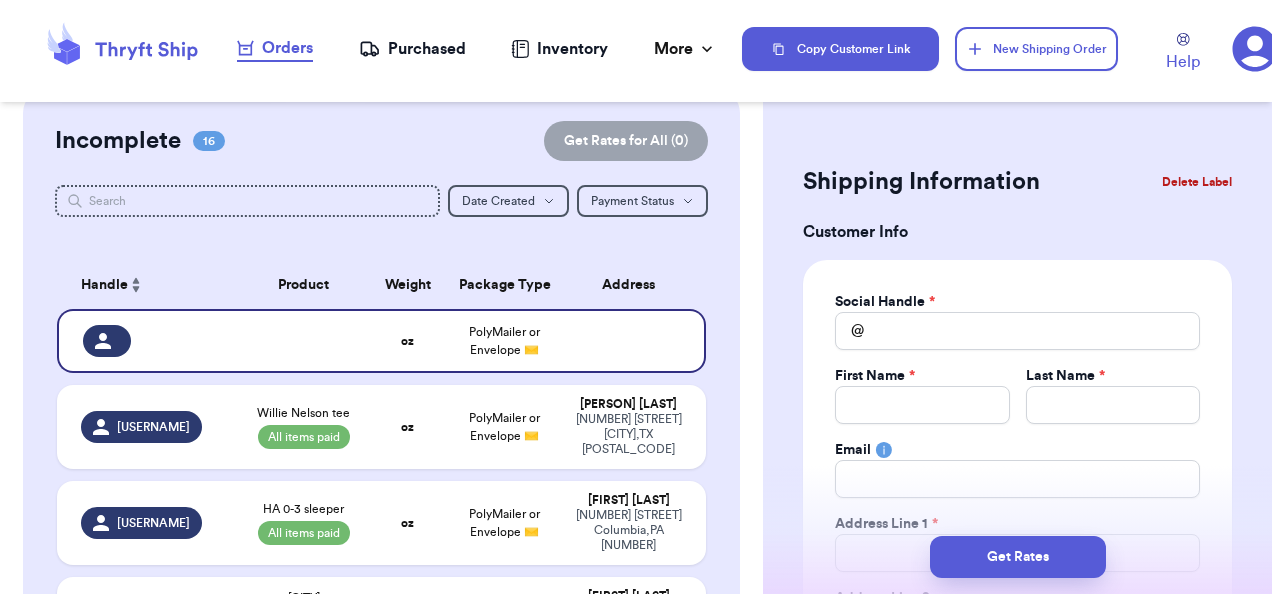 click on "Orders" at bounding box center [275, 48] 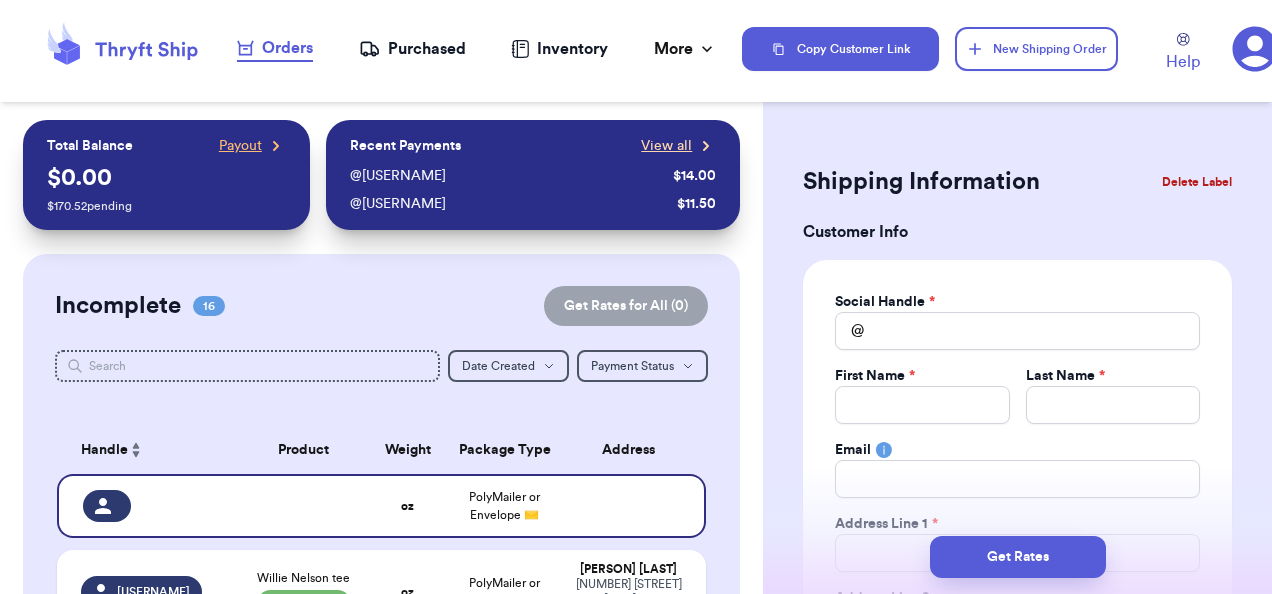click on "View all" at bounding box center [666, 146] 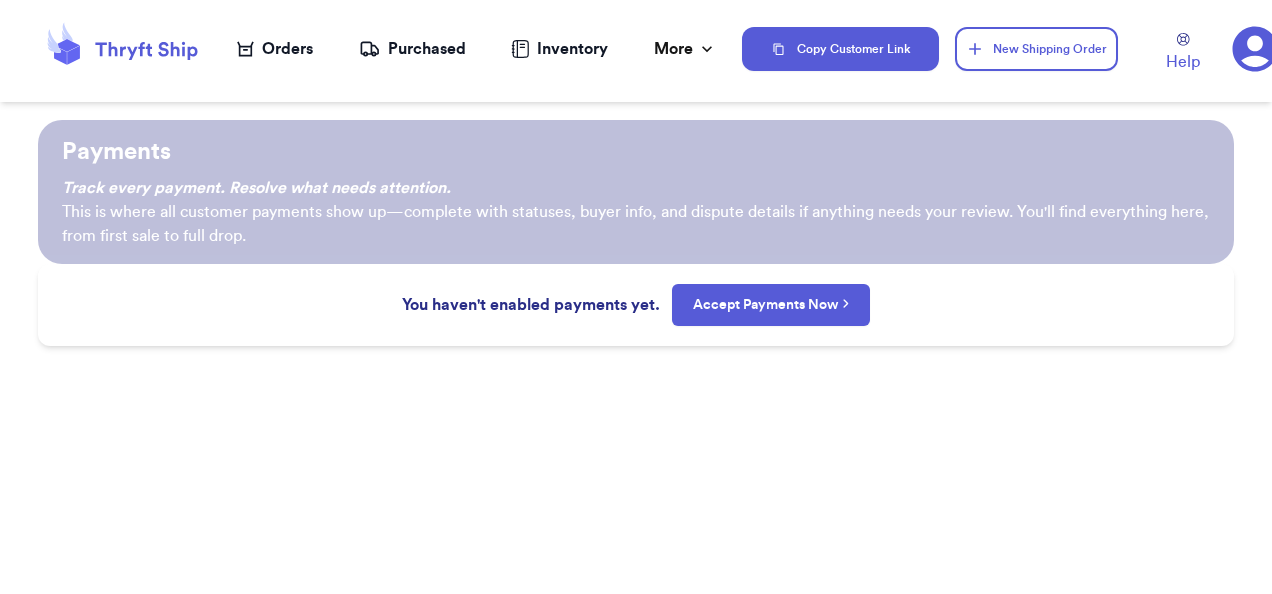 scroll, scrollTop: 0, scrollLeft: 0, axis: both 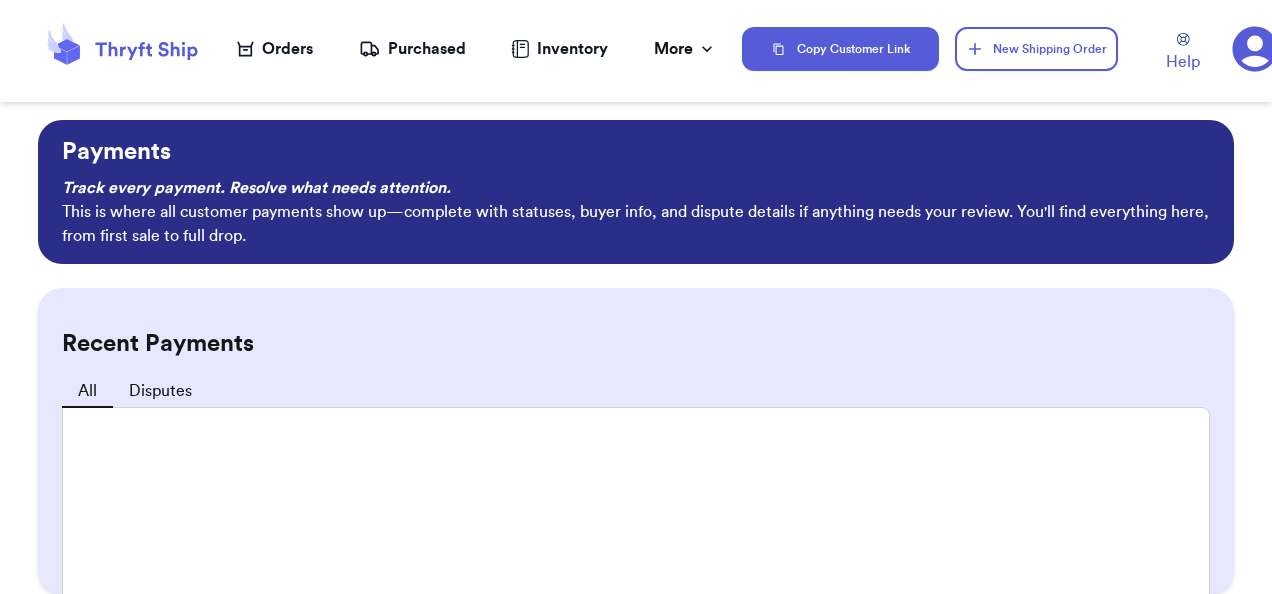 click on "Orders" at bounding box center [275, 49] 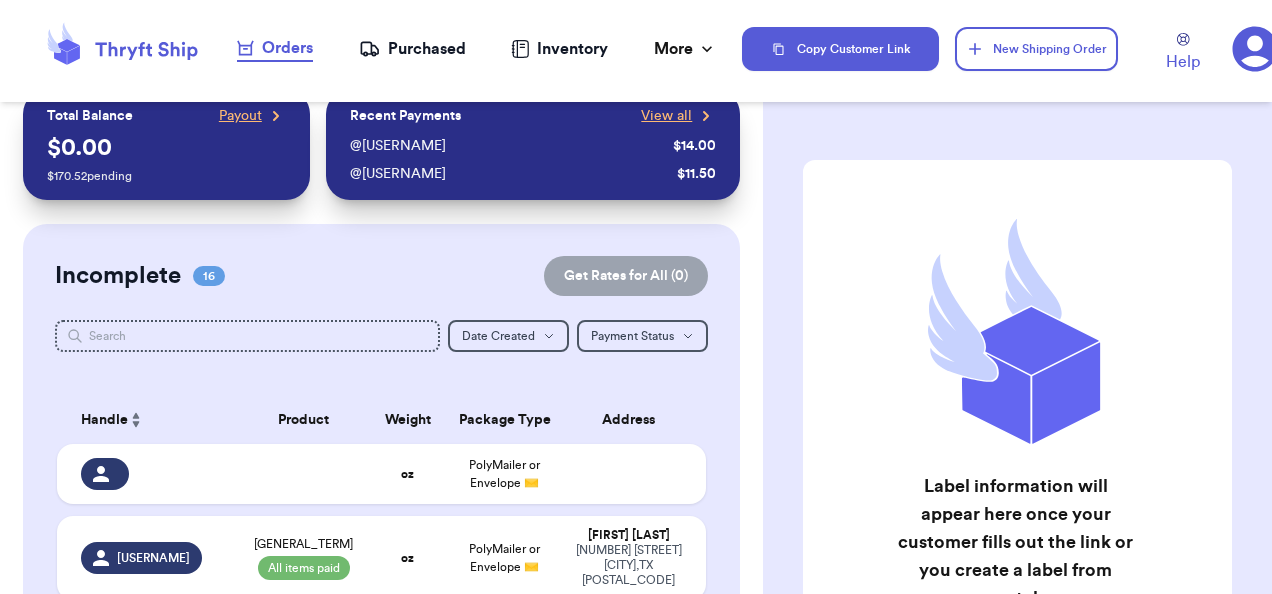 scroll, scrollTop: 0, scrollLeft: 0, axis: both 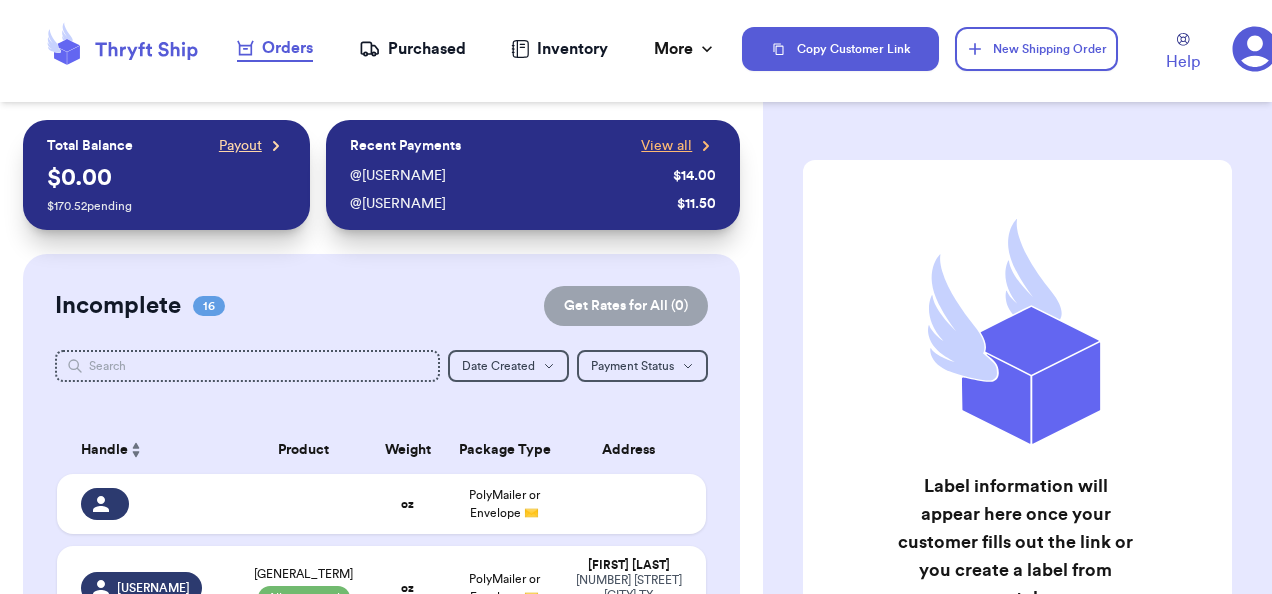 click on "Payout" at bounding box center (240, 146) 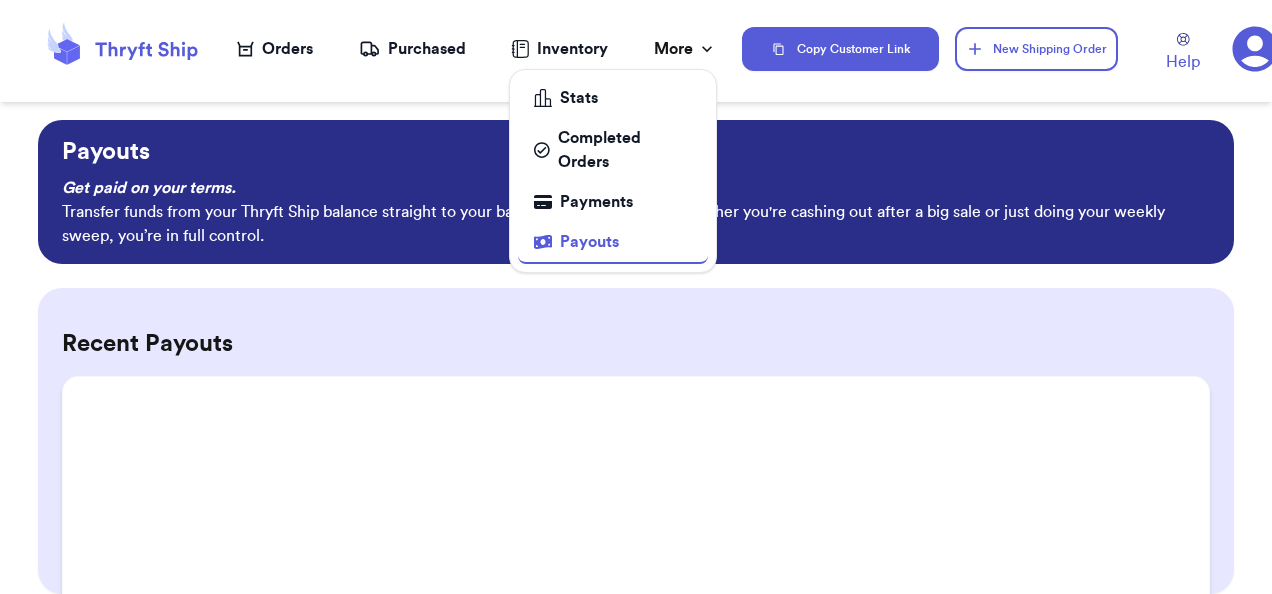 click on "More" at bounding box center (685, 49) 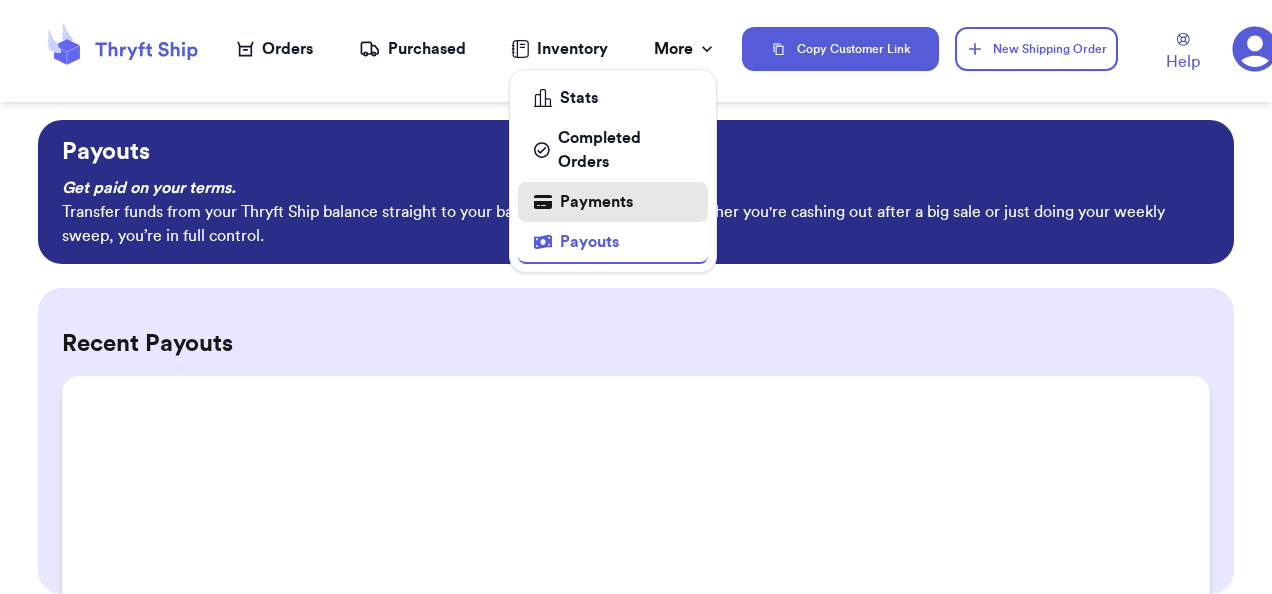 click on "Payments" at bounding box center (613, 202) 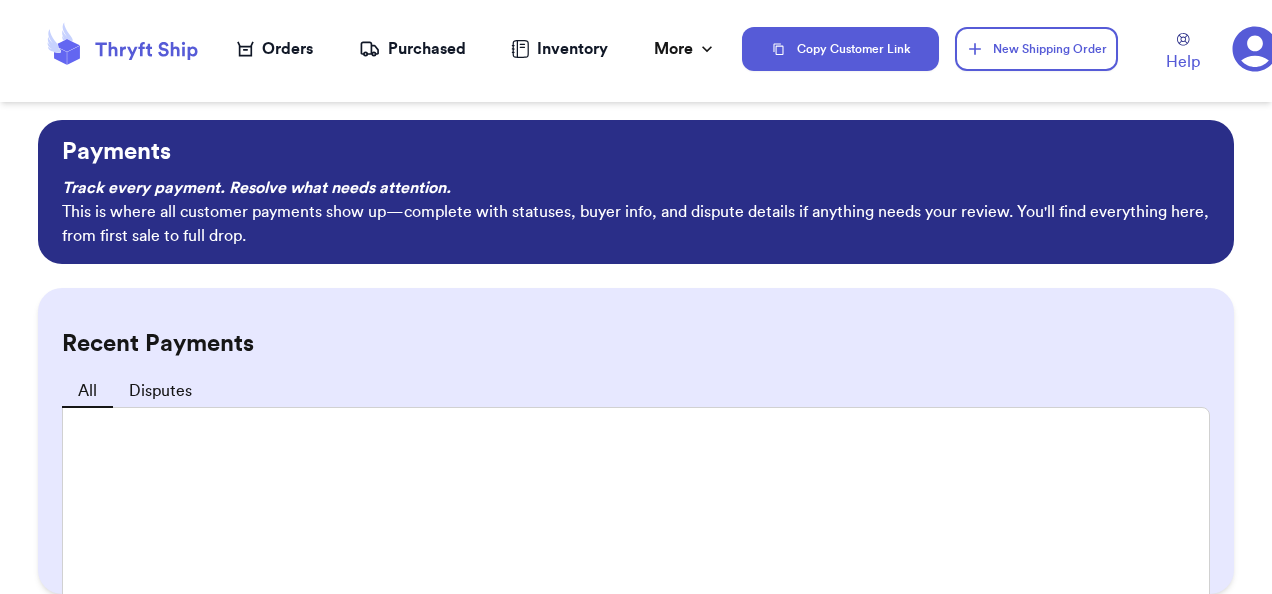 click on "Orders" at bounding box center [275, 49] 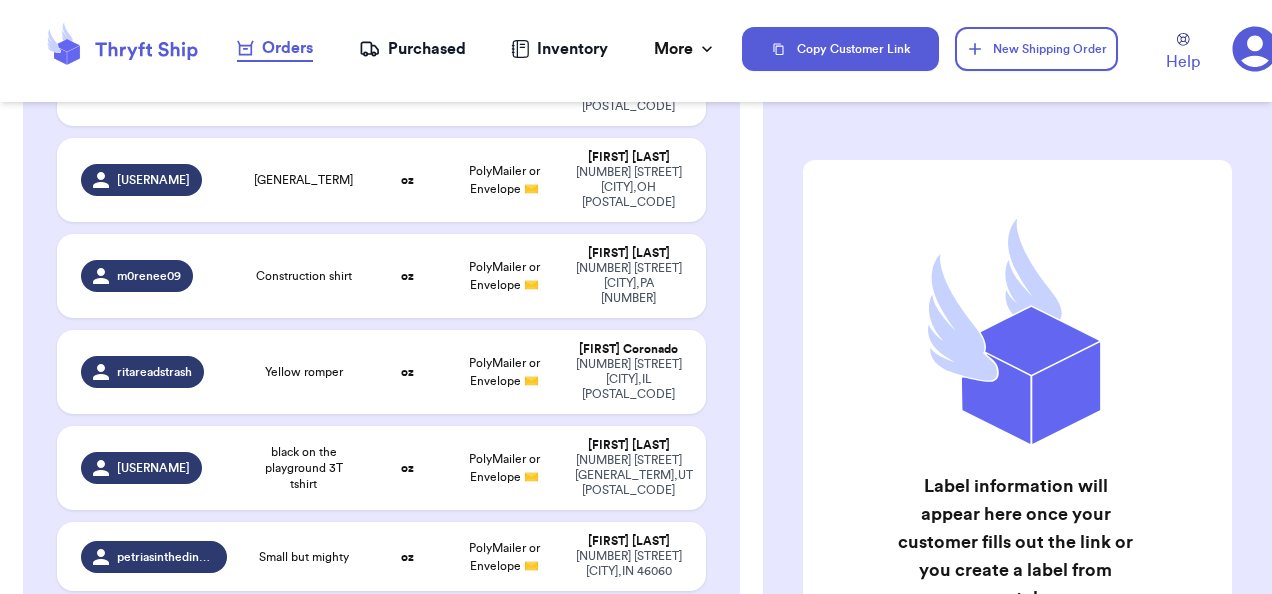 scroll, scrollTop: 1050, scrollLeft: 0, axis: vertical 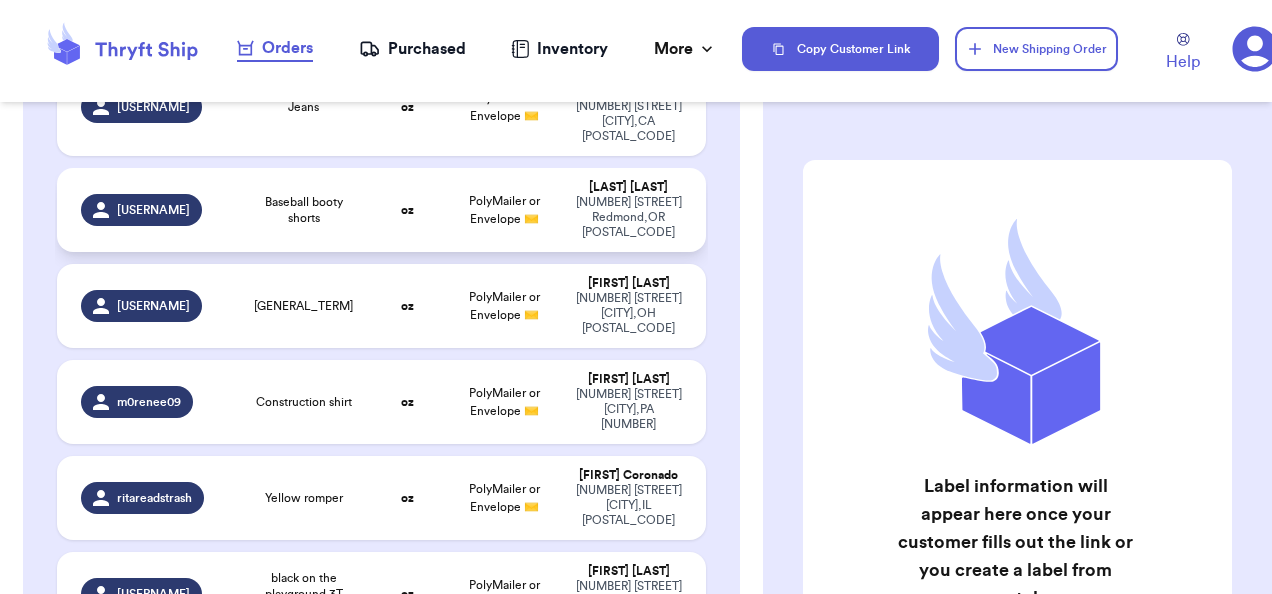 click on "Baseball booty shorts" at bounding box center (304, 210) 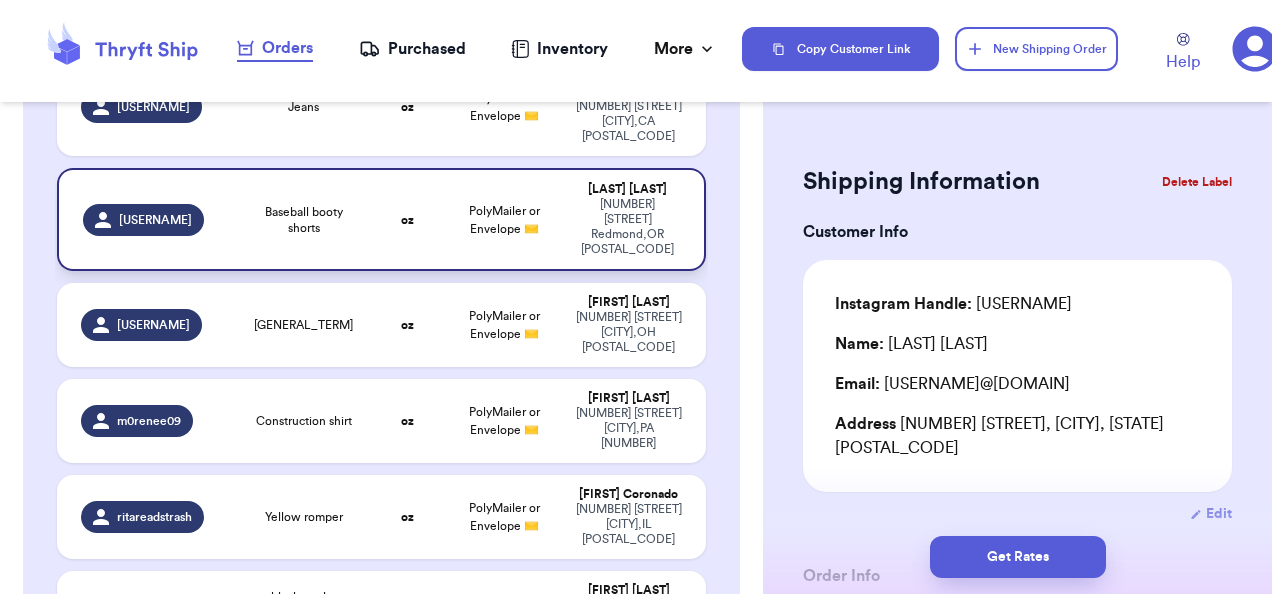 type 